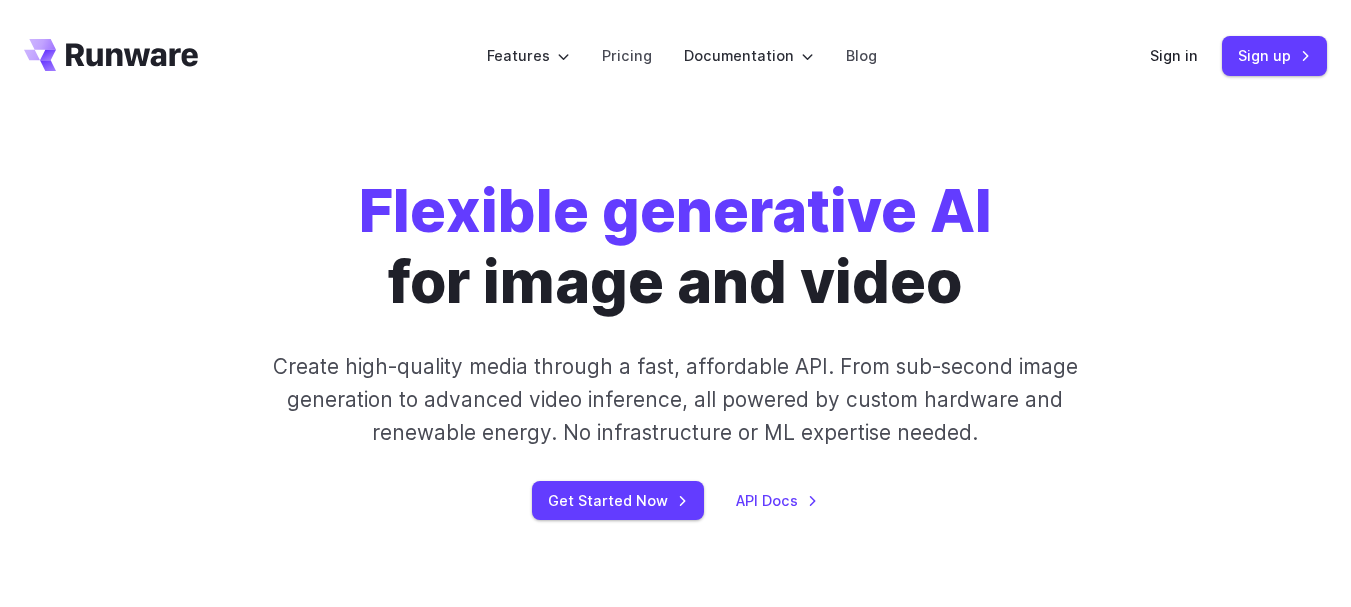 scroll, scrollTop: 0, scrollLeft: 0, axis: both 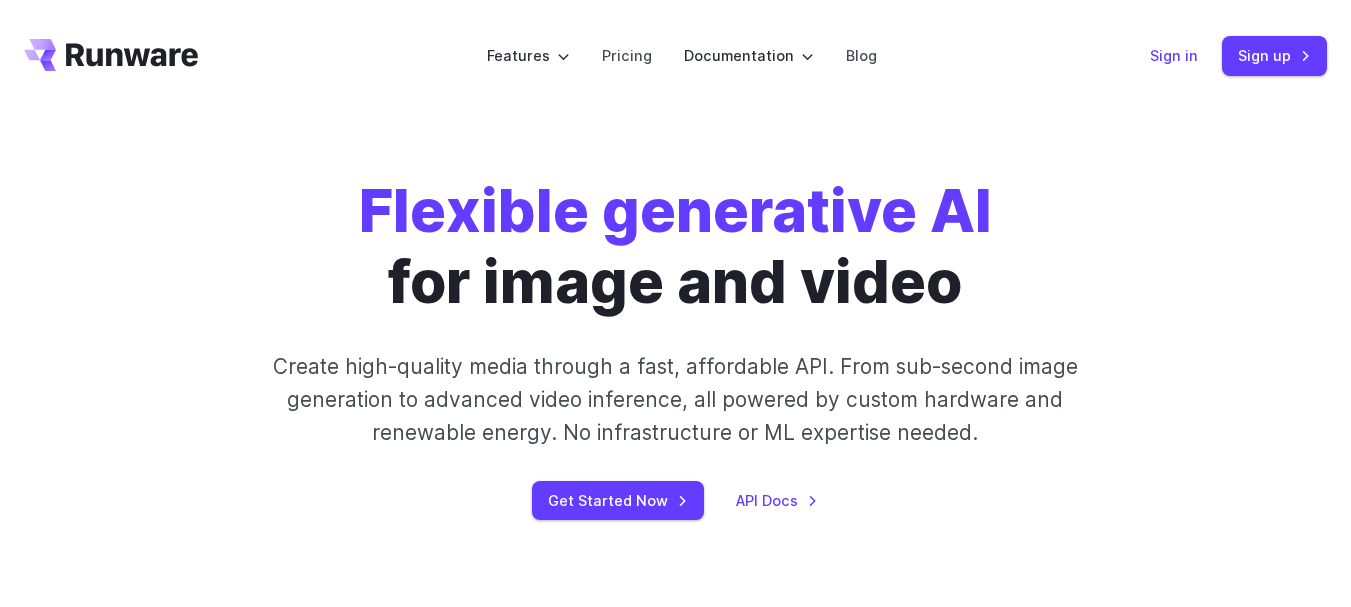 click on "Sign in" at bounding box center (1174, 55) 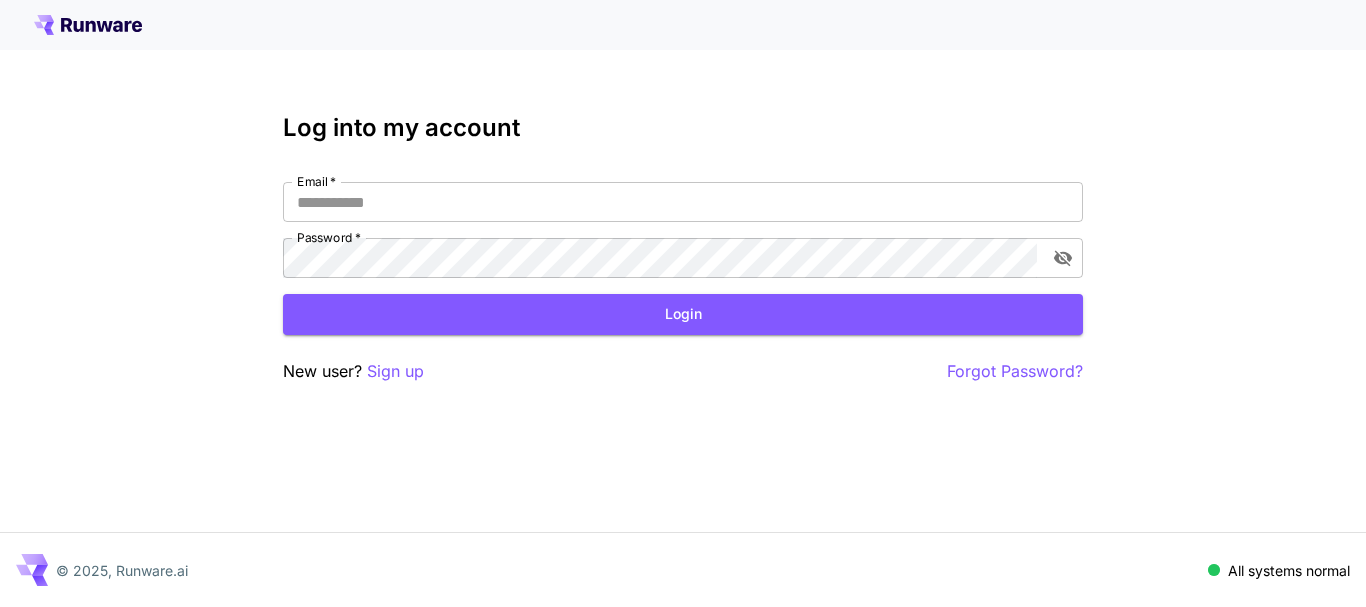 scroll, scrollTop: 0, scrollLeft: 0, axis: both 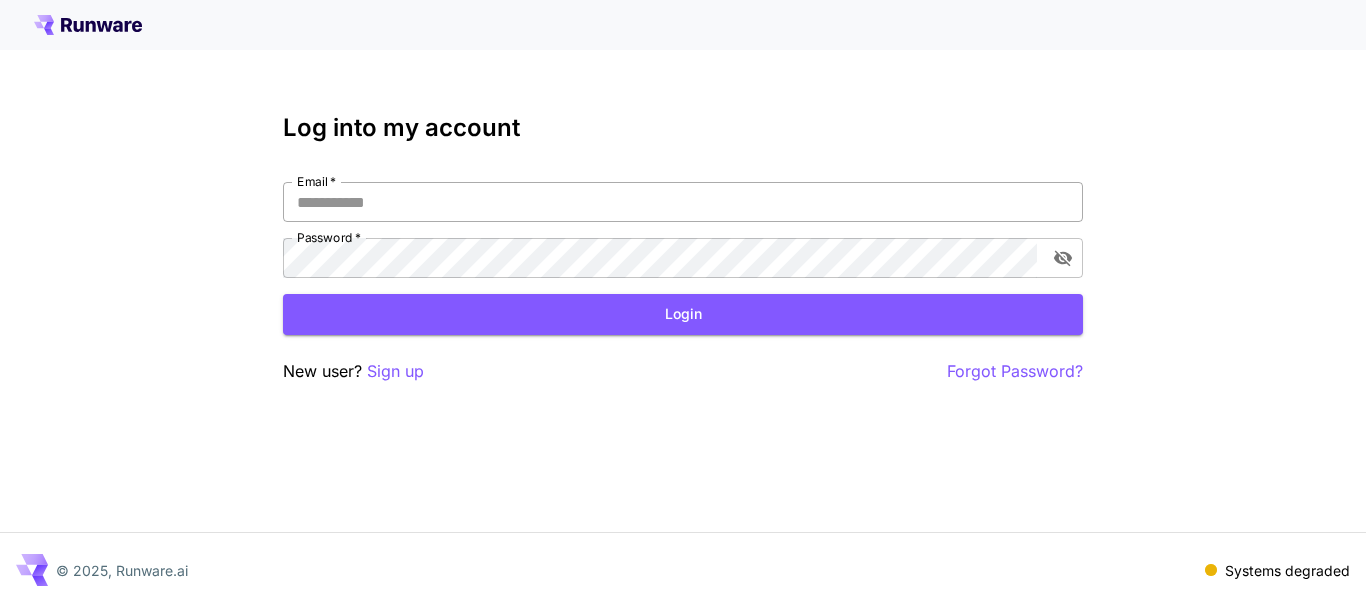 click on "Email   *" at bounding box center [683, 202] 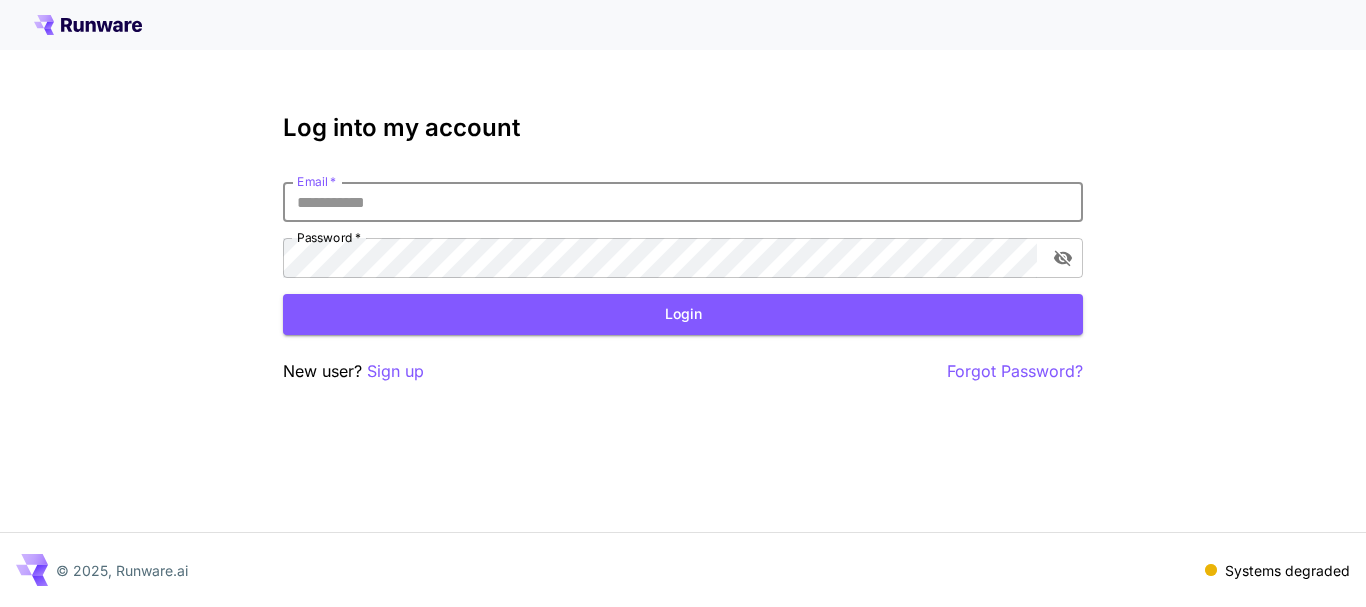 type on "**********" 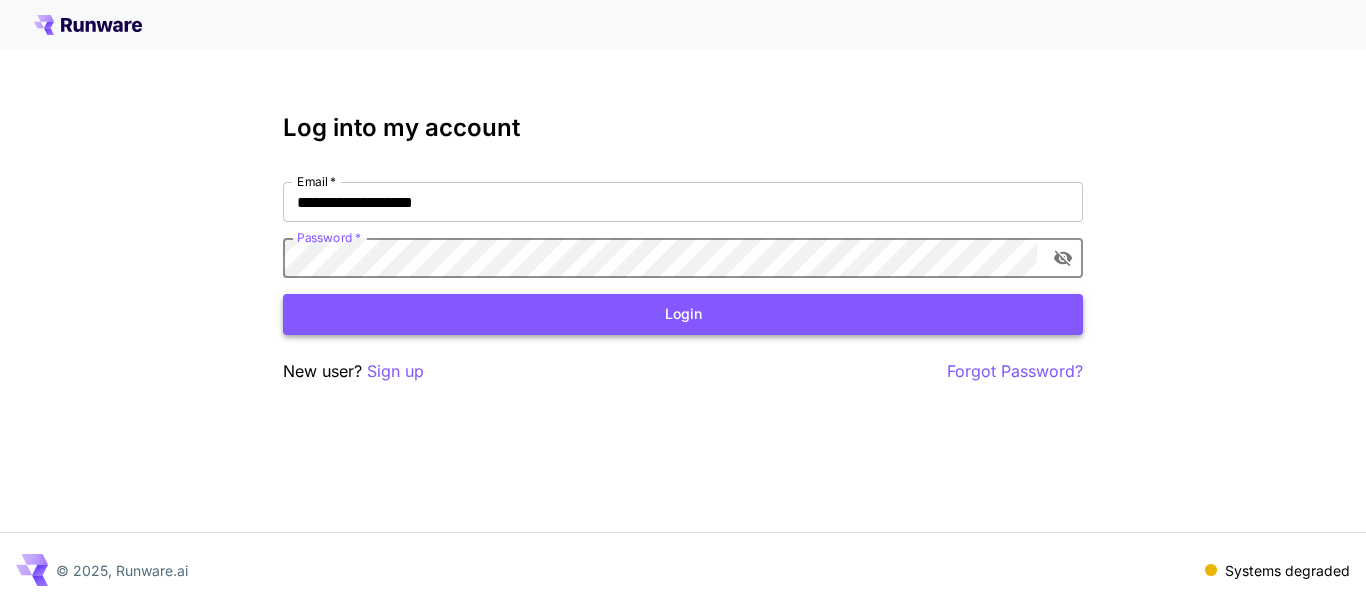 click on "Login" at bounding box center (683, 314) 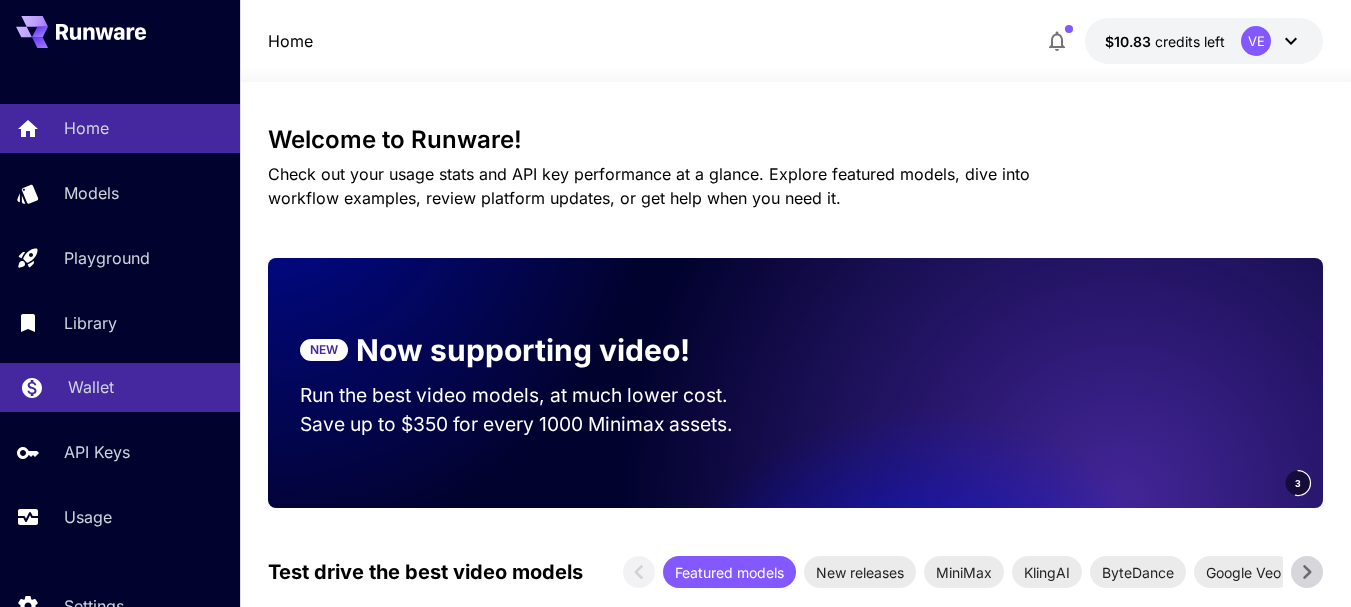 click on "Wallet" at bounding box center [91, 387] 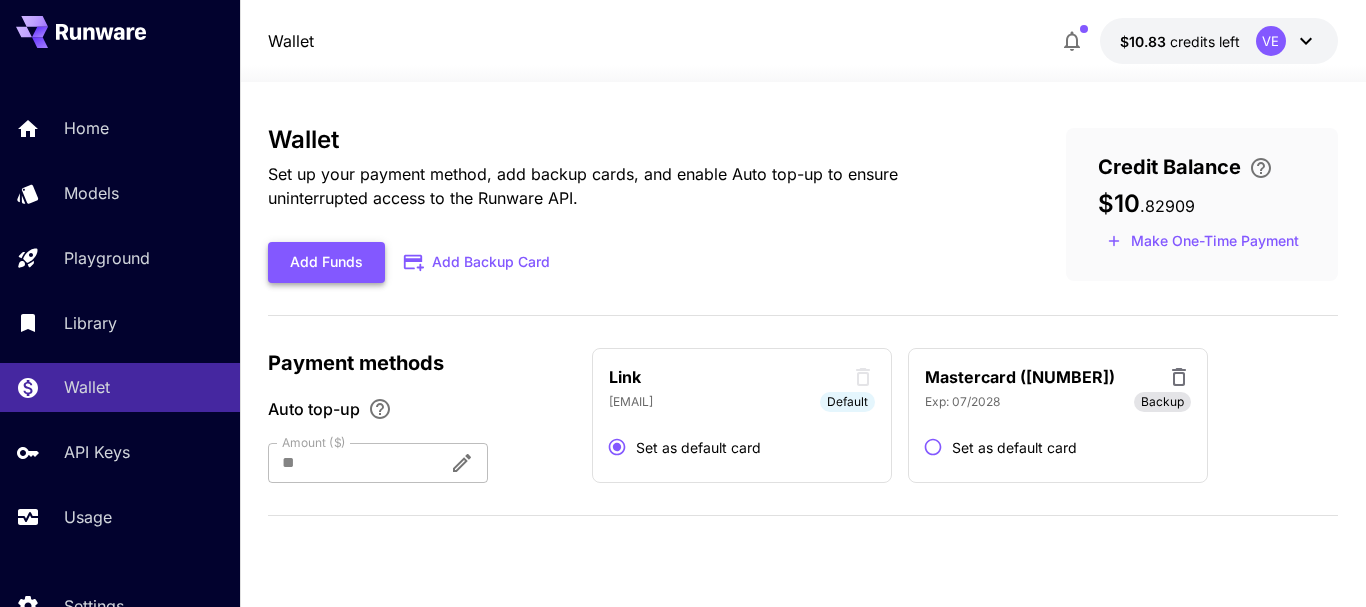 click on "Add Funds" at bounding box center [326, 262] 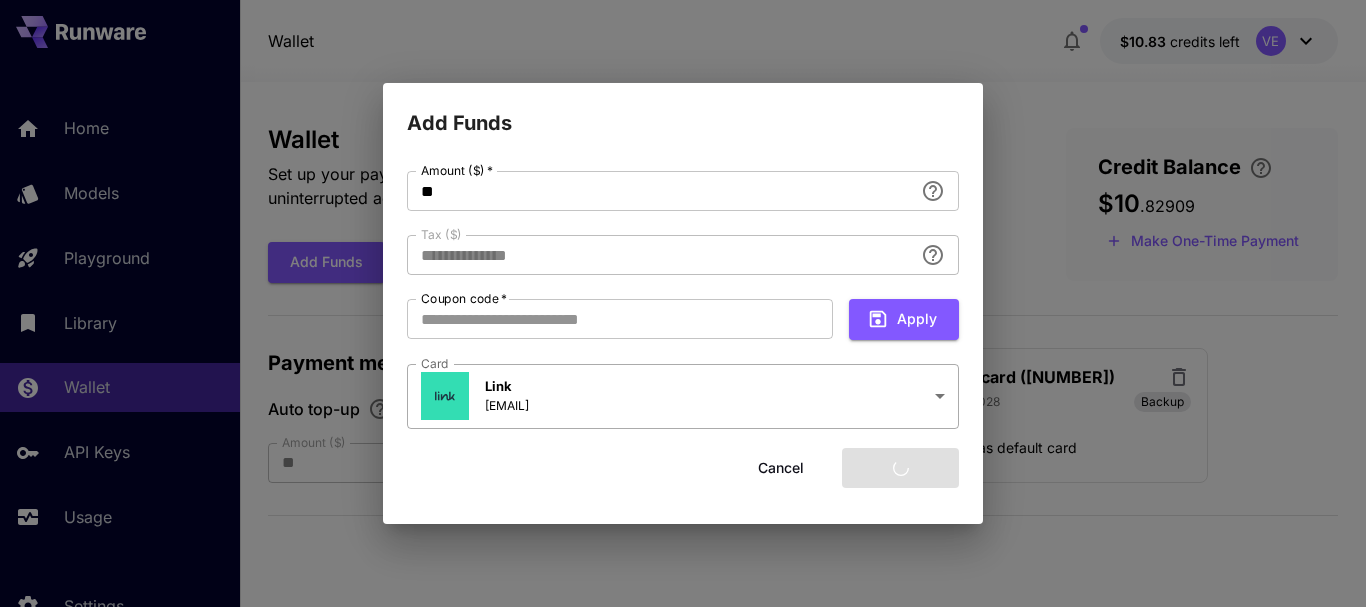 type on "****" 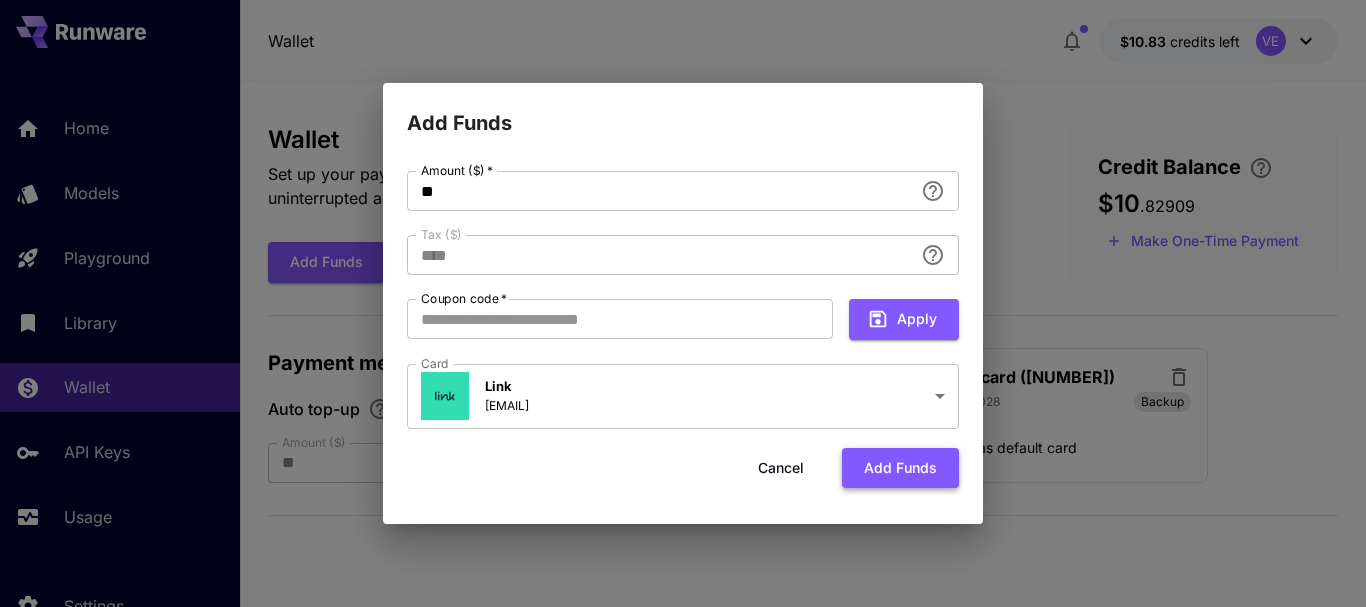 click on "Add funds" at bounding box center [900, 468] 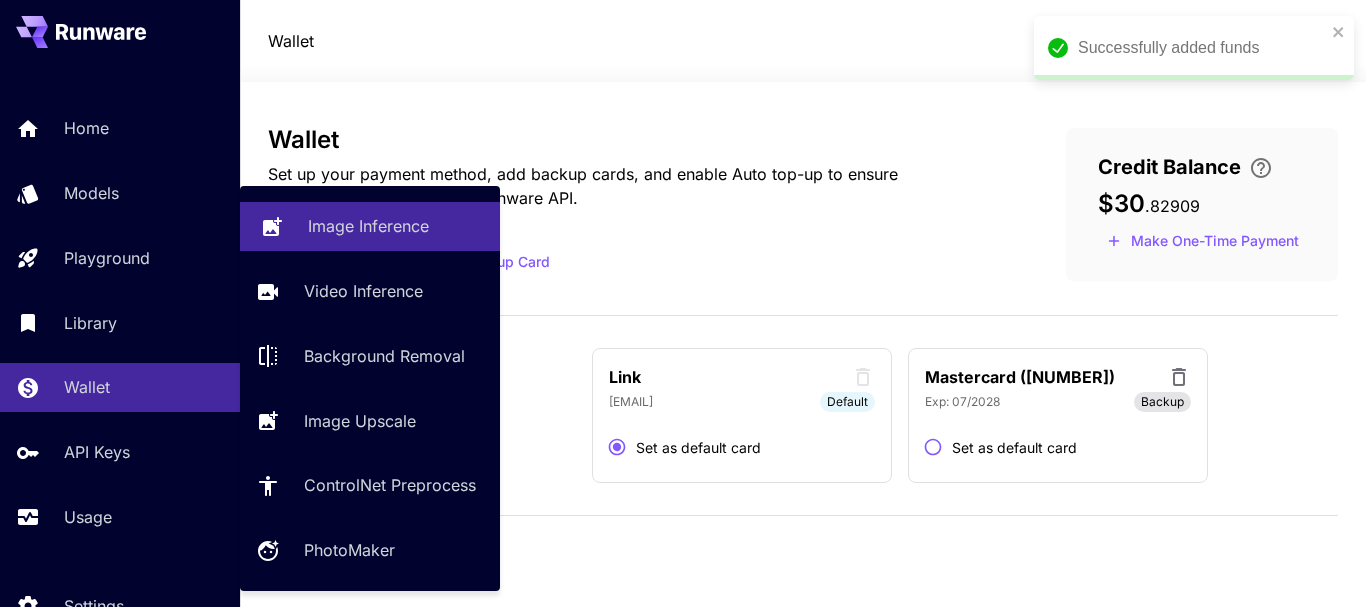 click on "Image Inference" at bounding box center [370, 226] 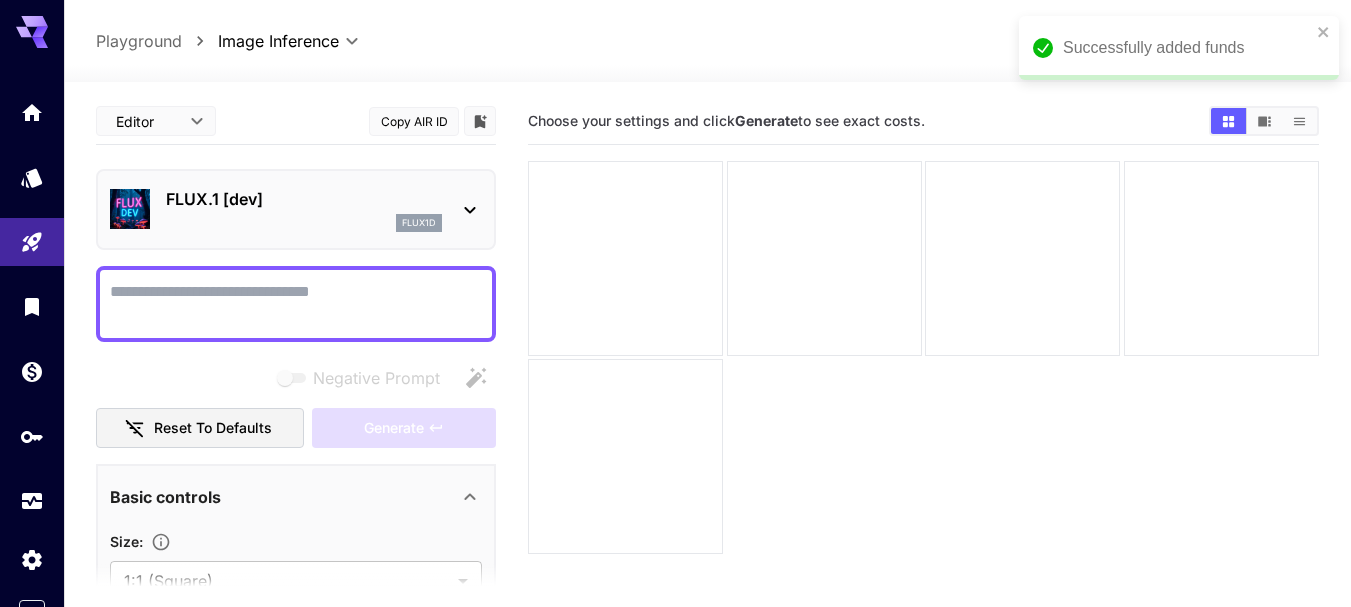 click on "FLUX.1 [dev]" at bounding box center [304, 199] 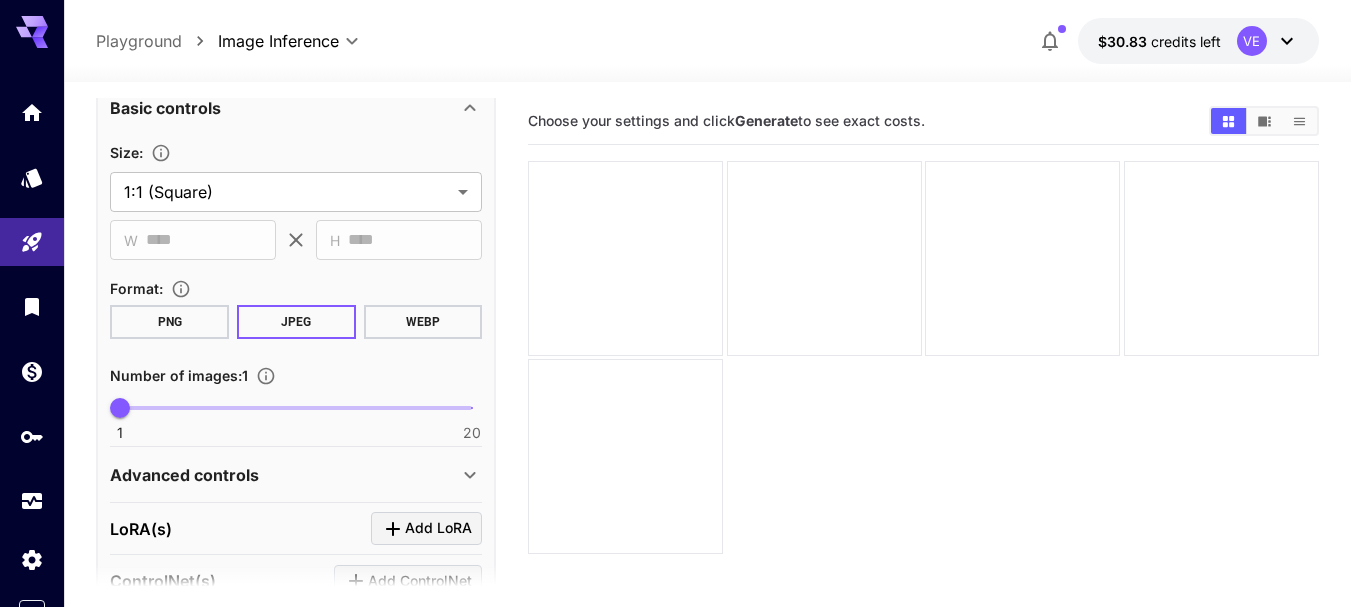 scroll, scrollTop: 400, scrollLeft: 0, axis: vertical 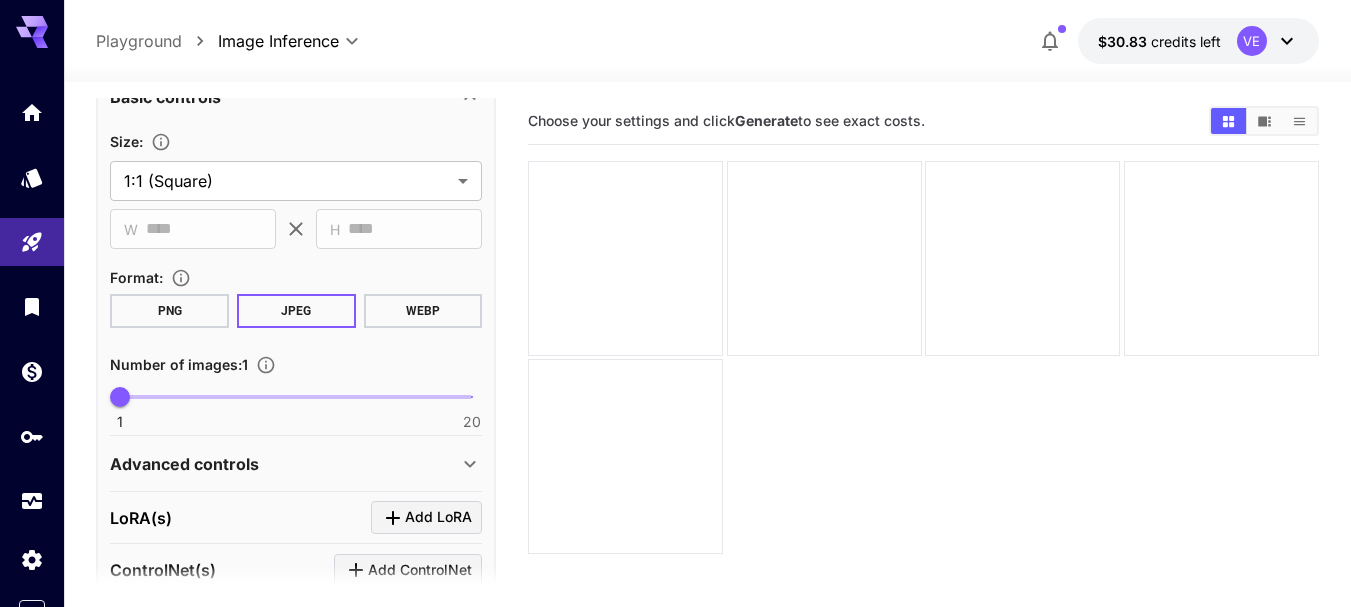 click on "Advanced controls" at bounding box center [184, 464] 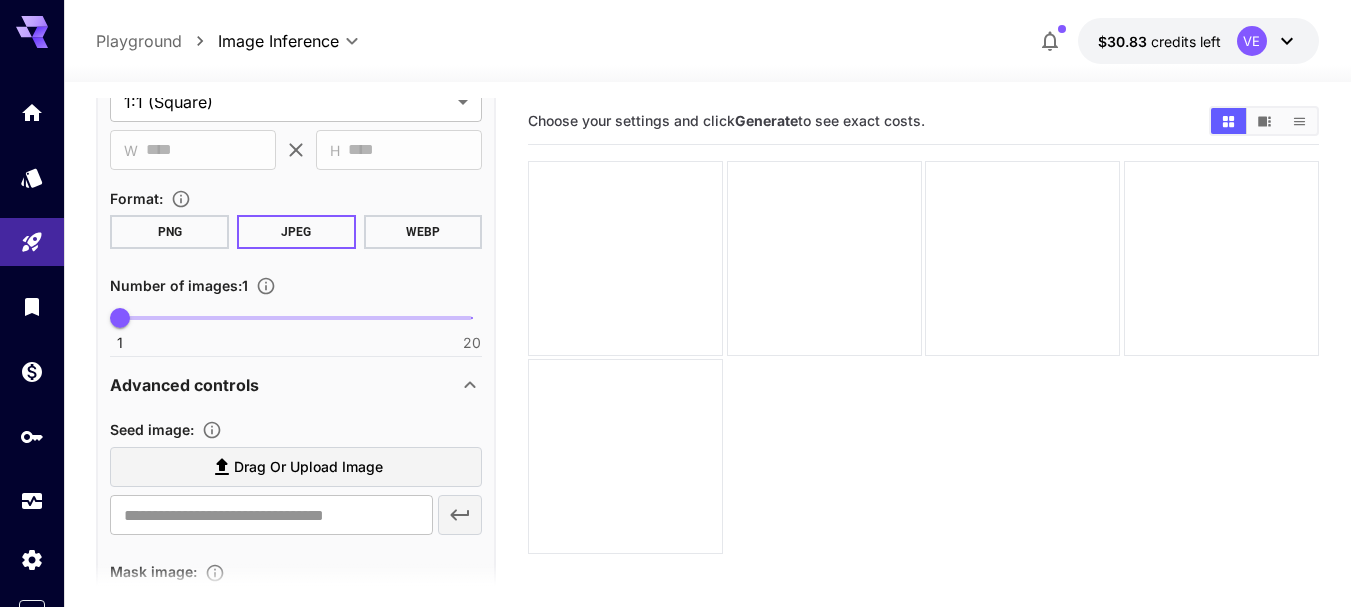 scroll, scrollTop: 600, scrollLeft: 0, axis: vertical 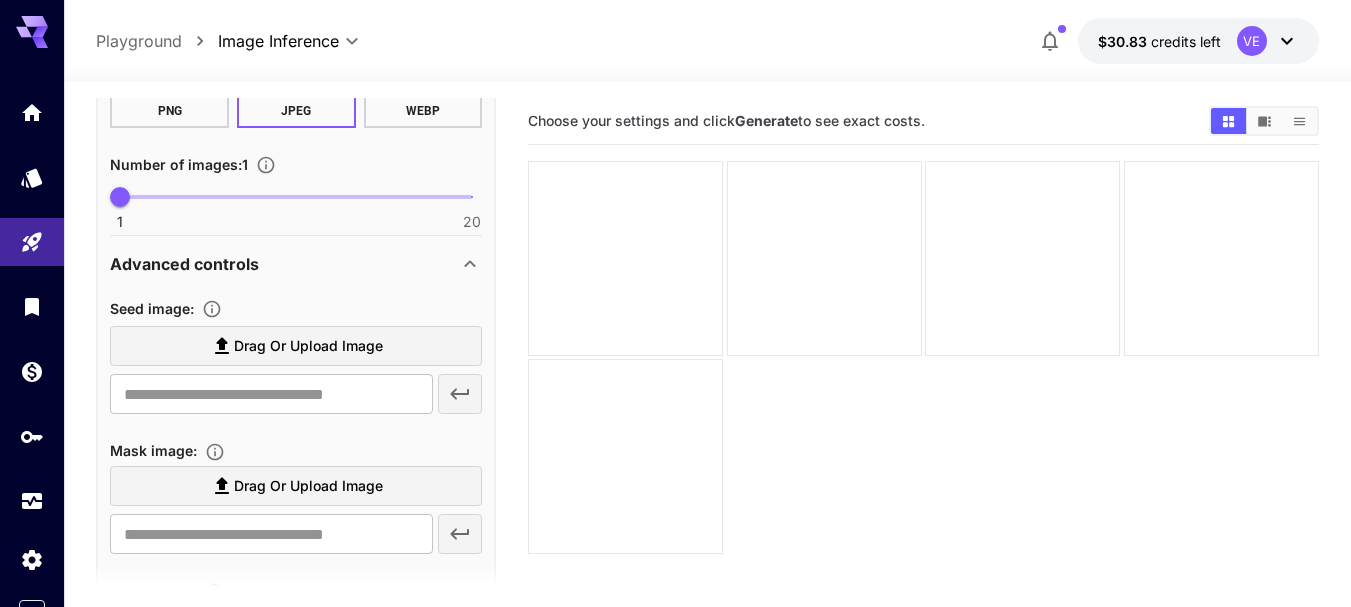 click 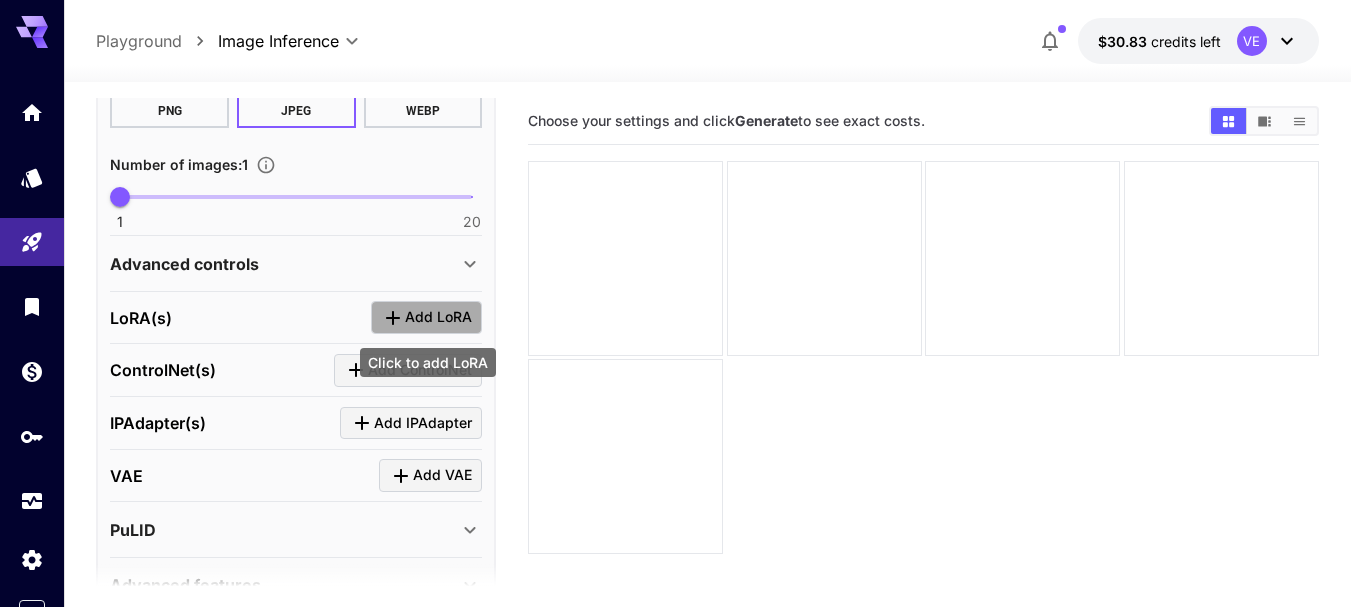 click on "Add LoRA" at bounding box center (438, 317) 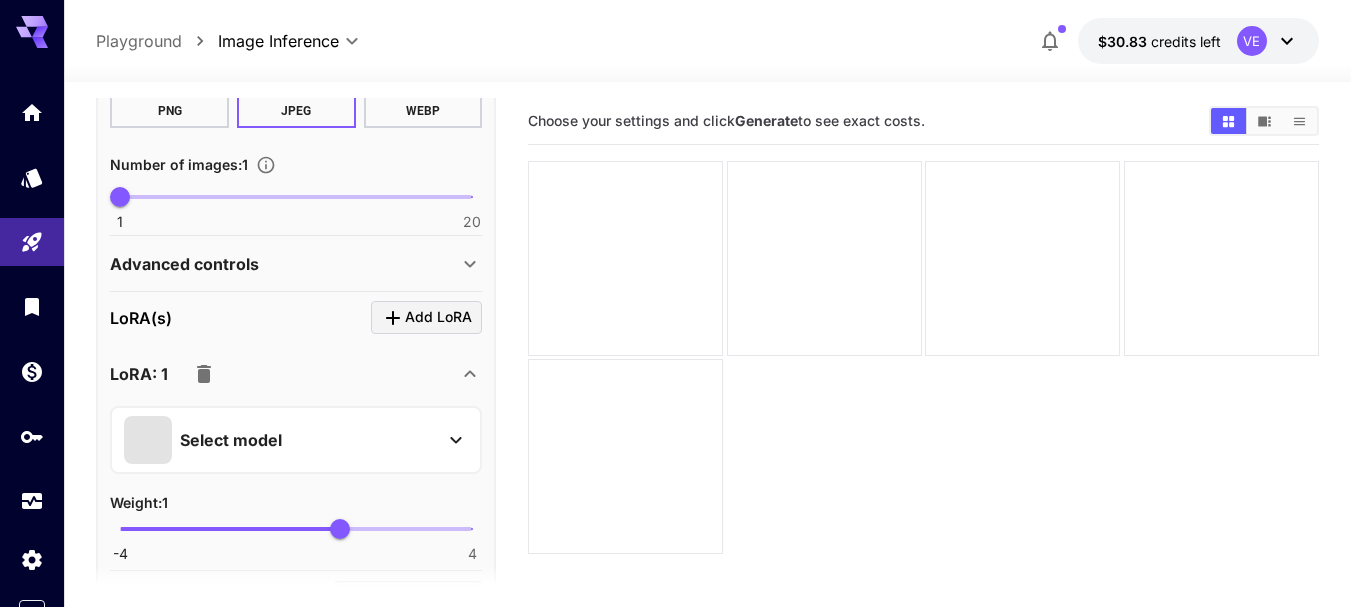 click on "Select model" at bounding box center [280, 440] 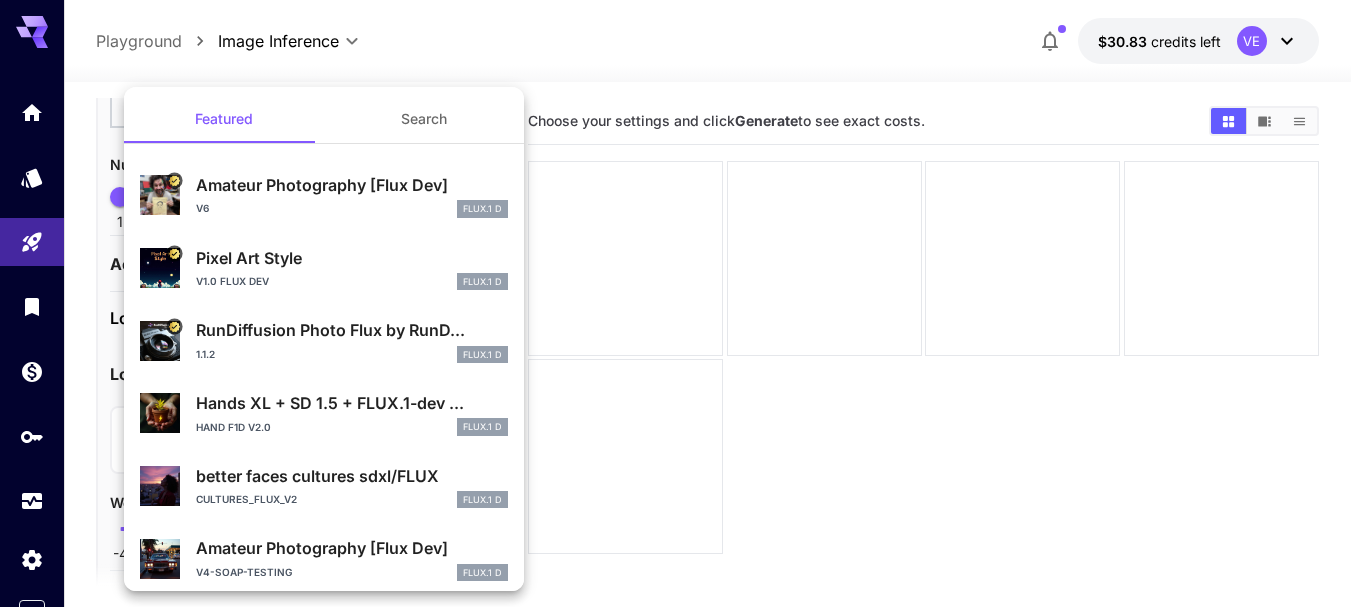 click on "Search" at bounding box center [424, 119] 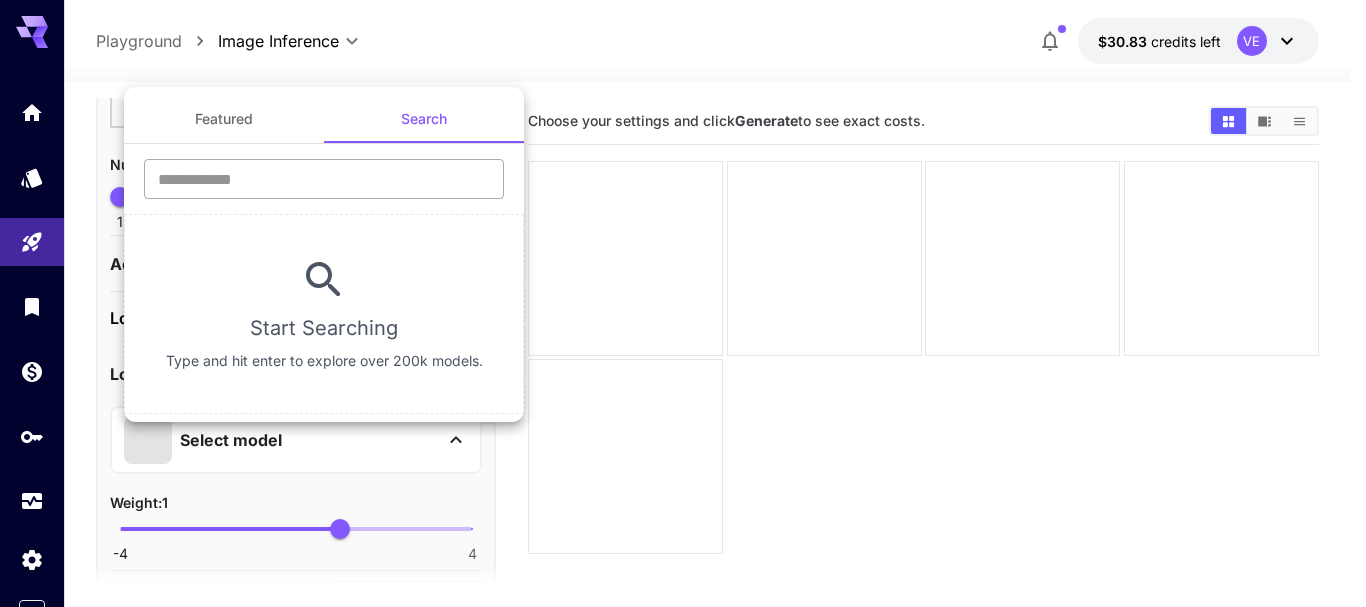 click at bounding box center (324, 179) 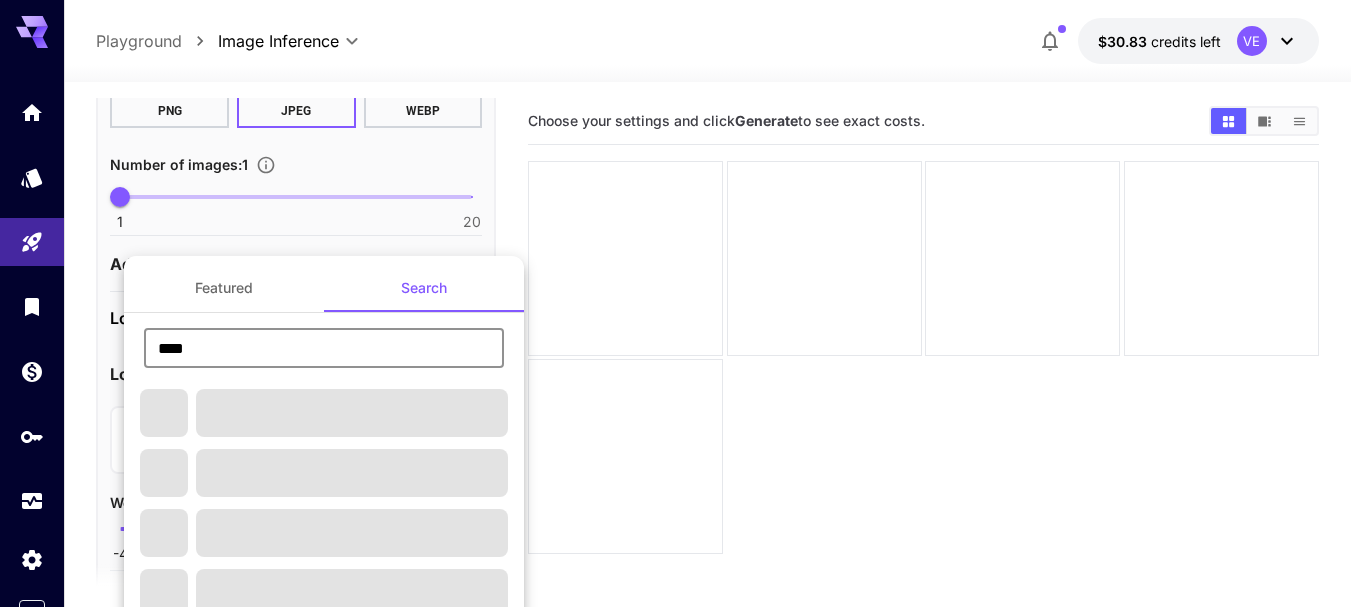 type on "******" 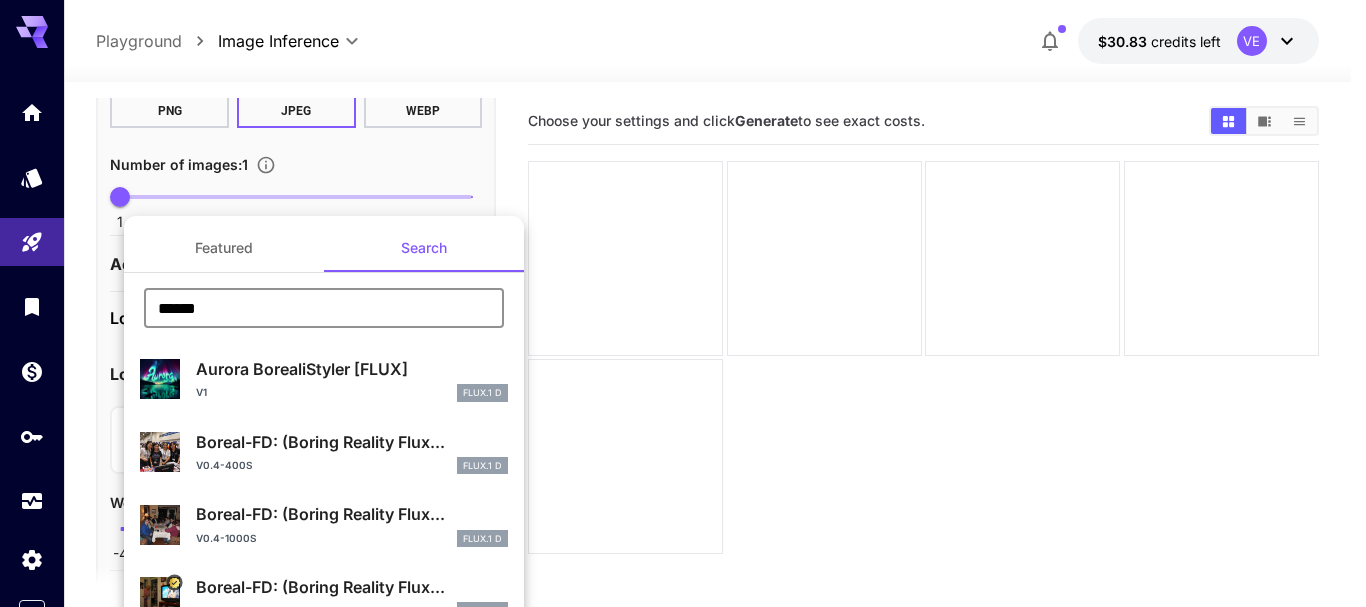 click on "Boreal-FD: (Boring Reality Flux..." at bounding box center [352, 587] 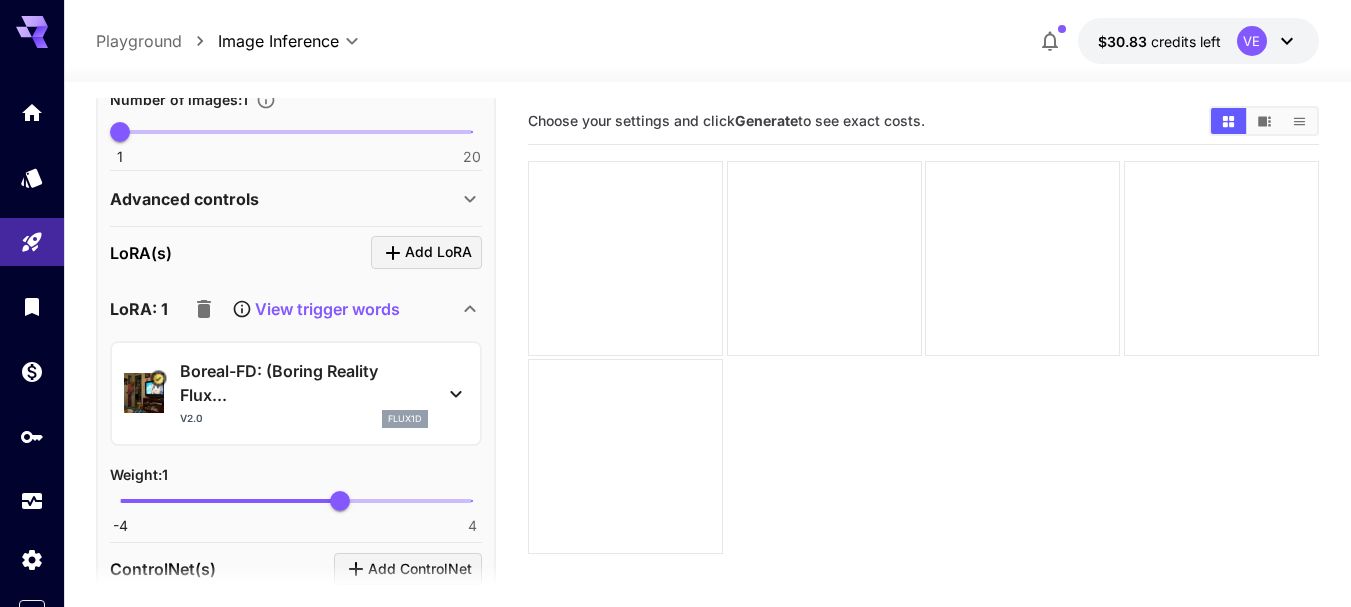 scroll, scrollTop: 700, scrollLeft: 0, axis: vertical 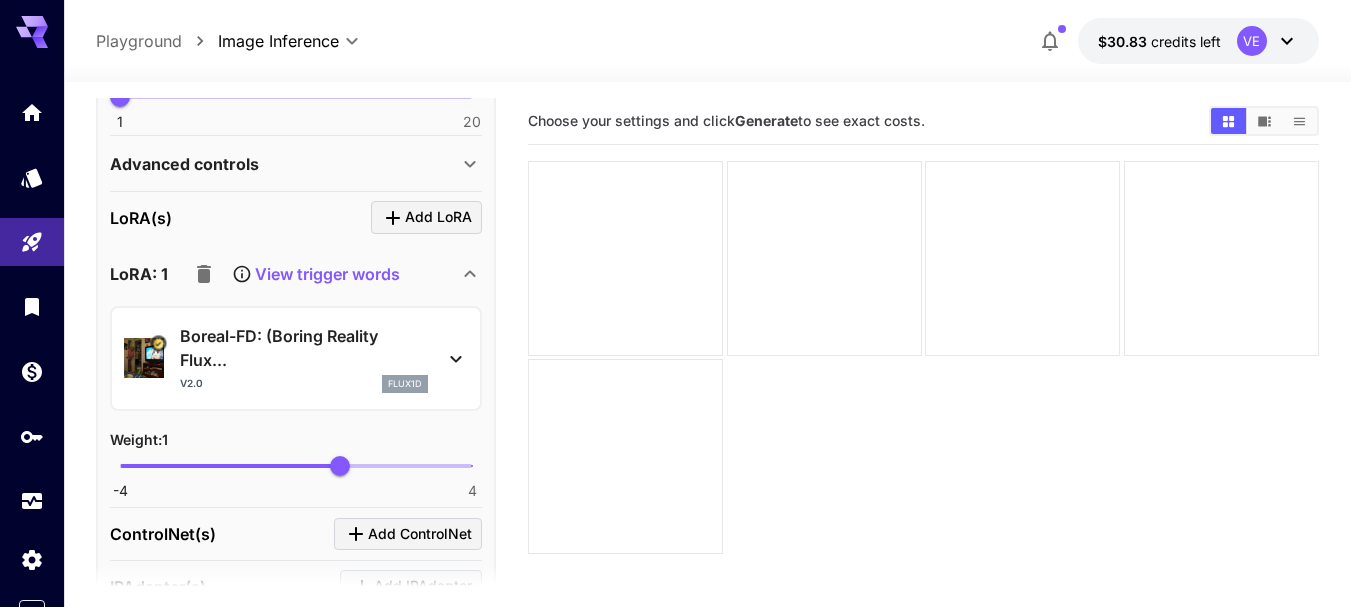 click on "-4 4 1" at bounding box center [296, 466] 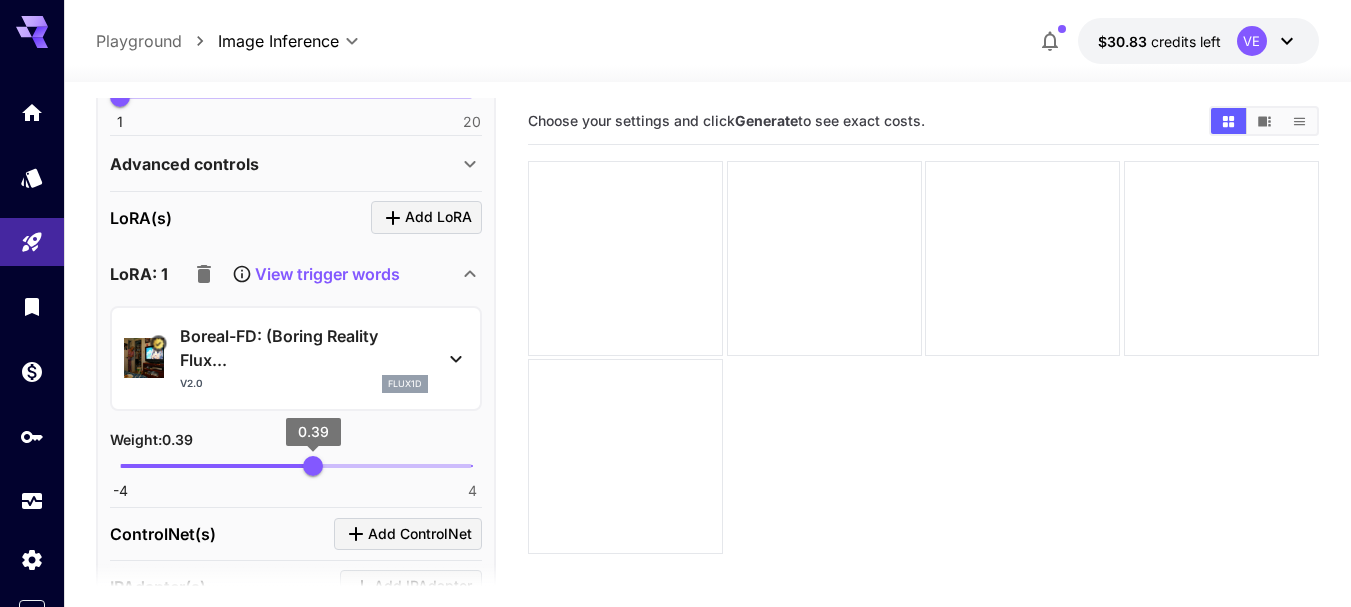 type on "***" 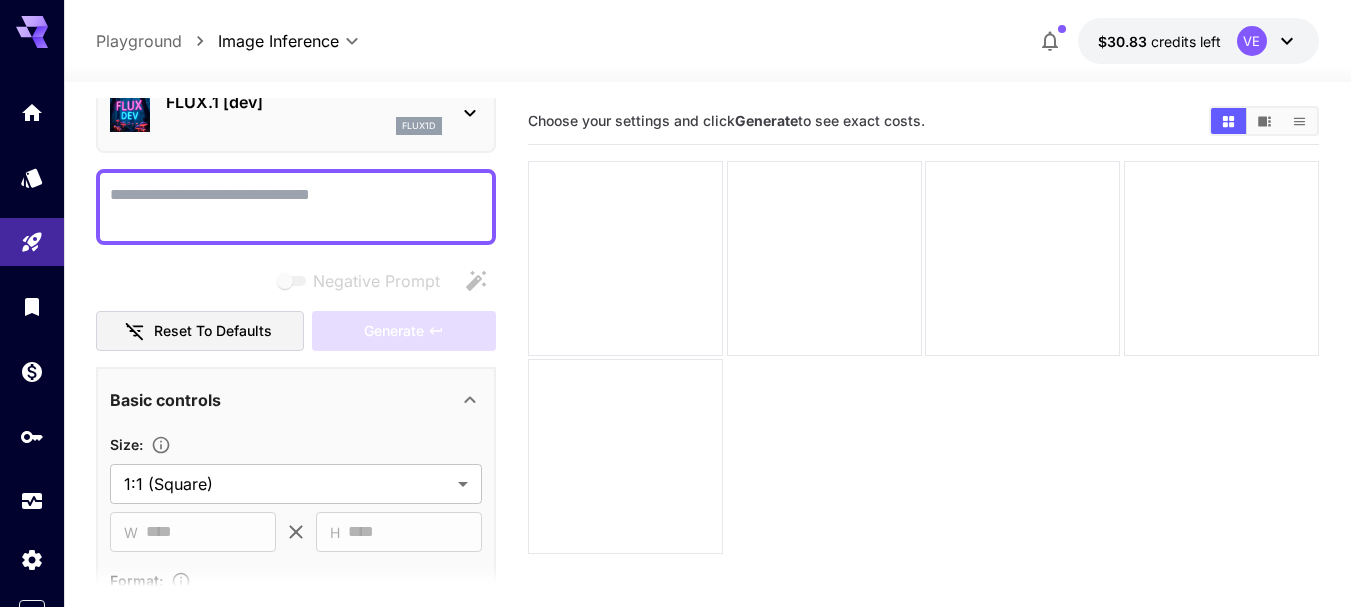 scroll, scrollTop: 0, scrollLeft: 0, axis: both 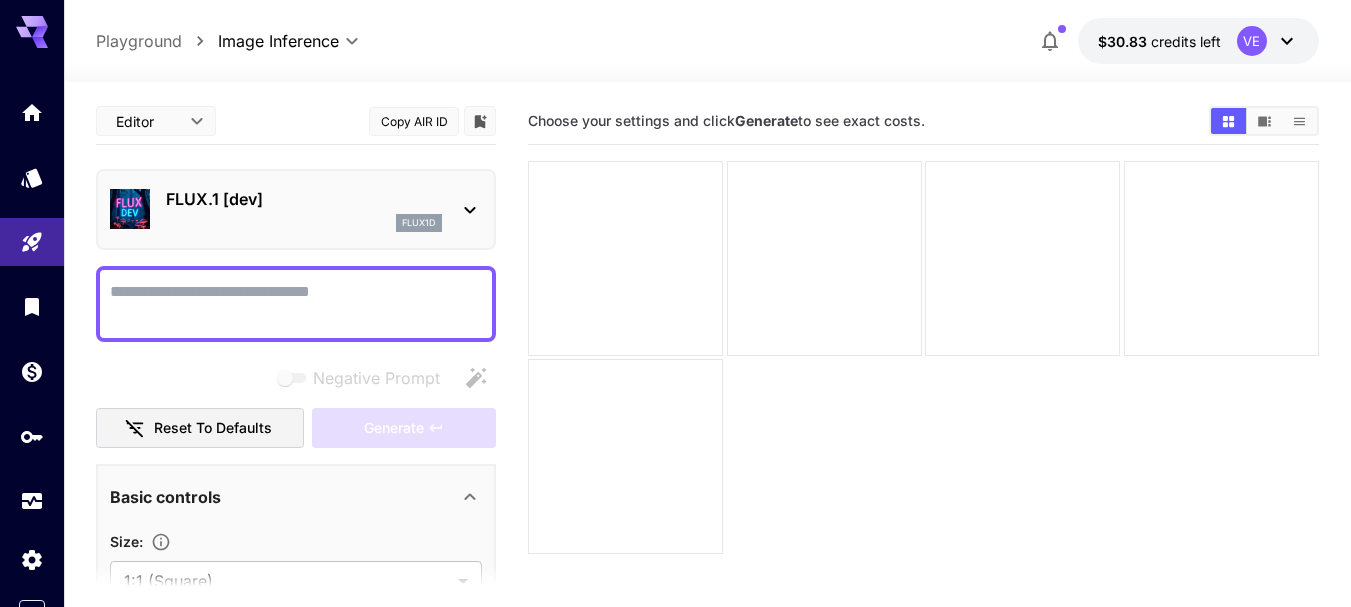 click on "Negative Prompt" at bounding box center [296, 304] 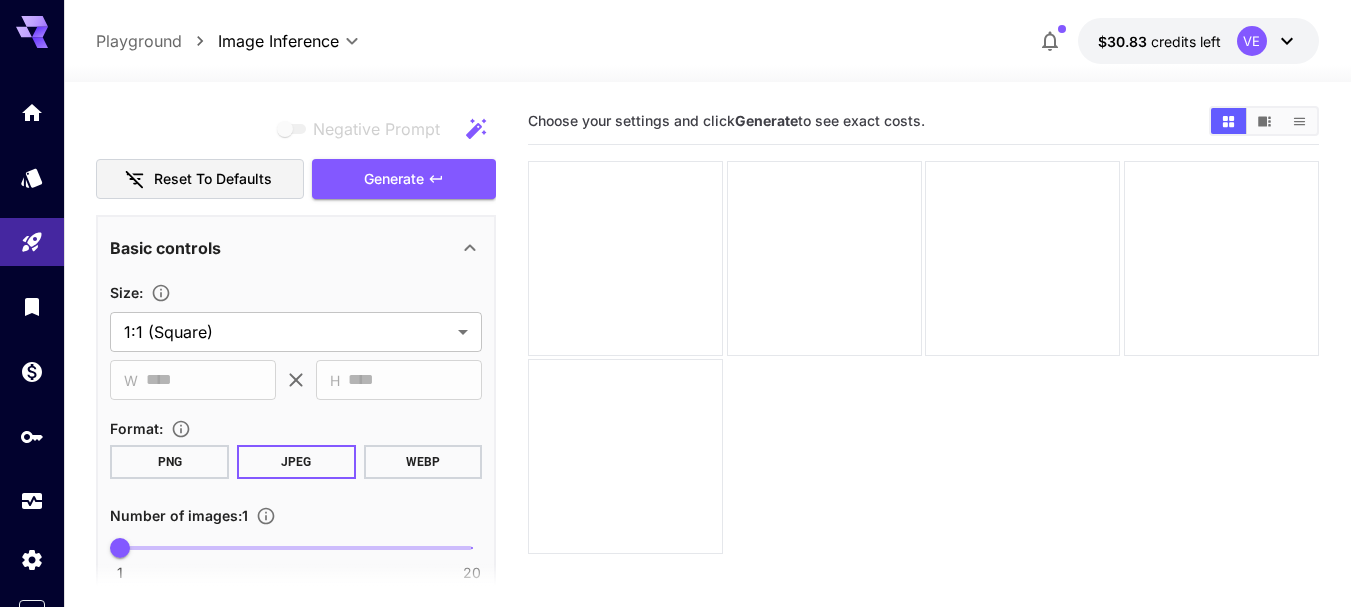 scroll, scrollTop: 400, scrollLeft: 0, axis: vertical 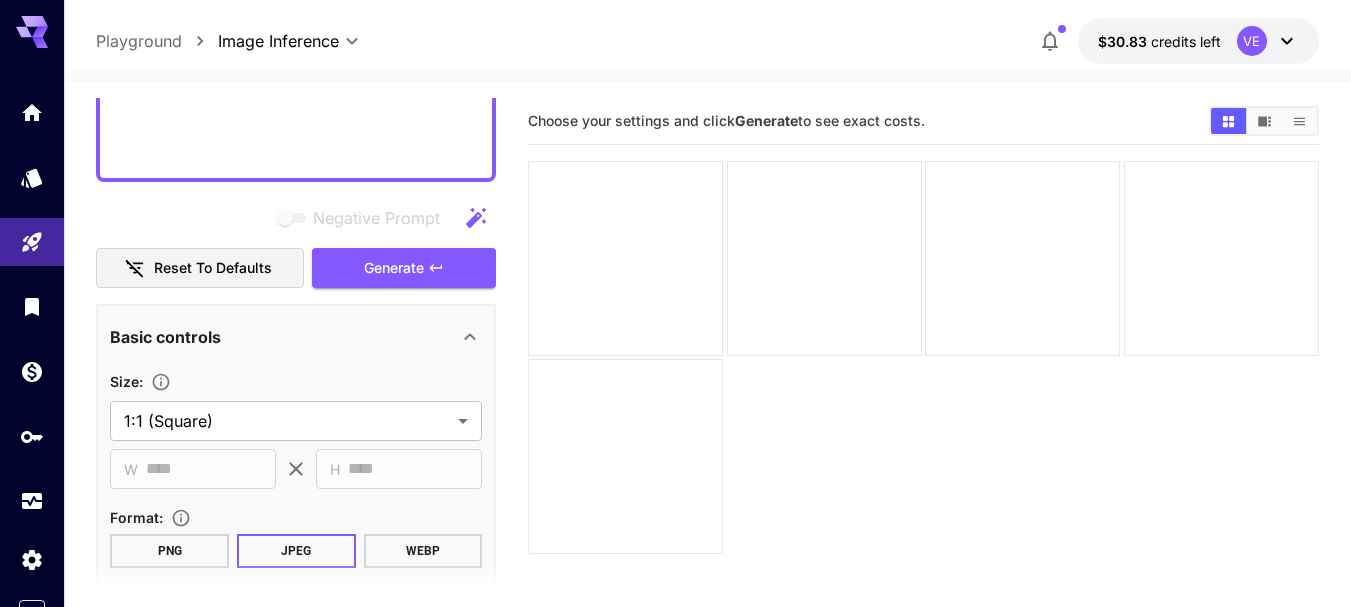 type on "**********" 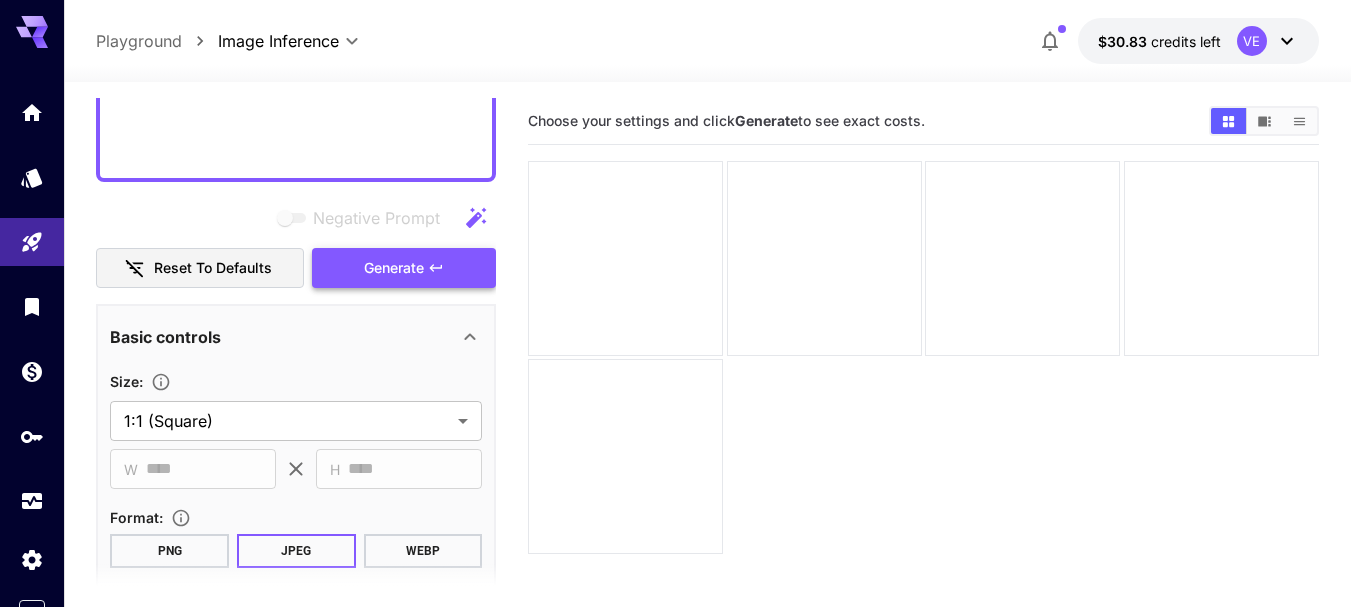 click on "Generate" at bounding box center [394, 268] 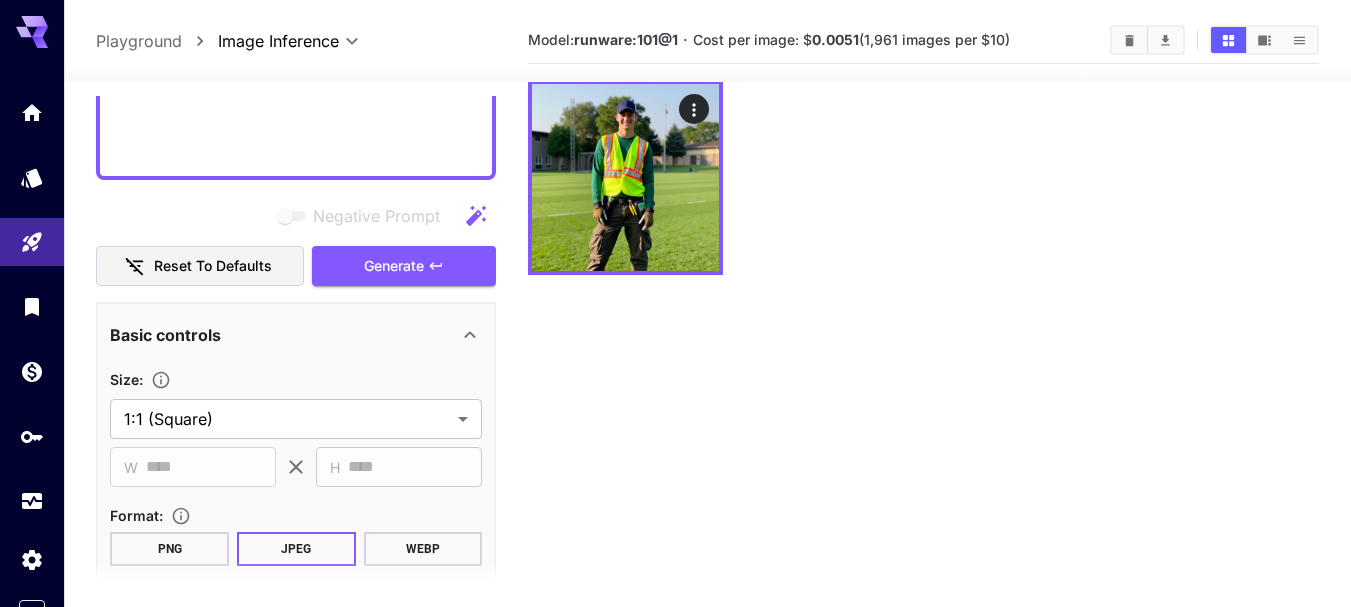 scroll, scrollTop: 158, scrollLeft: 0, axis: vertical 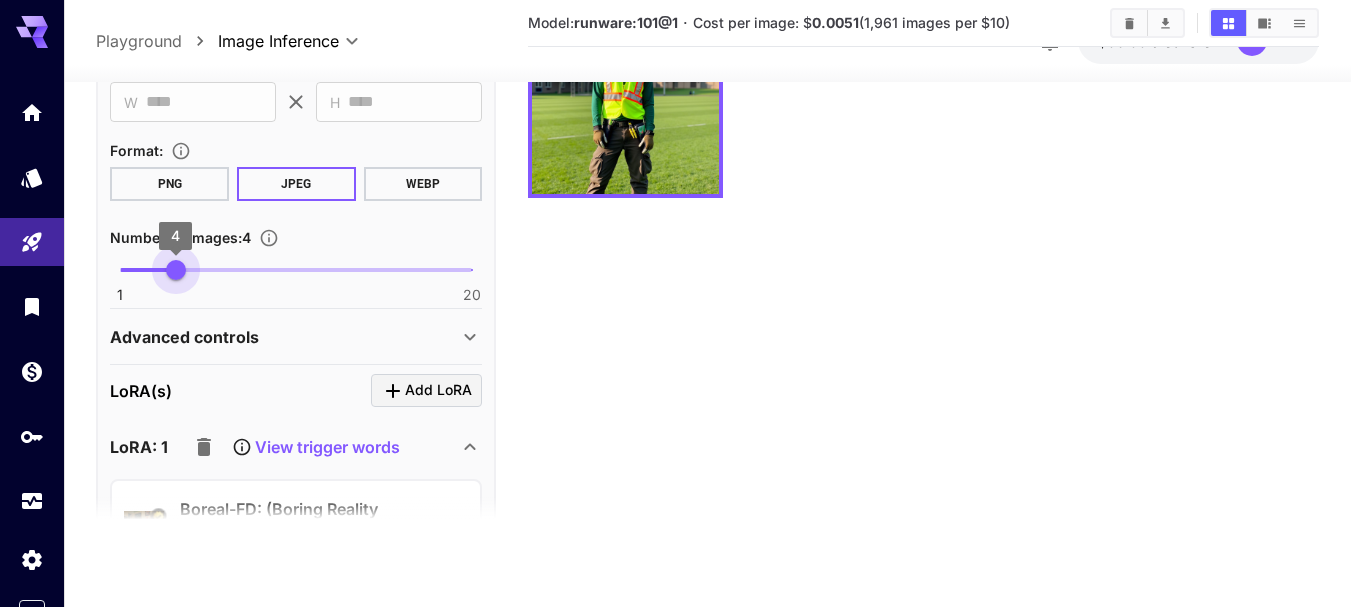 type on "*" 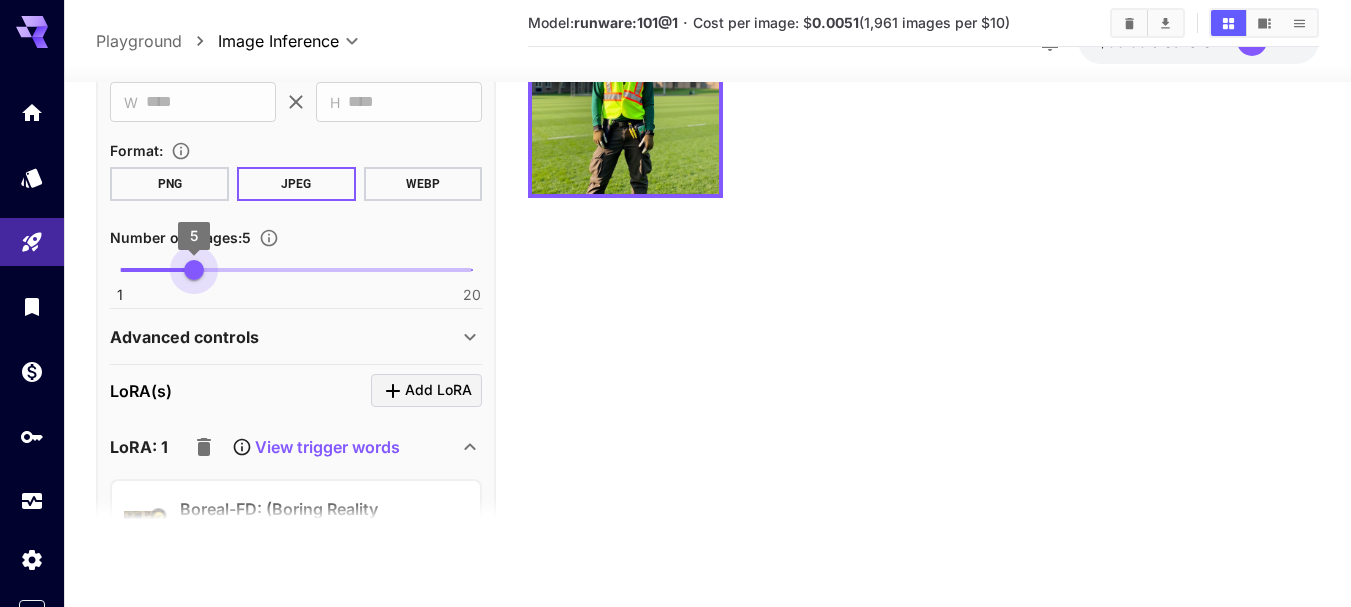 drag, startPoint x: 125, startPoint y: 270, endPoint x: 191, endPoint y: 270, distance: 66 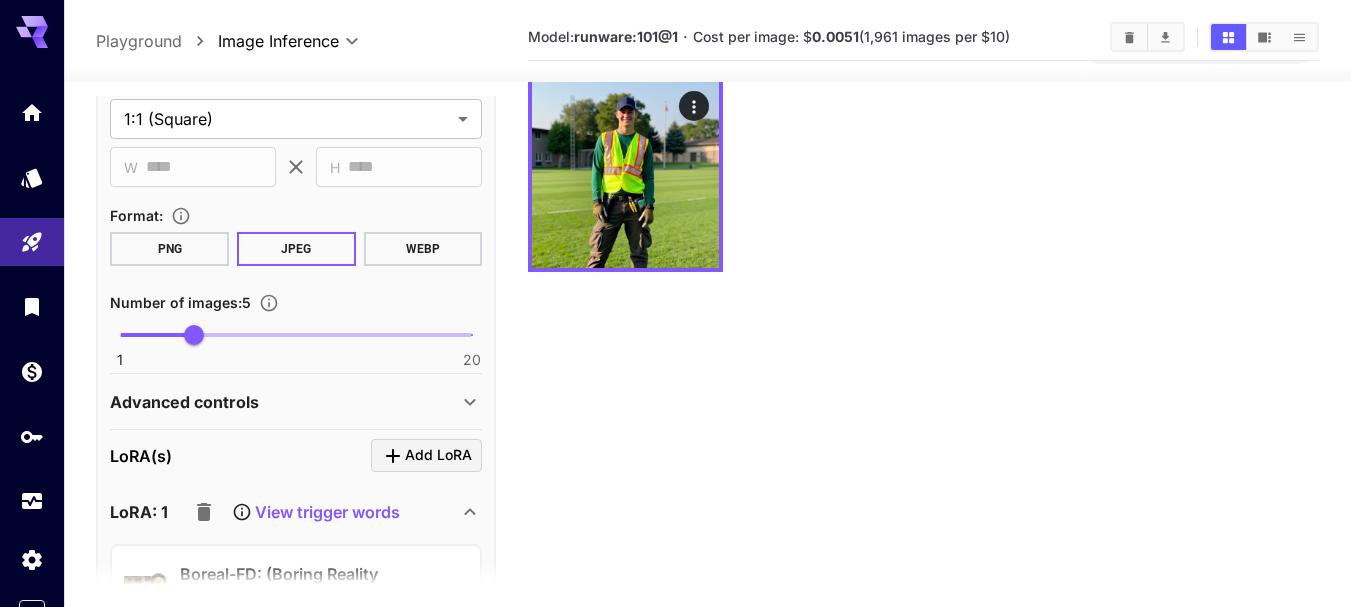 scroll, scrollTop: 0, scrollLeft: 0, axis: both 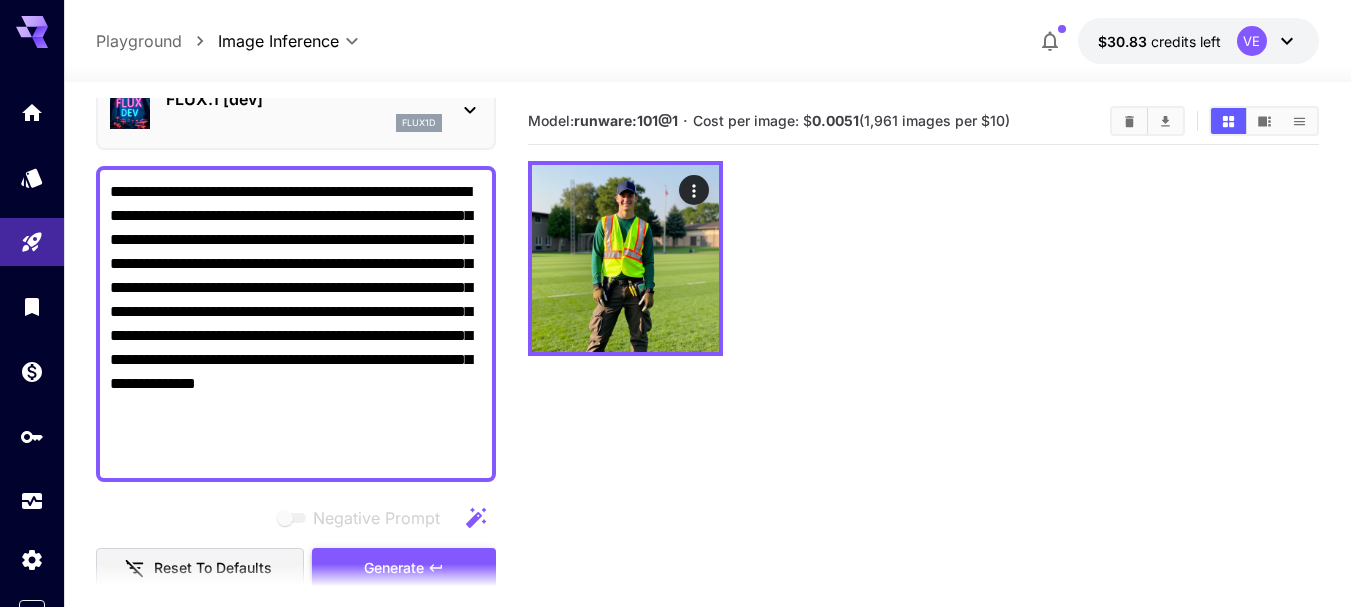 click on "Generate" at bounding box center (404, 568) 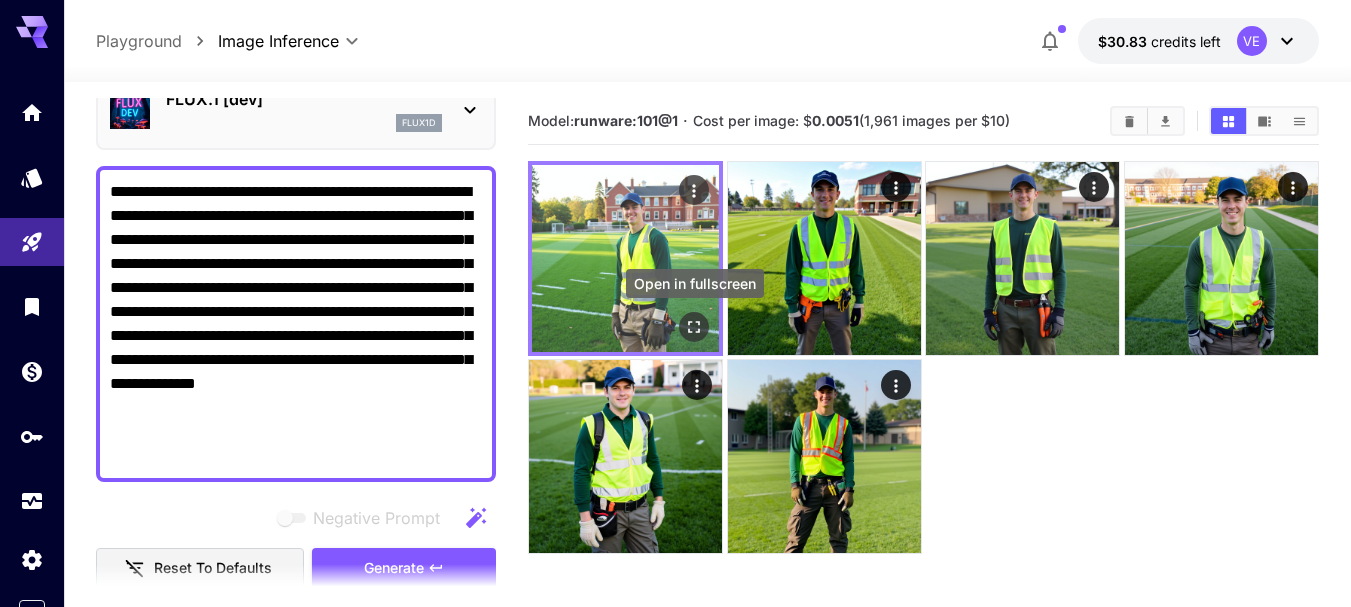 click 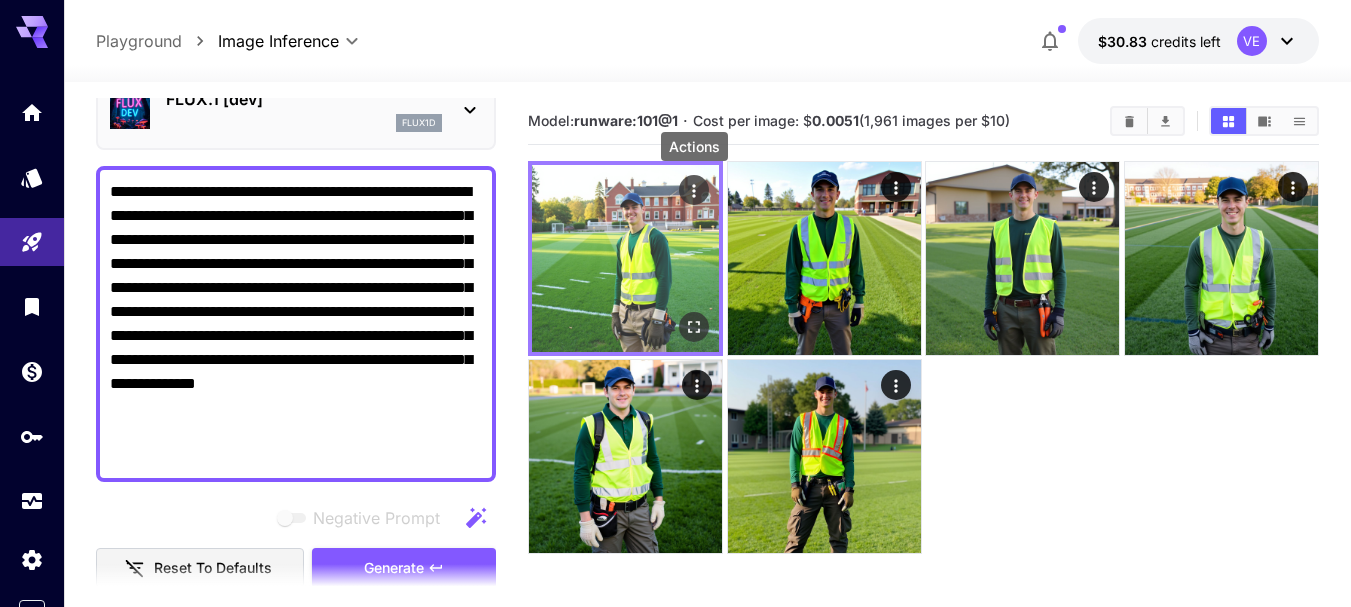 click 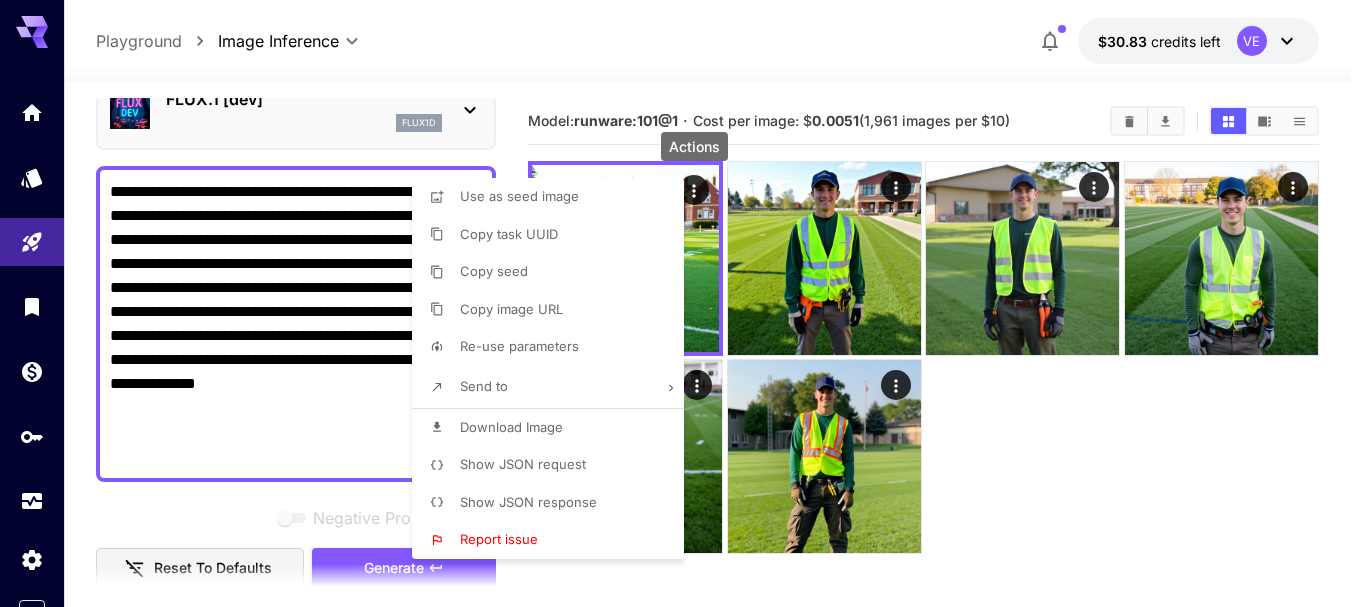 click on "Download Image" at bounding box center [511, 427] 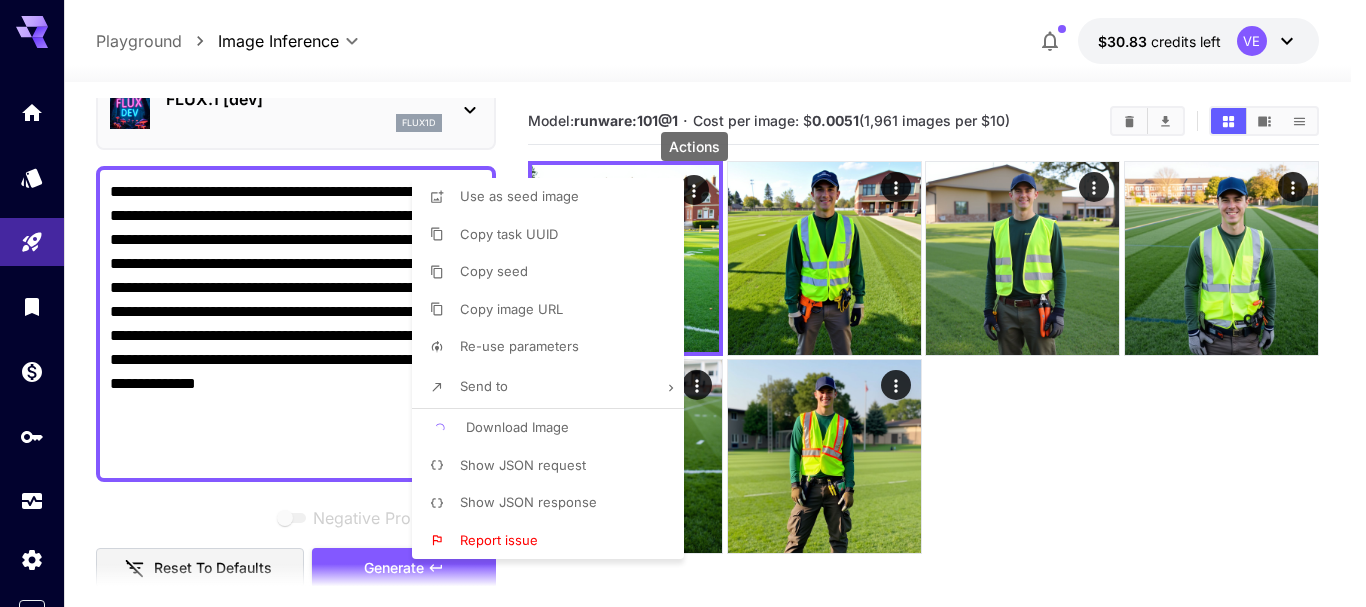 type 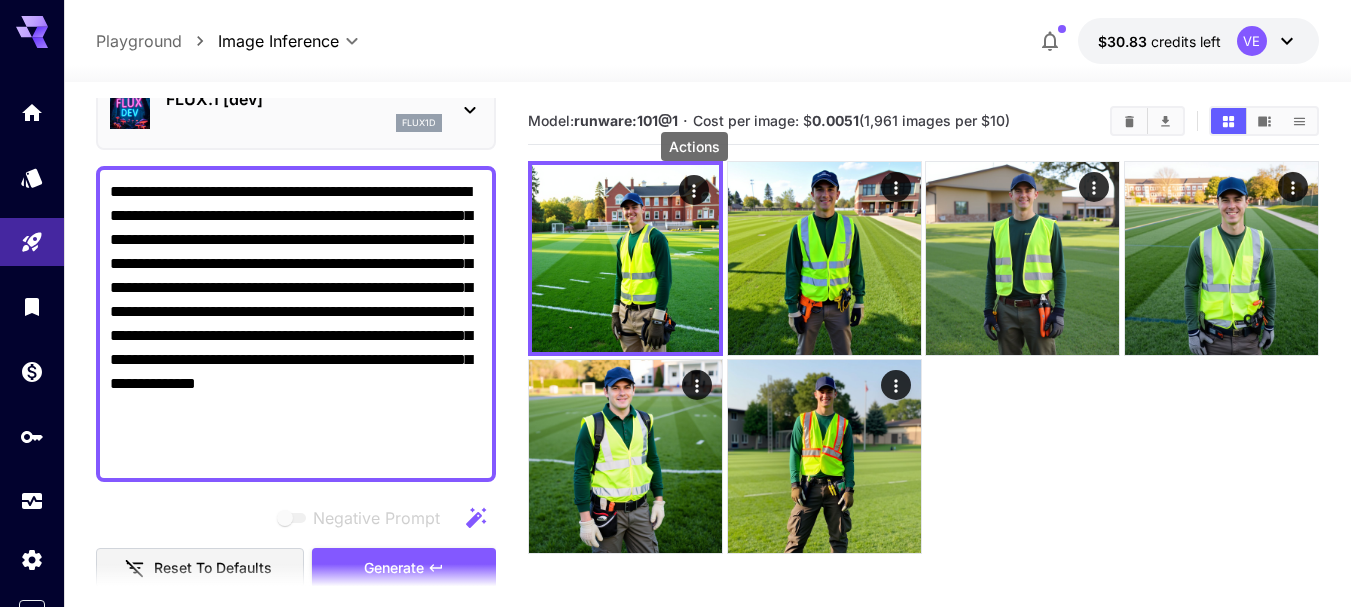 type 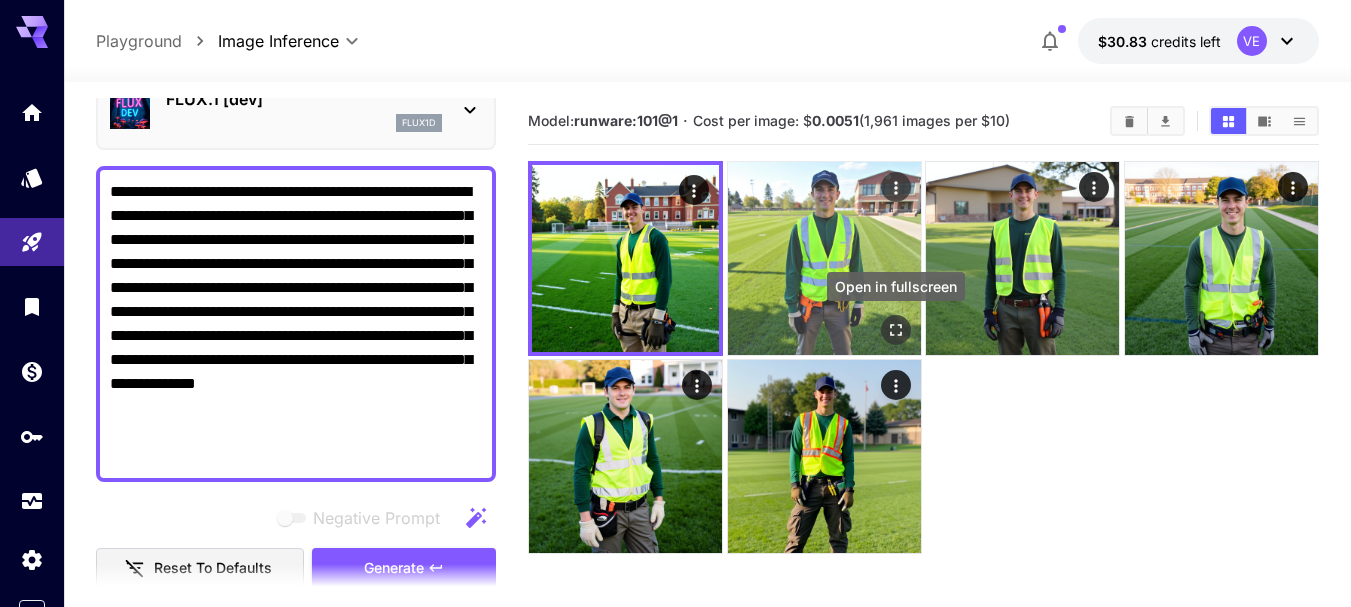 click 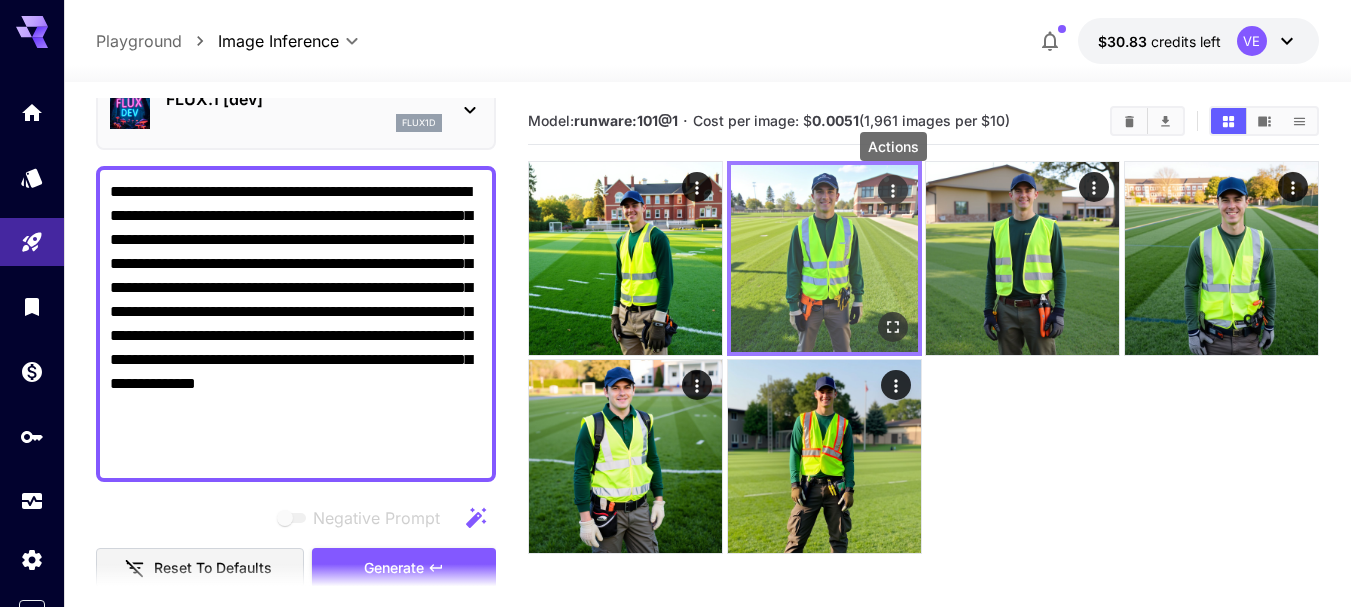 click 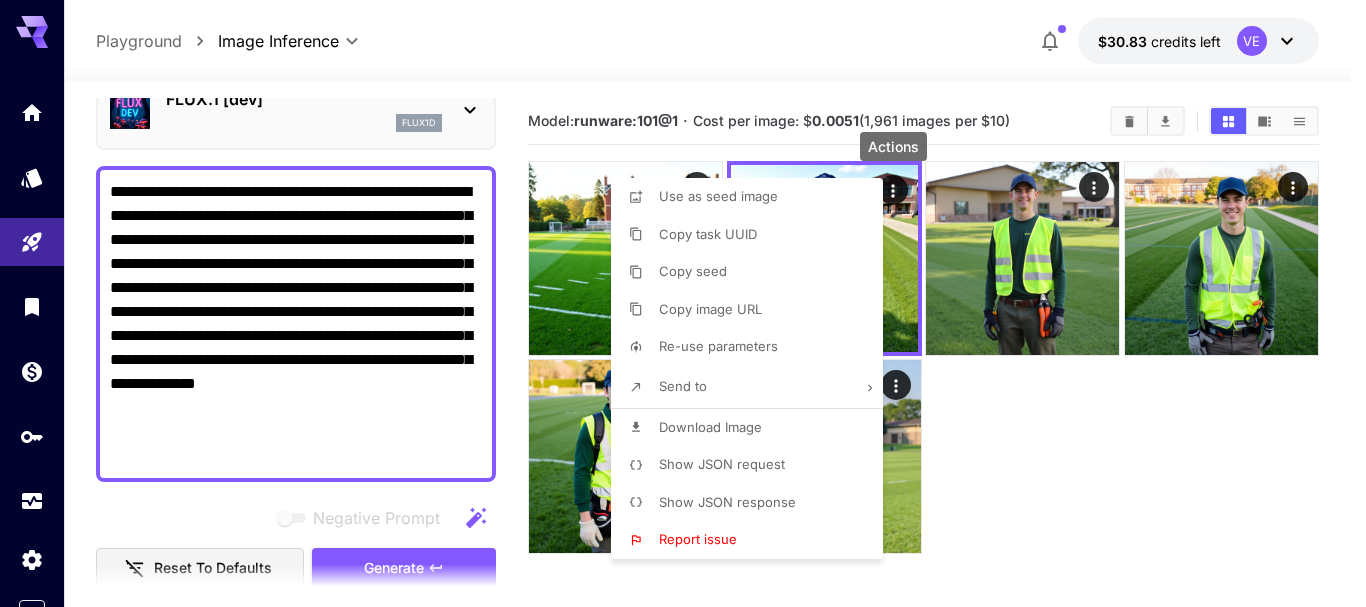 click on "Download Image" at bounding box center [710, 427] 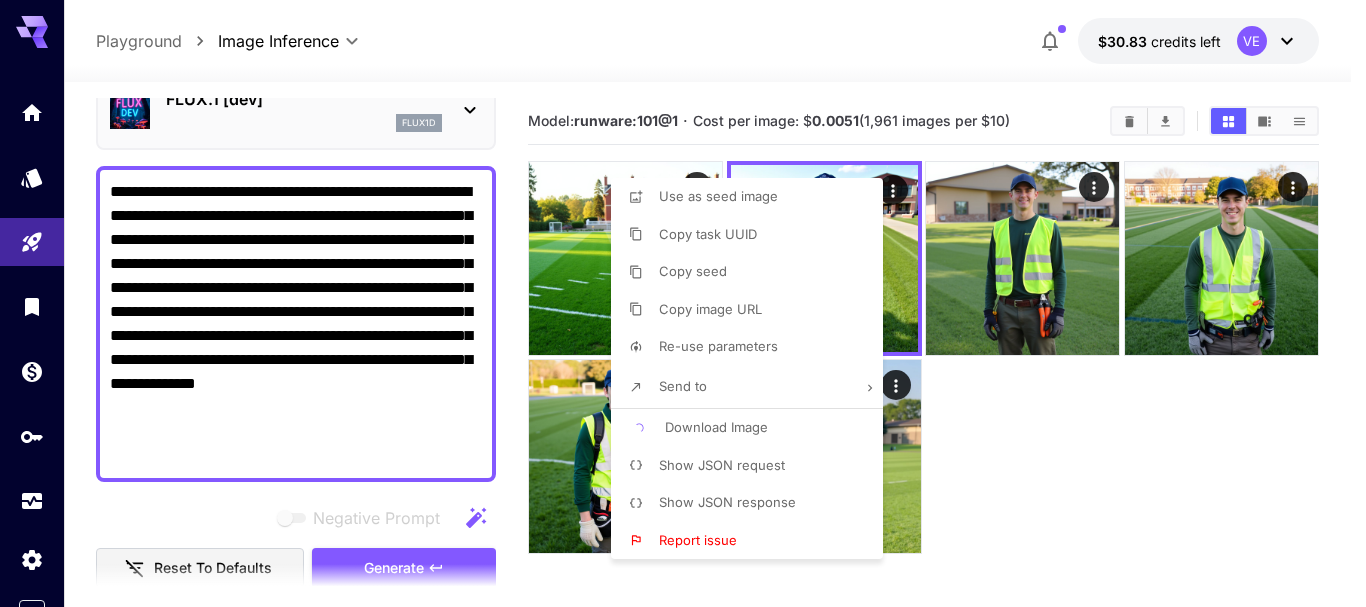 type 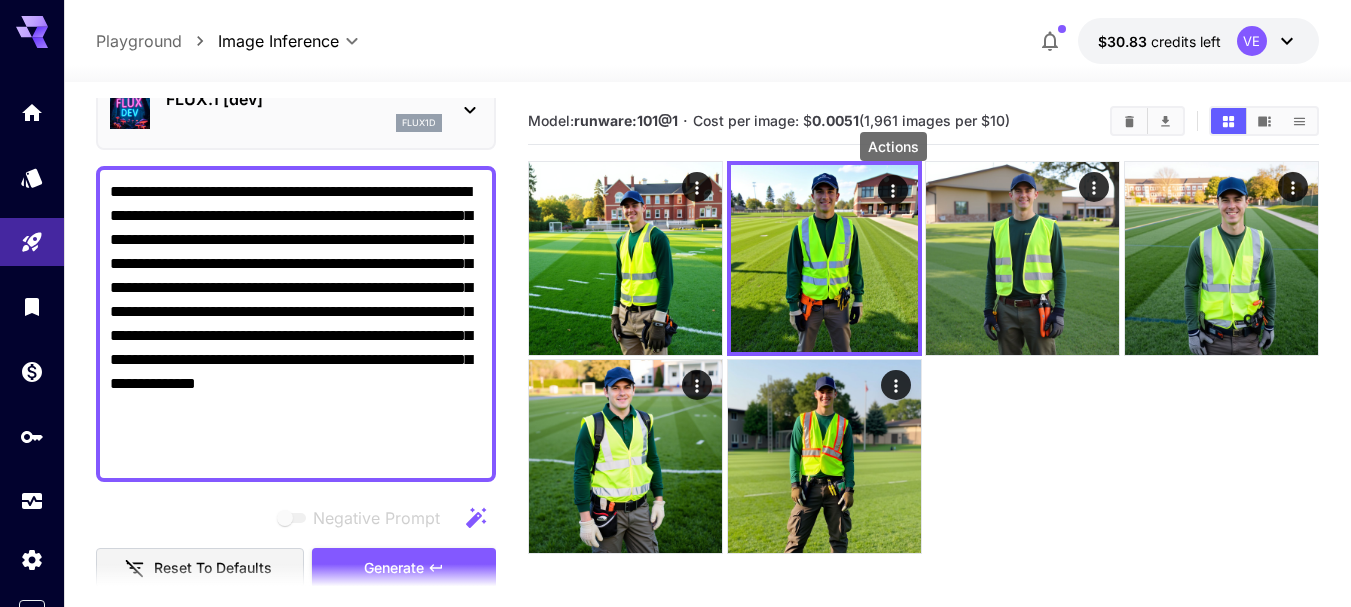 type 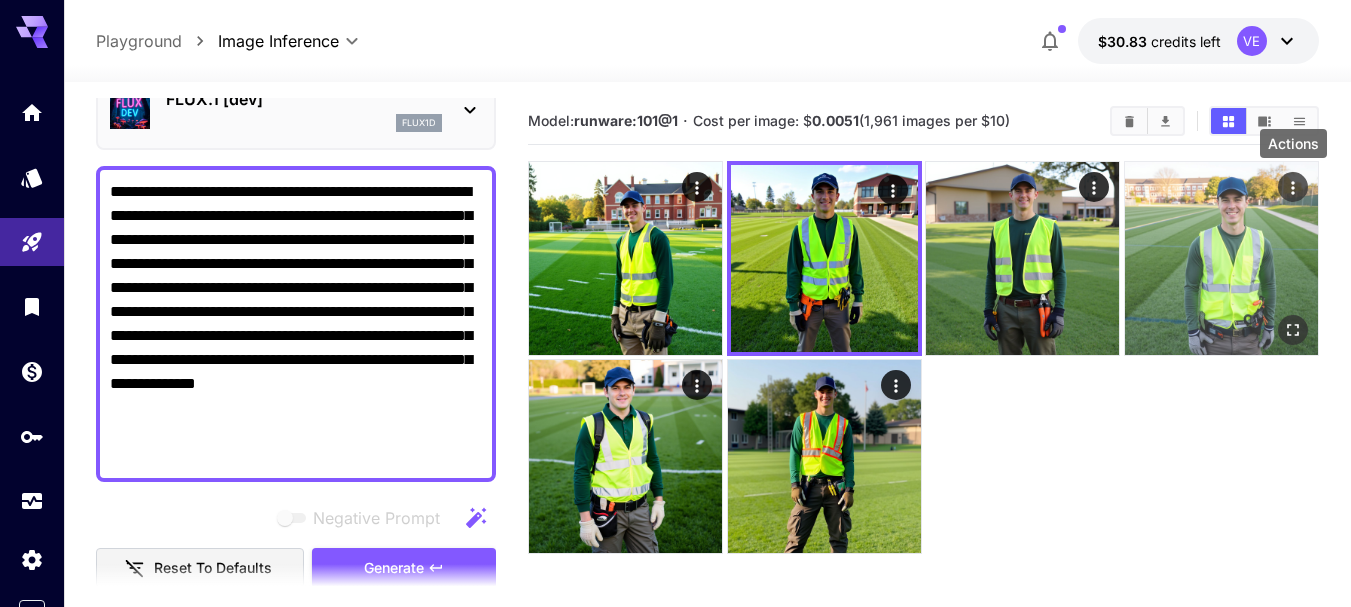 click 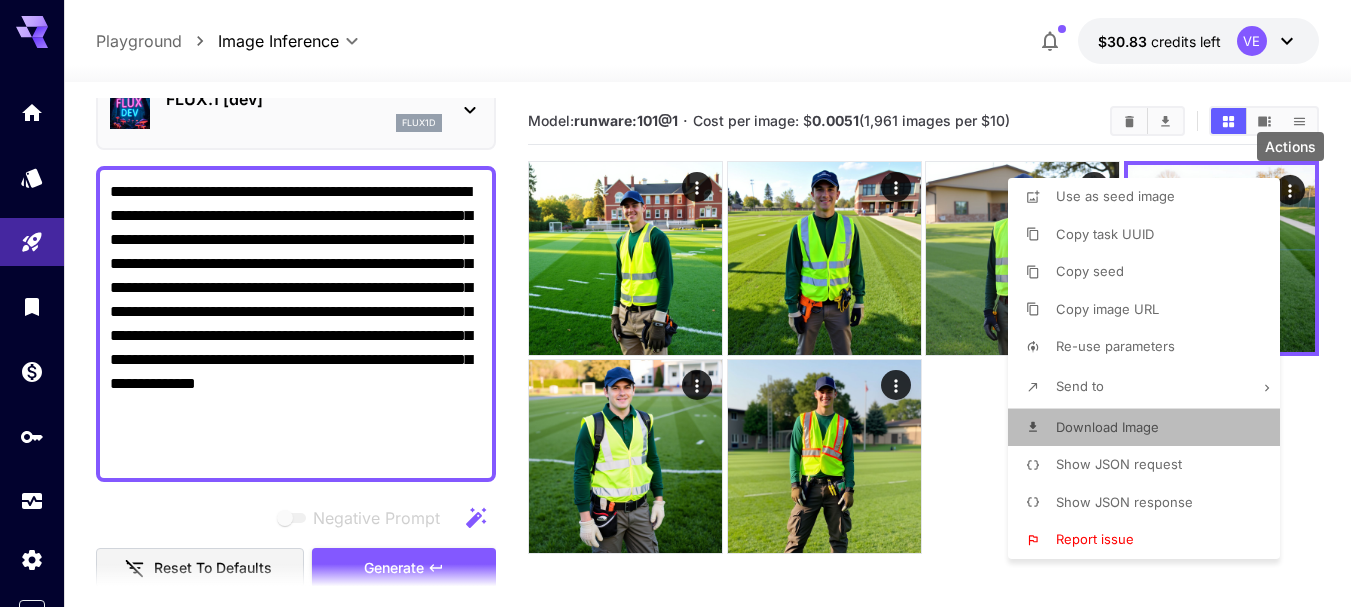 click on "Download Image" at bounding box center [1107, 427] 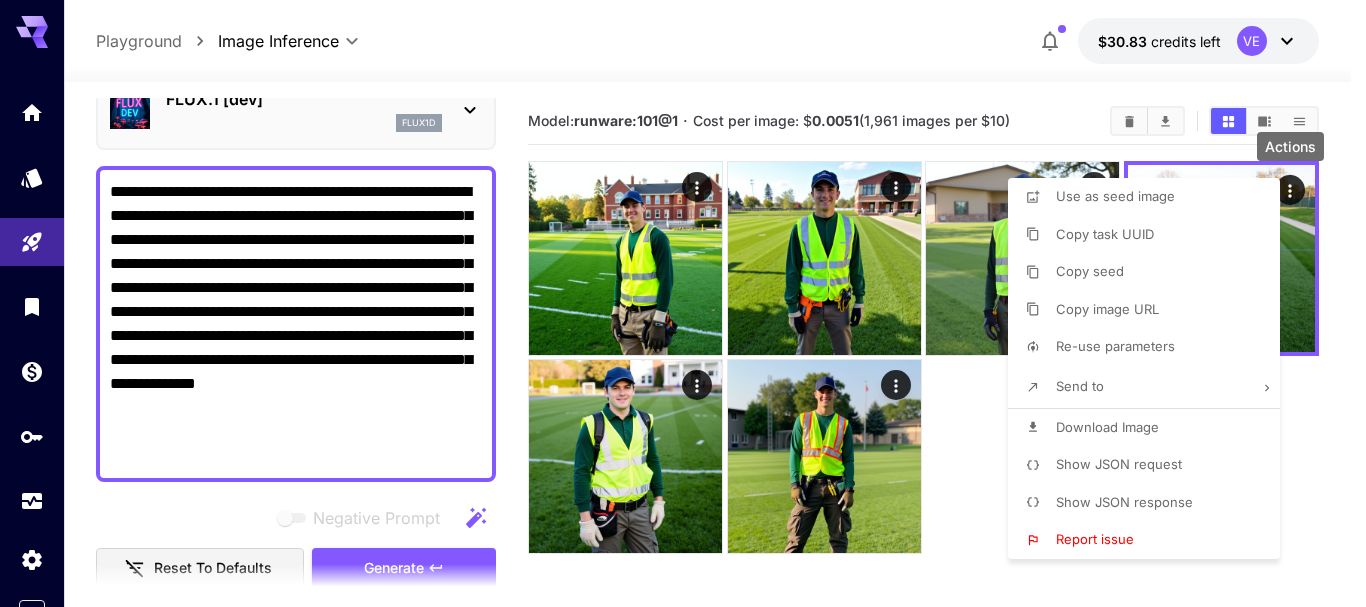 type 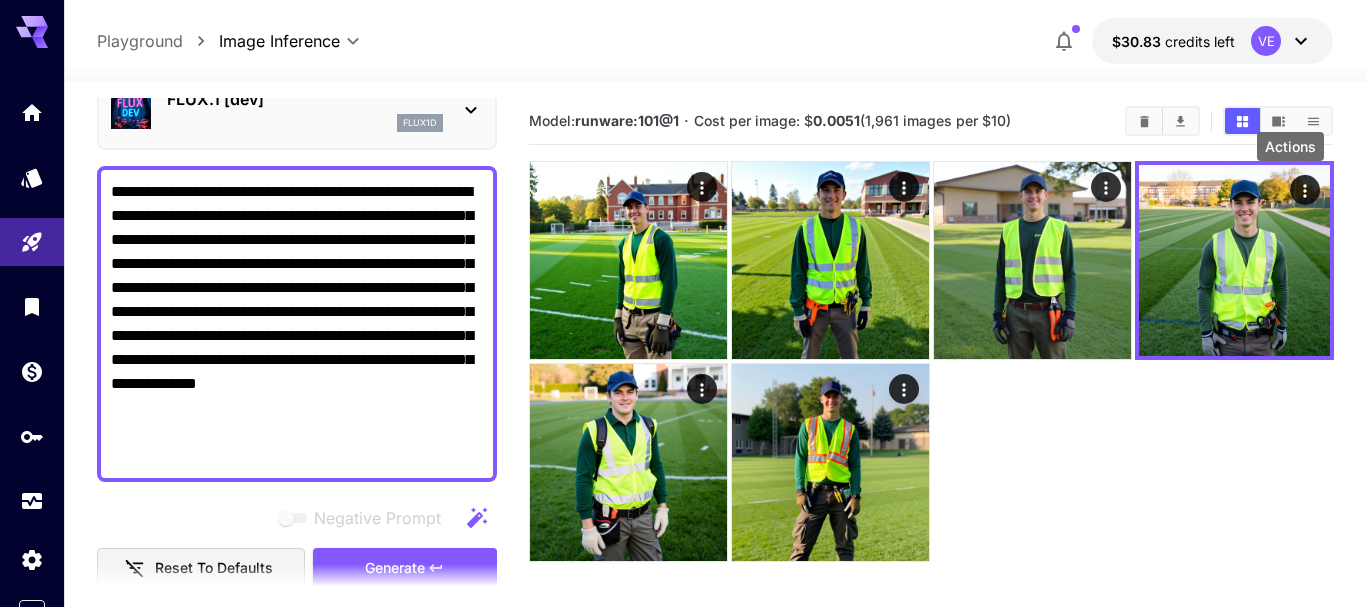 type 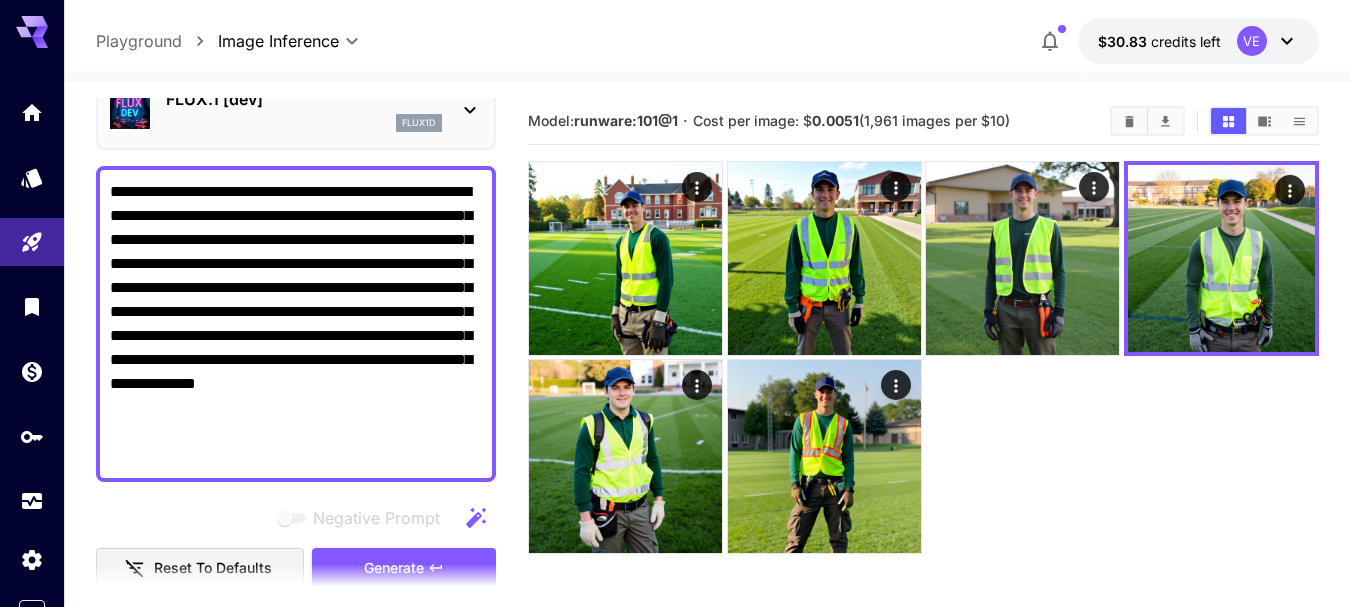click at bounding box center [296, 589] 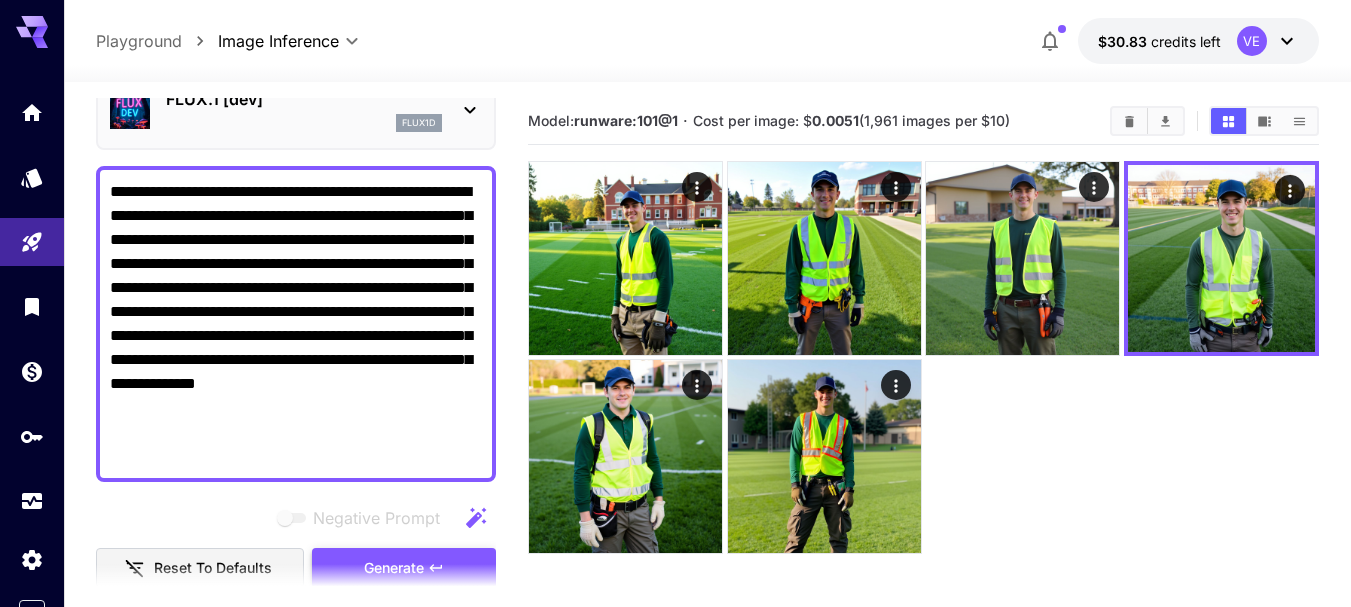 click on "Generate" at bounding box center (394, 568) 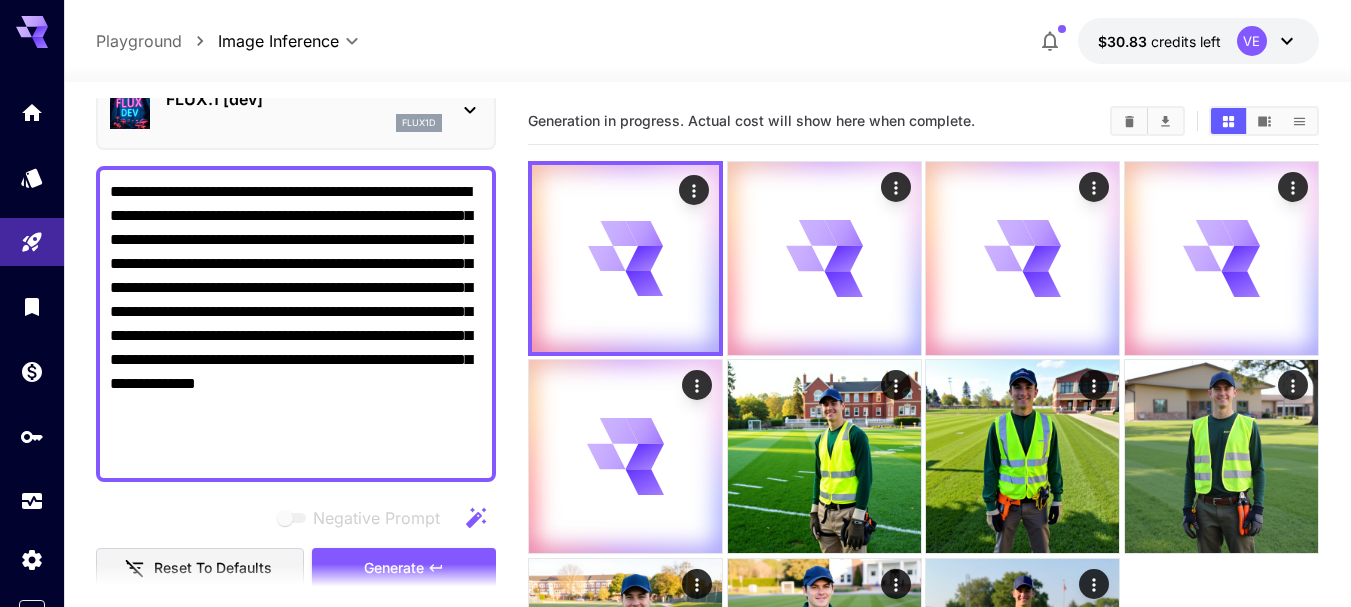click on "**********" at bounding box center [296, 324] 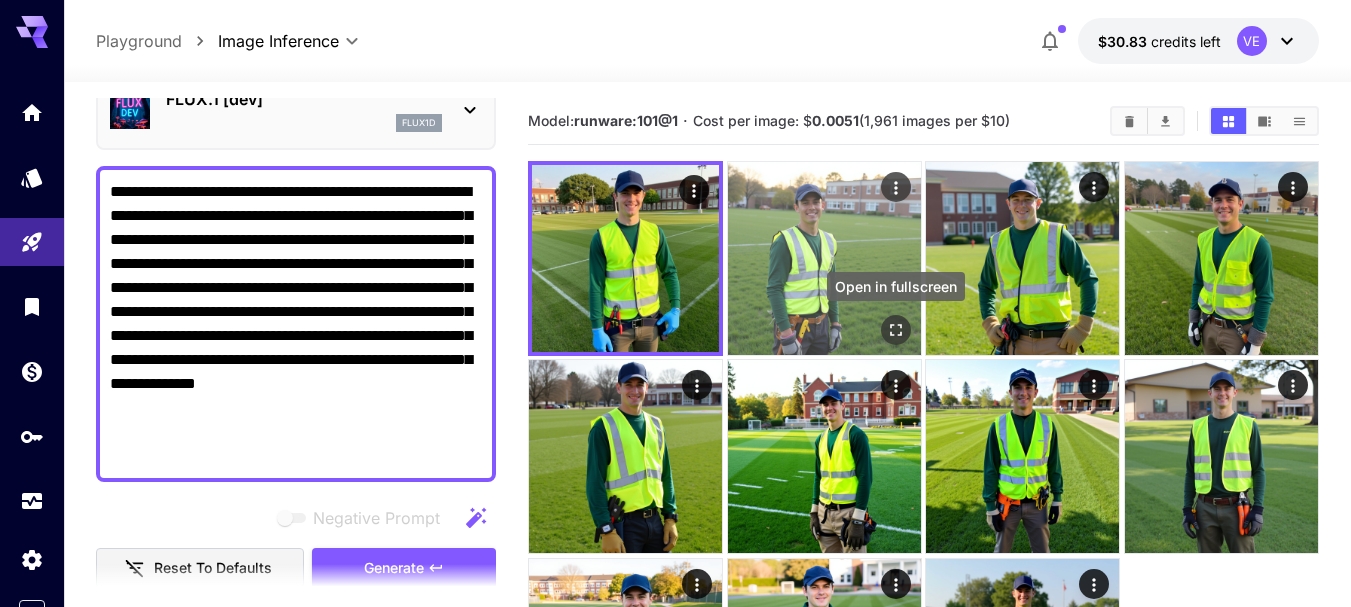 click 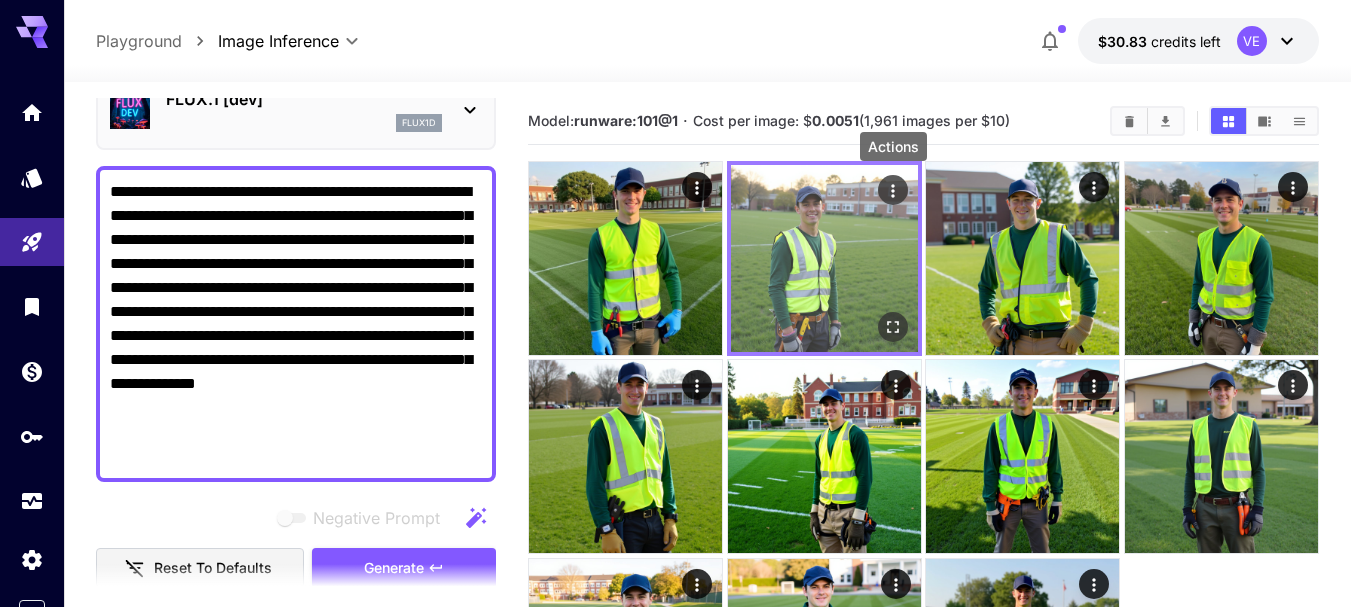 click 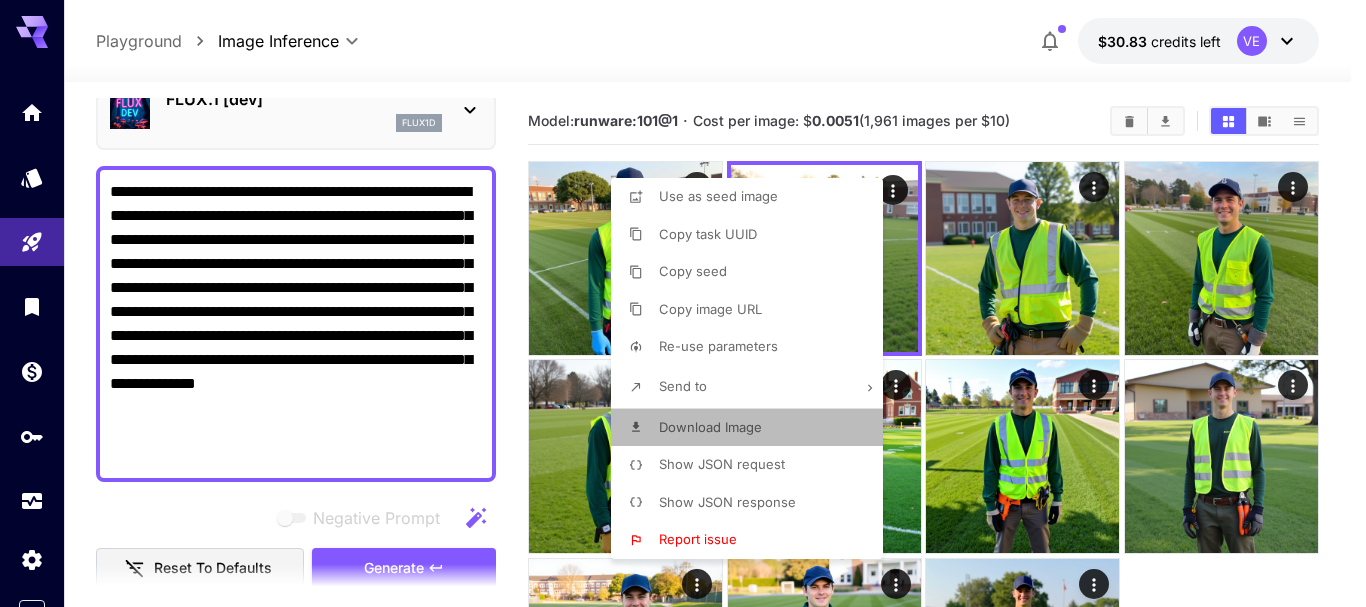 click on "Download Image" at bounding box center (710, 427) 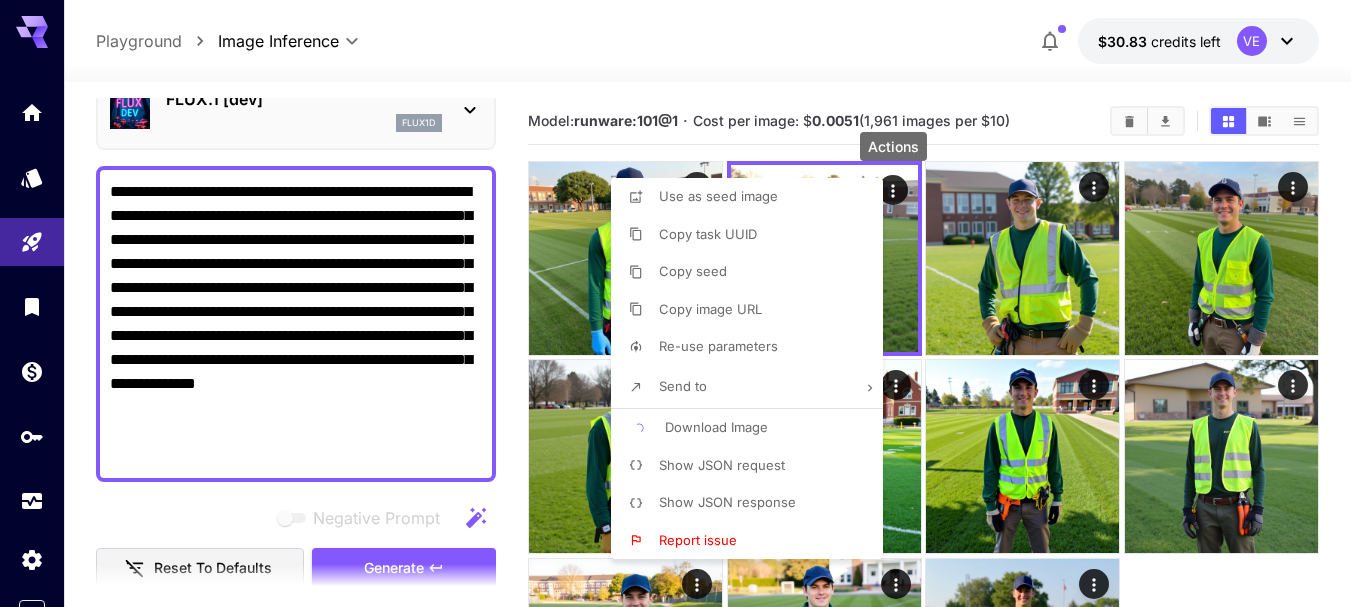 type 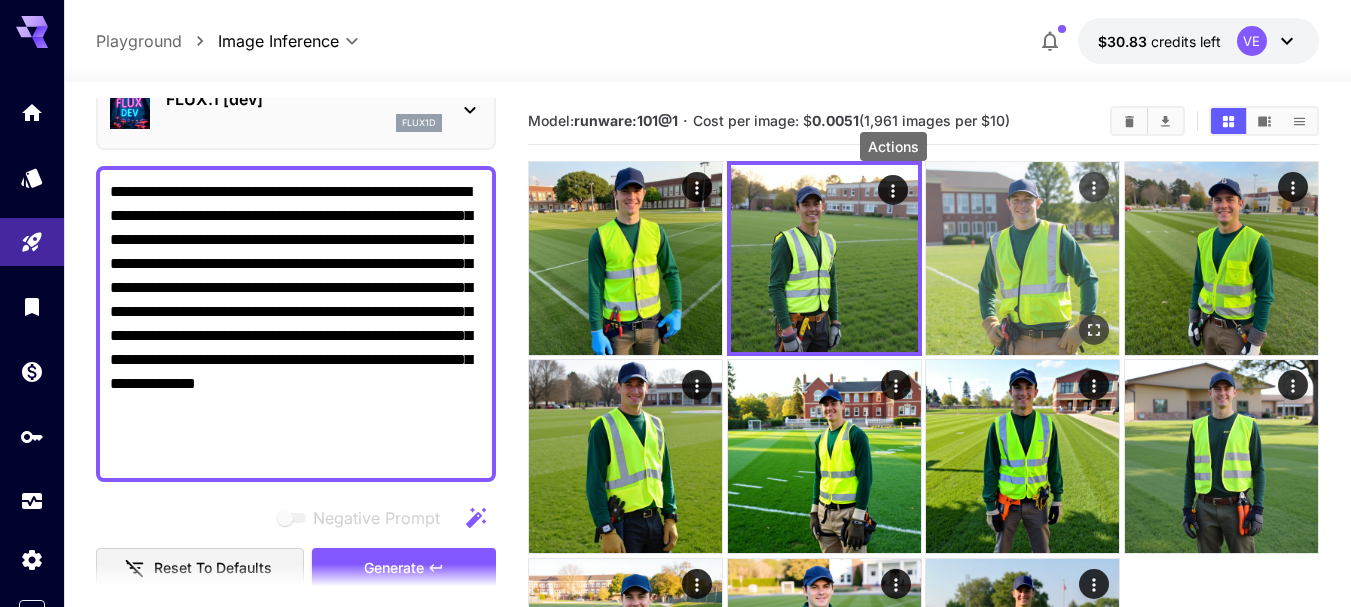 type 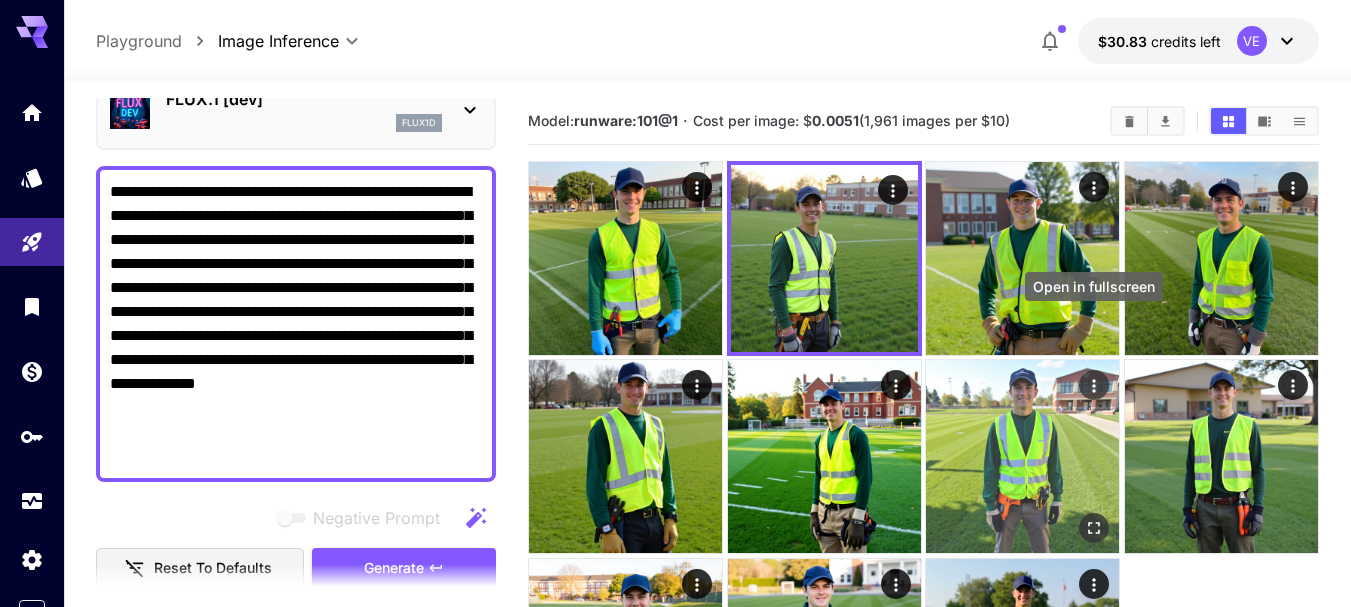 drag, startPoint x: 1094, startPoint y: 327, endPoint x: 1100, endPoint y: 375, distance: 48.373547 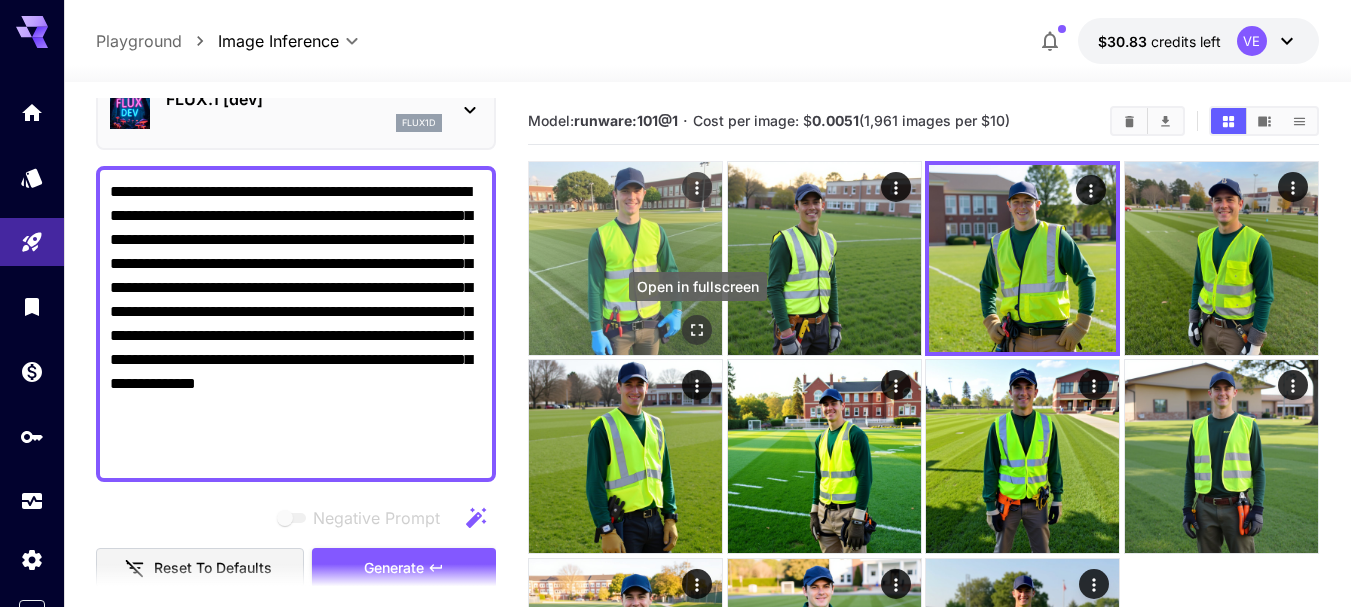 click 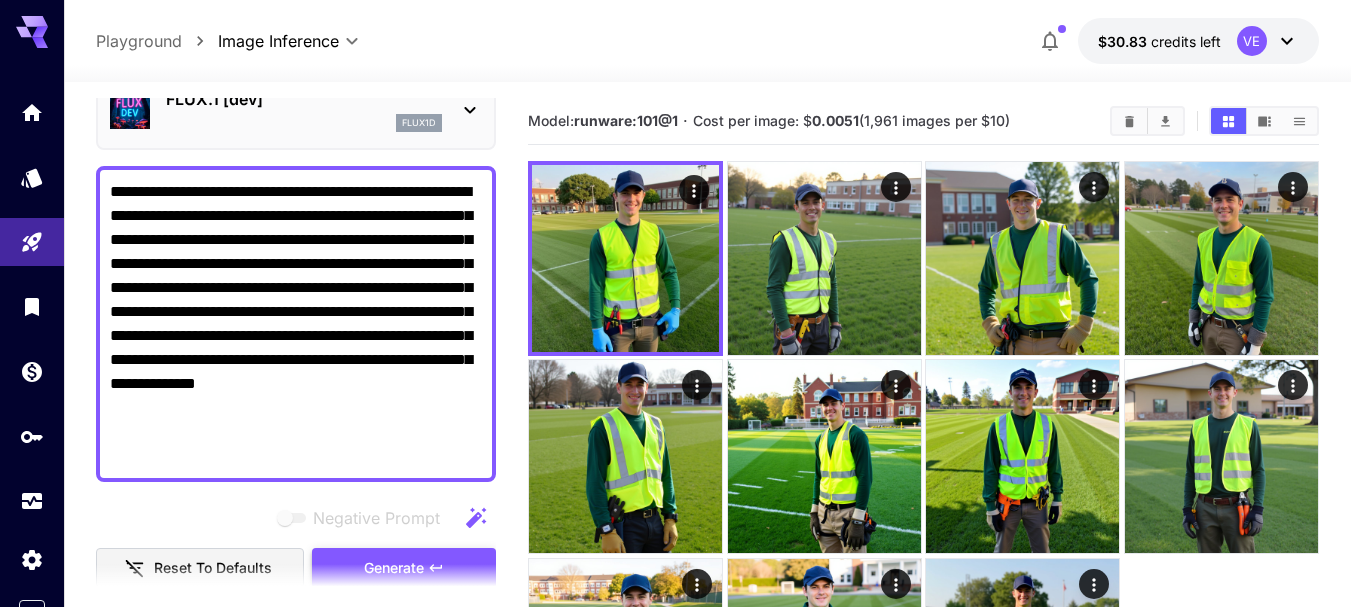 click on "Generate" at bounding box center (394, 568) 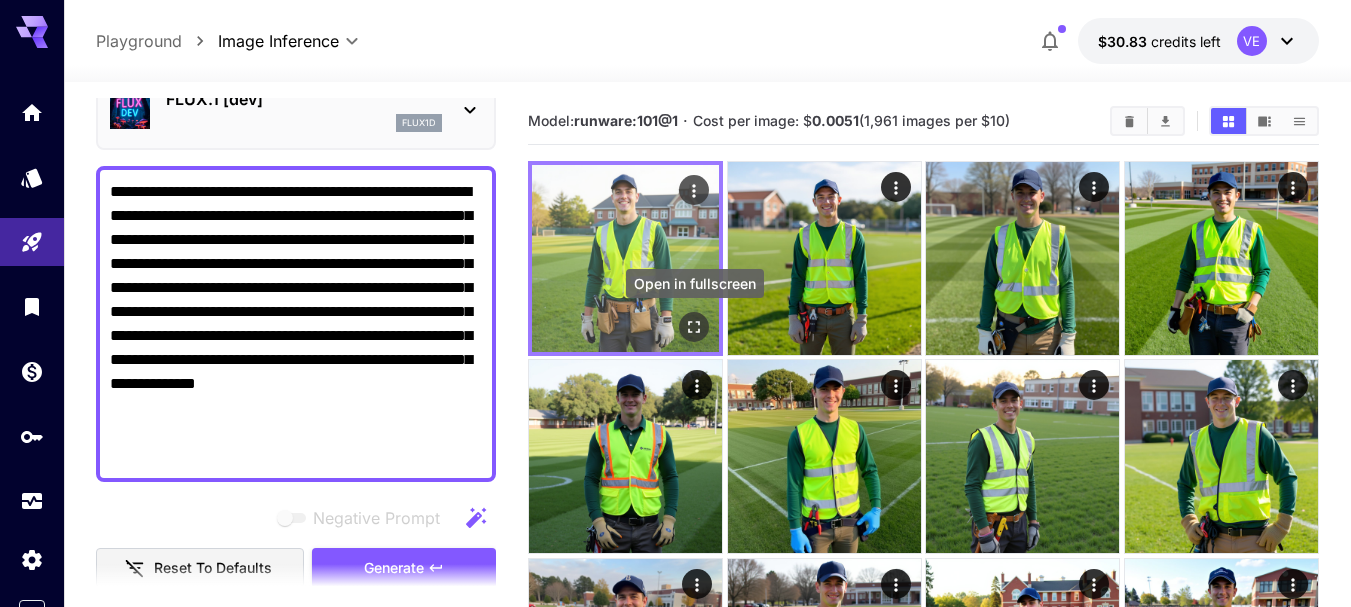 click 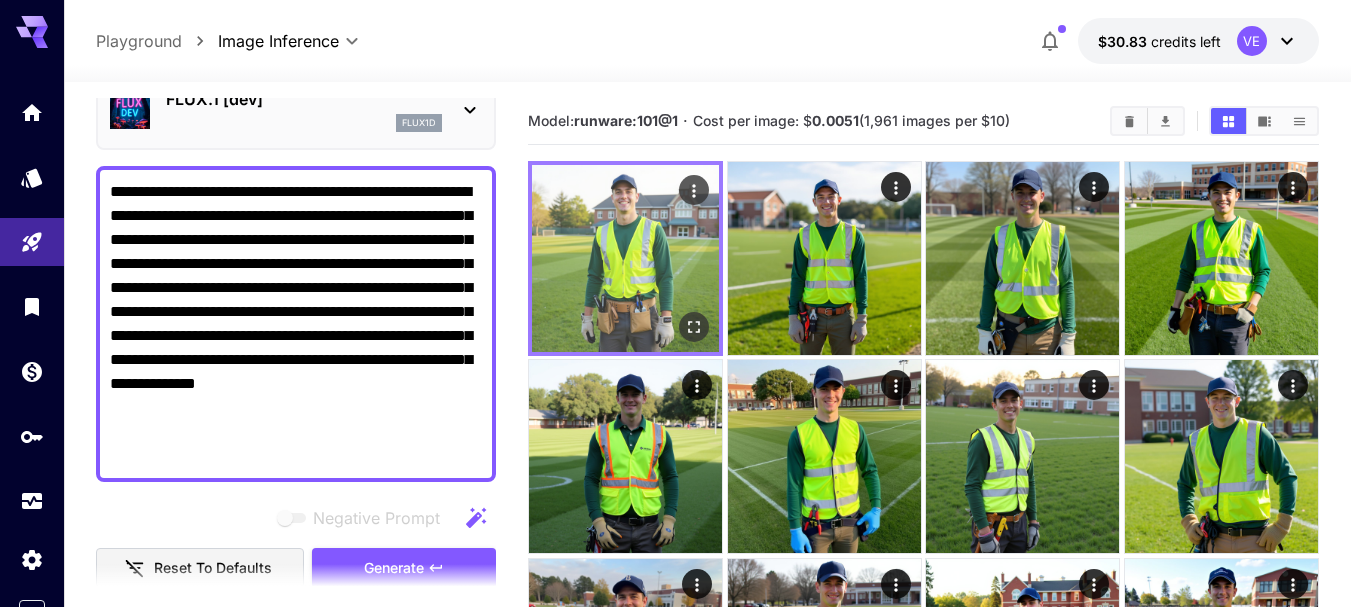 click at bounding box center (694, 190) 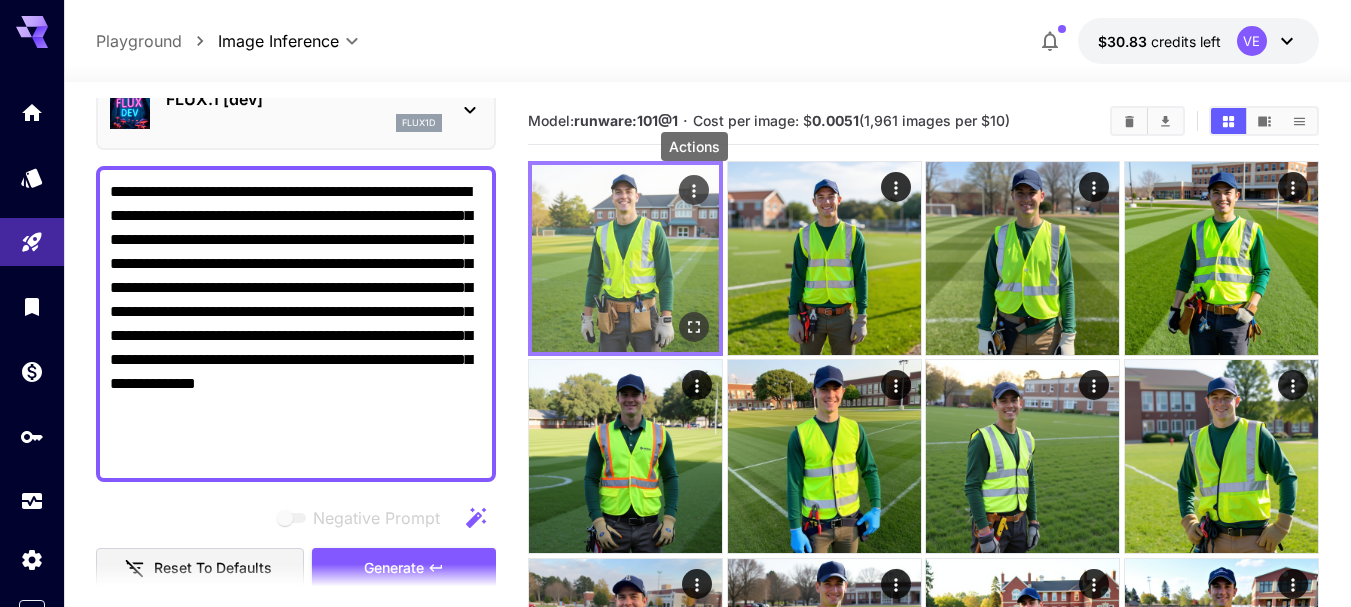 click 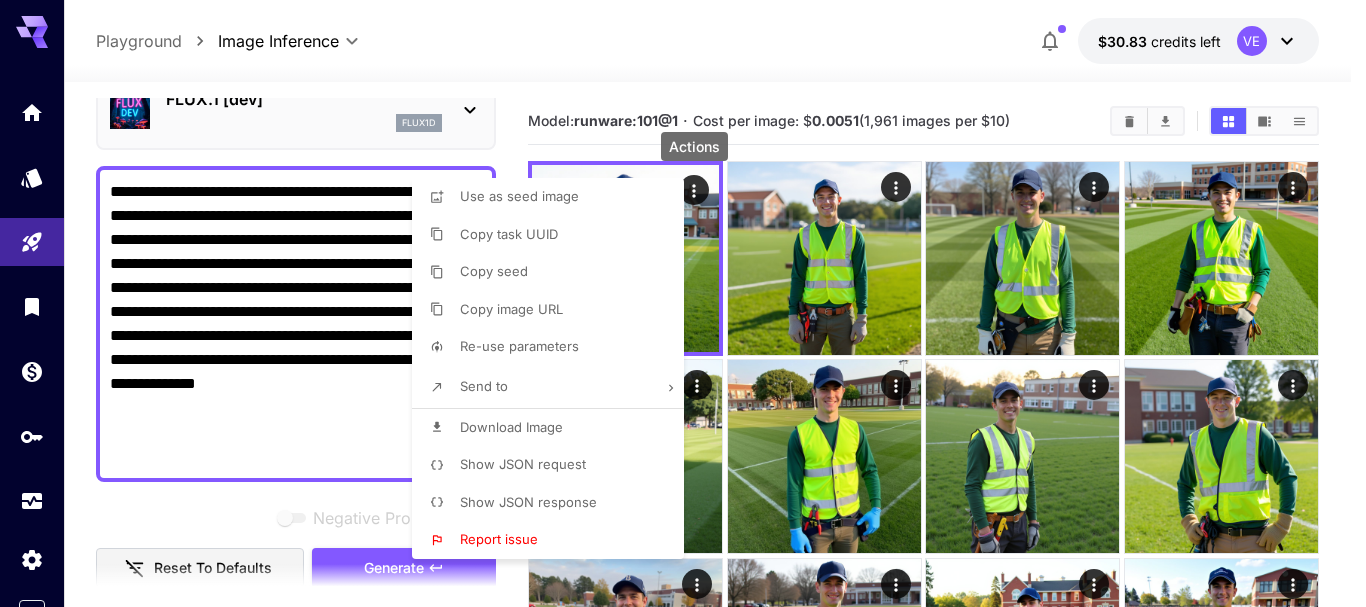 click on "Download Image" at bounding box center [511, 427] 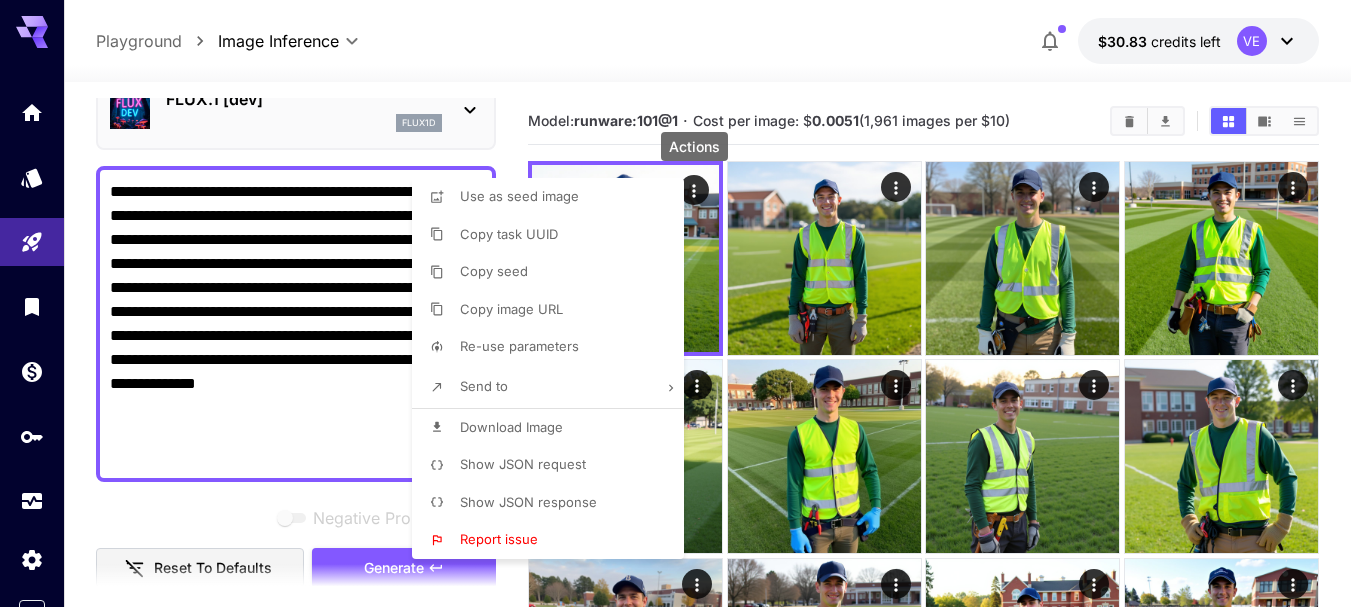 type 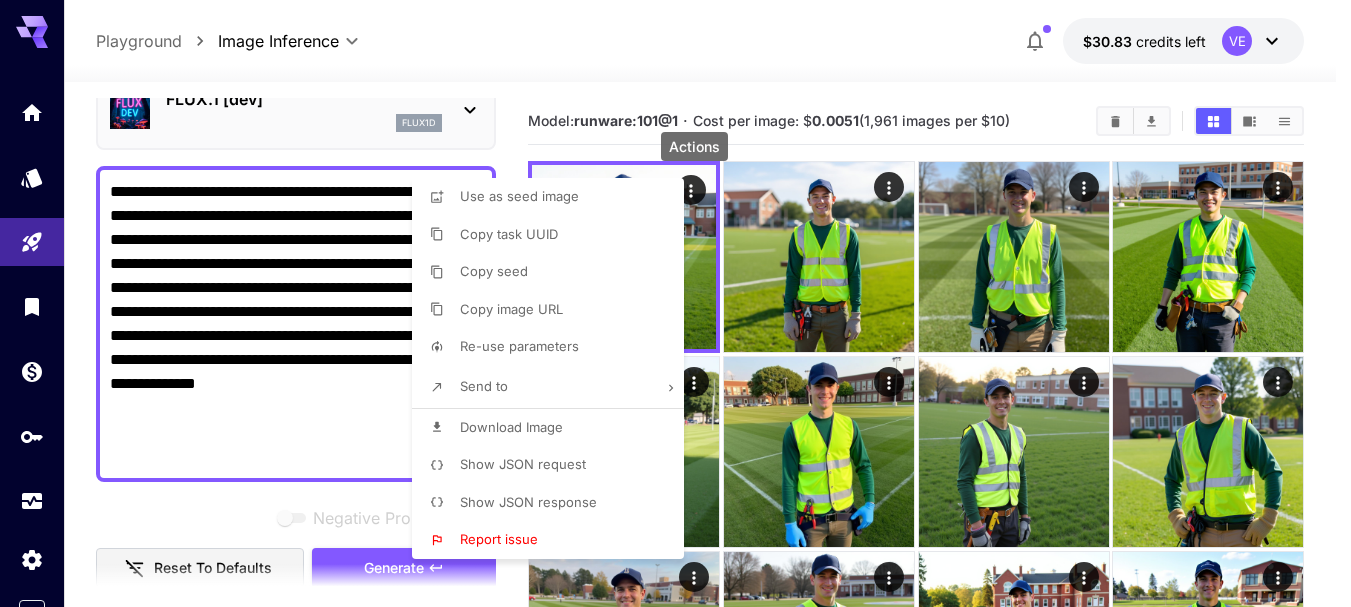 type 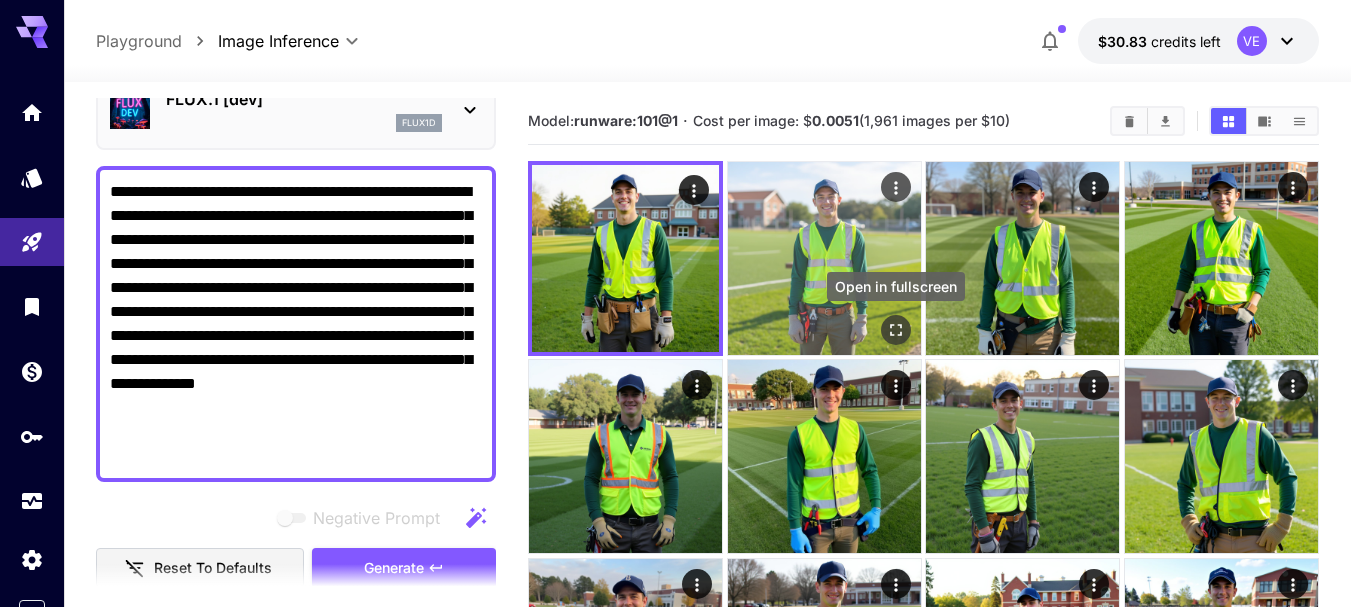 click at bounding box center [896, 330] 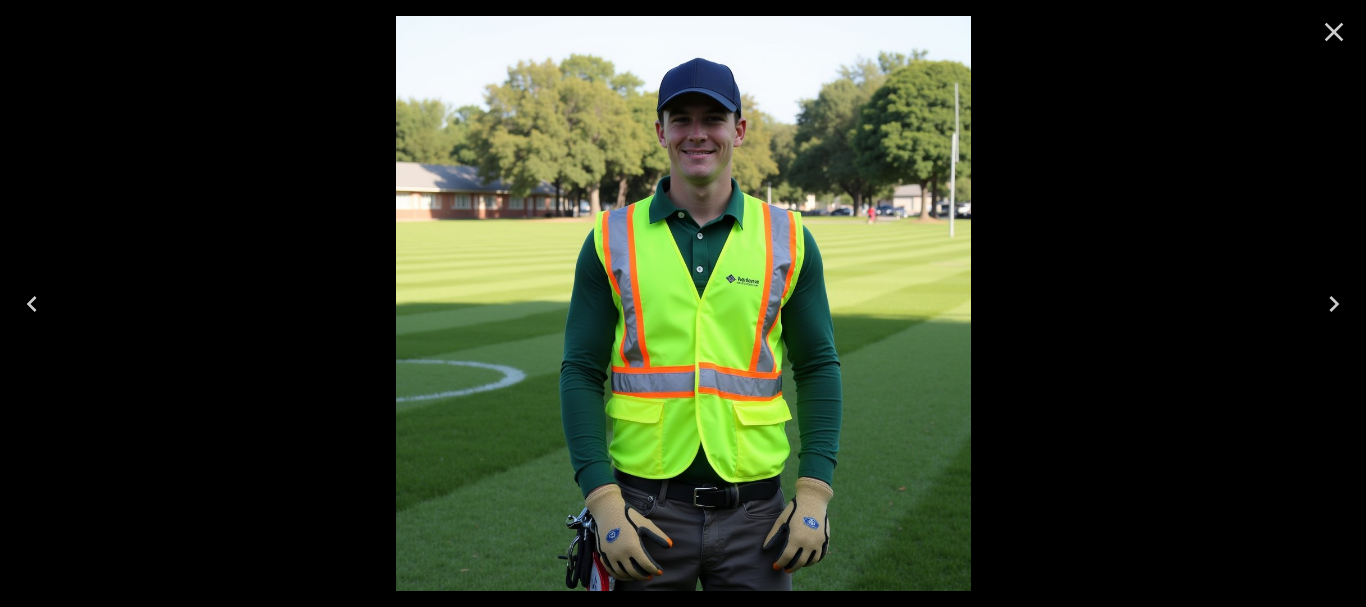 scroll, scrollTop: 0, scrollLeft: 0, axis: both 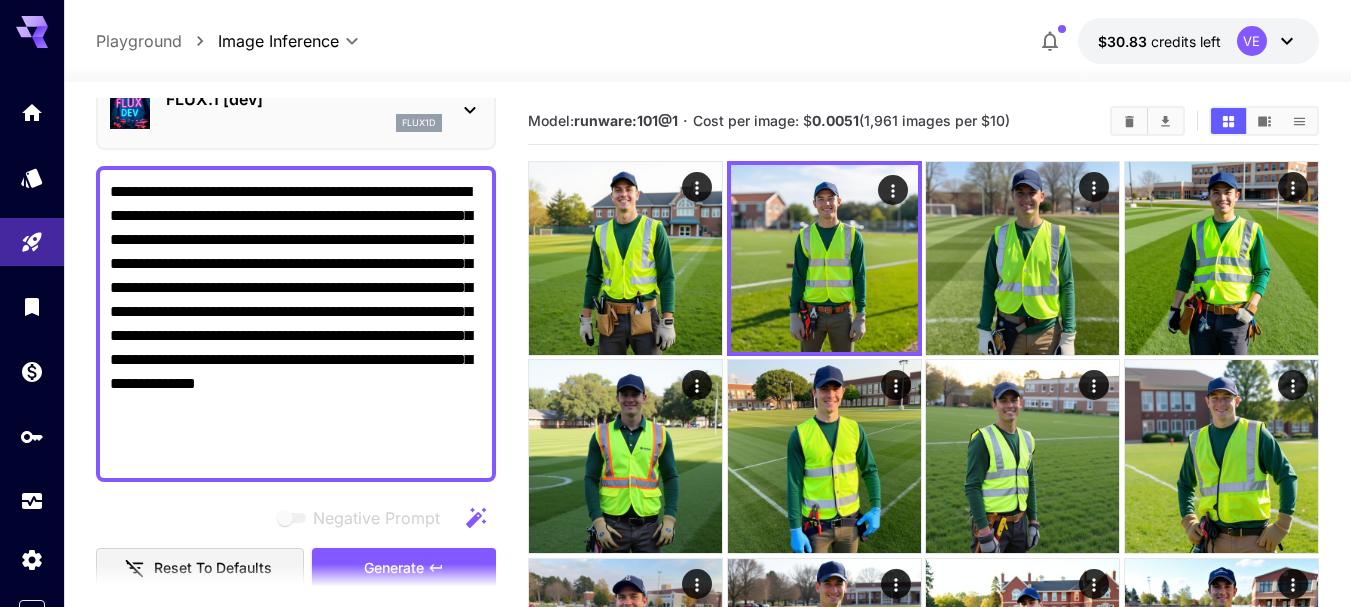 click on "**********" at bounding box center [296, 324] 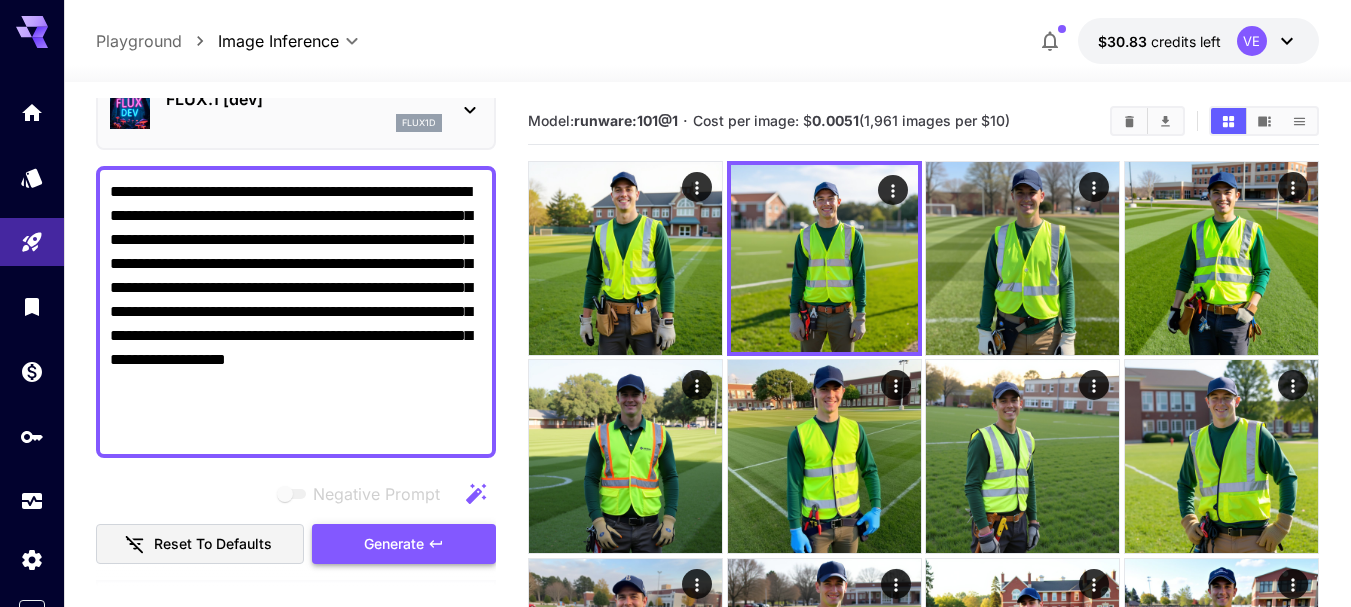 type on "**********" 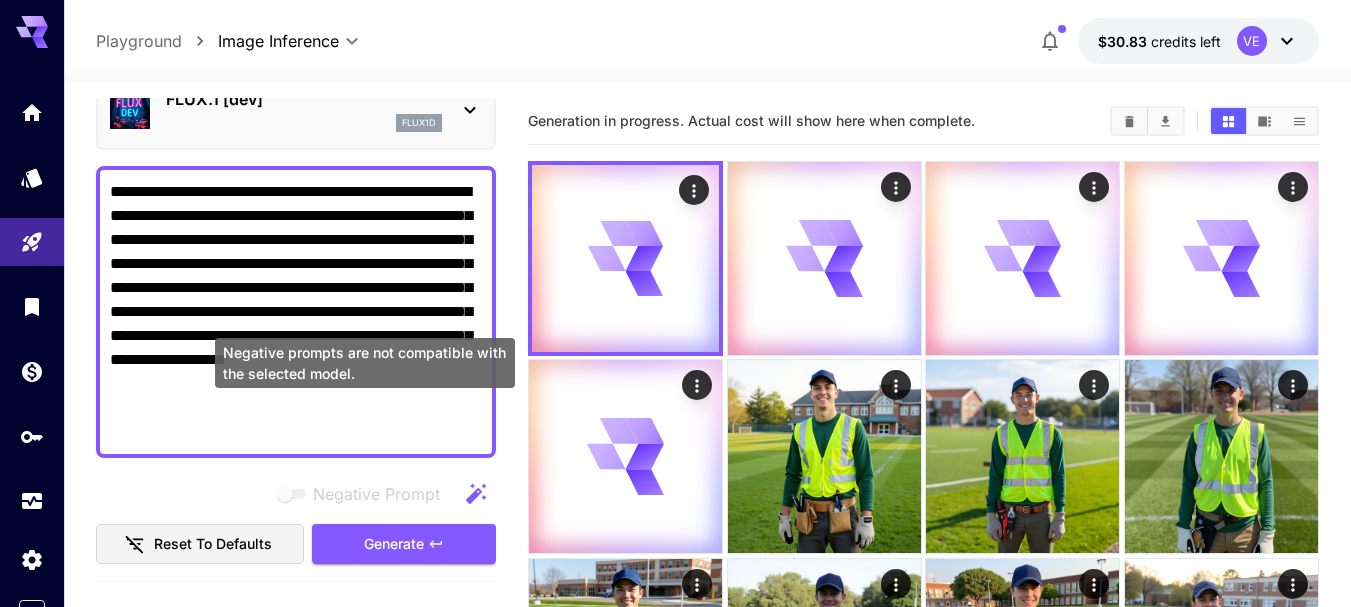 scroll, scrollTop: 300, scrollLeft: 0, axis: vertical 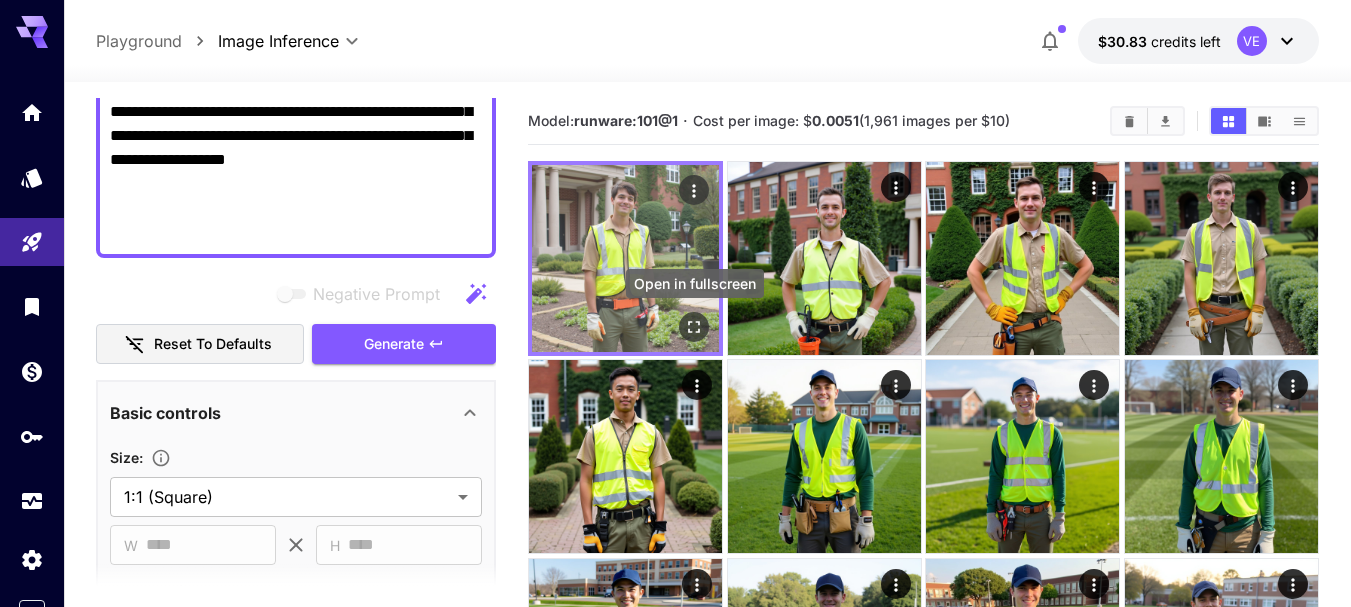 click 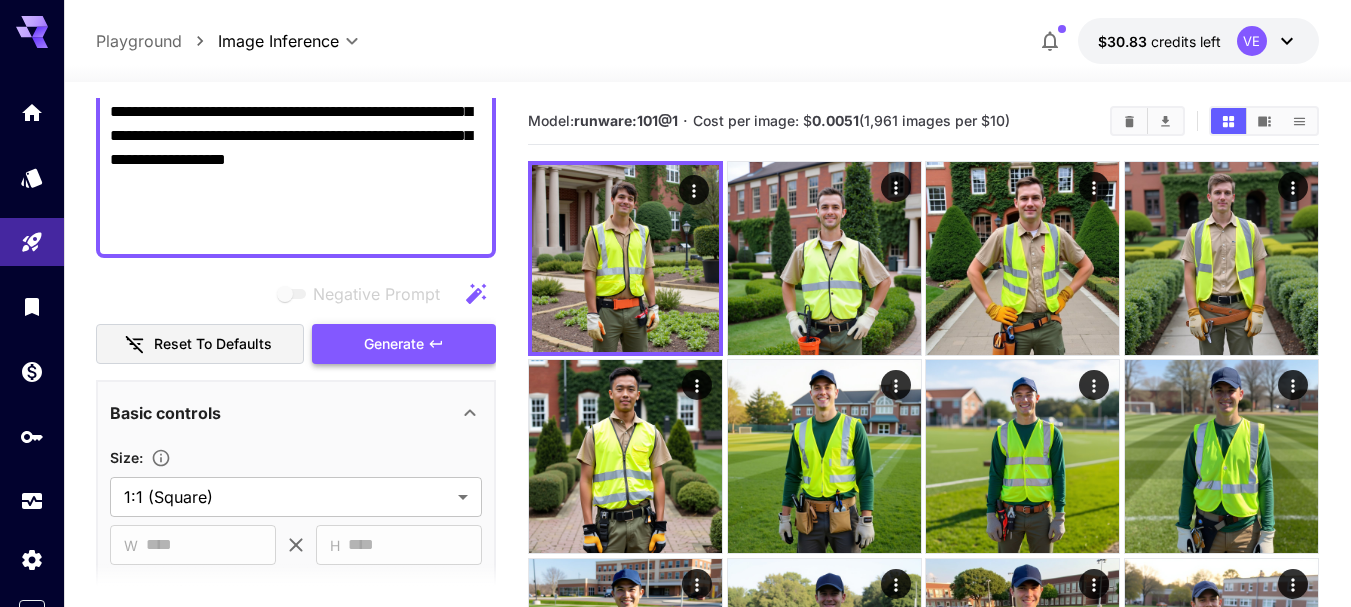 click 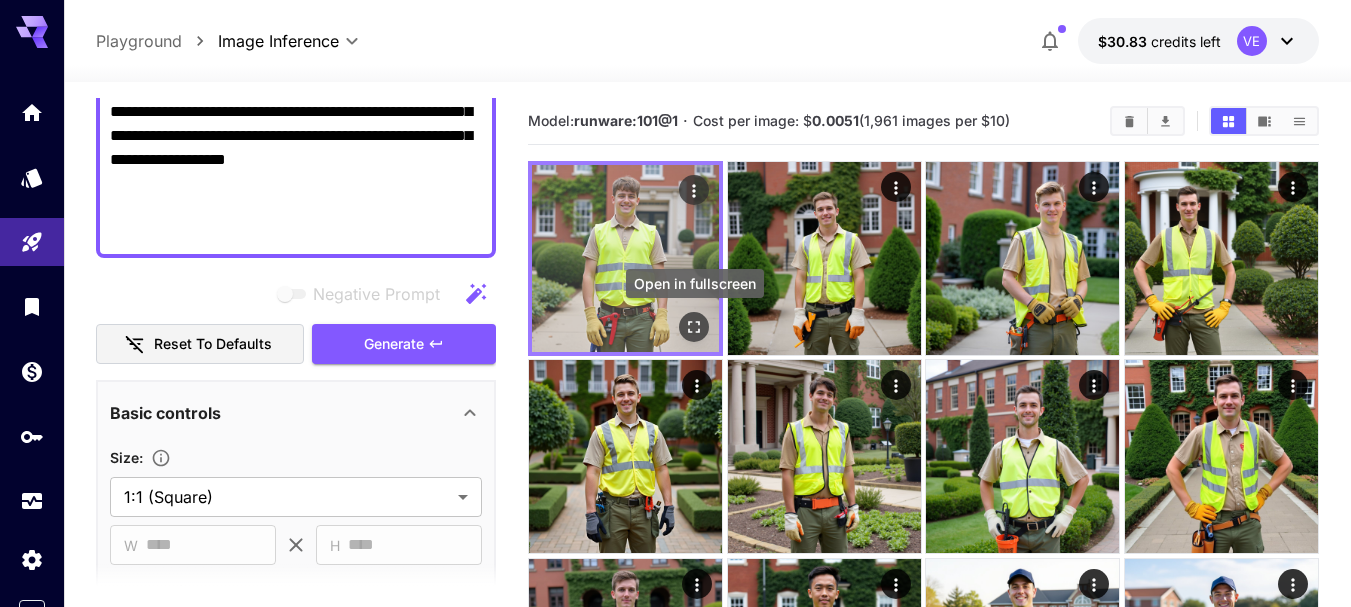 click 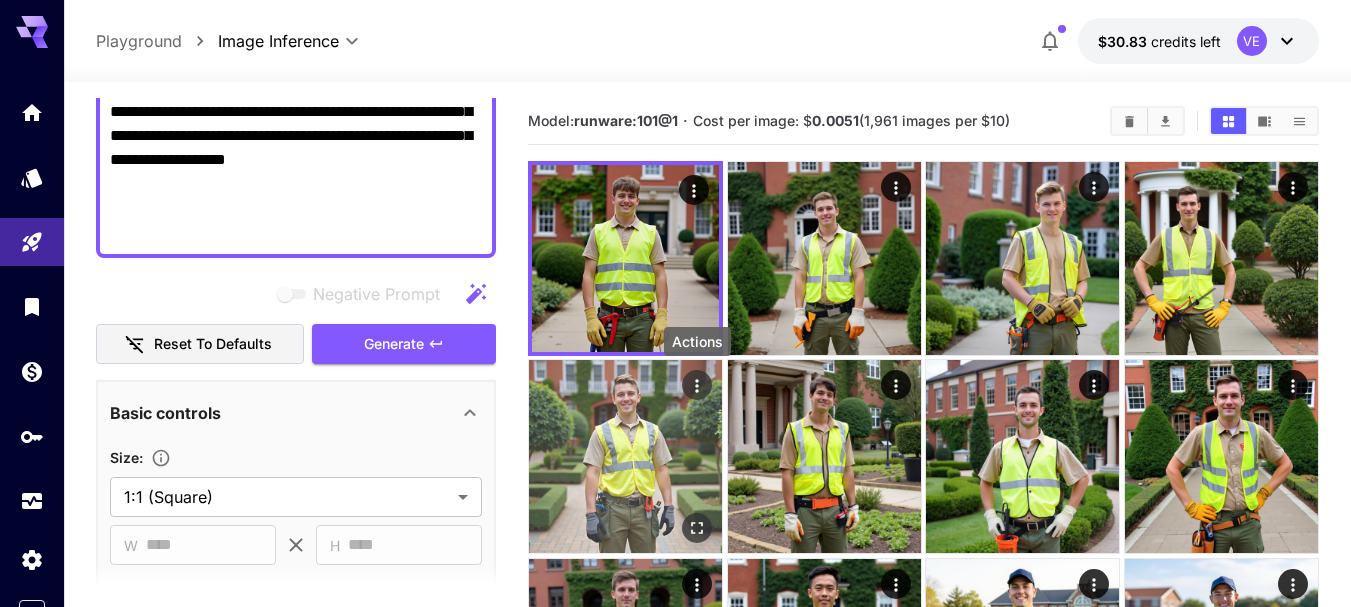 click 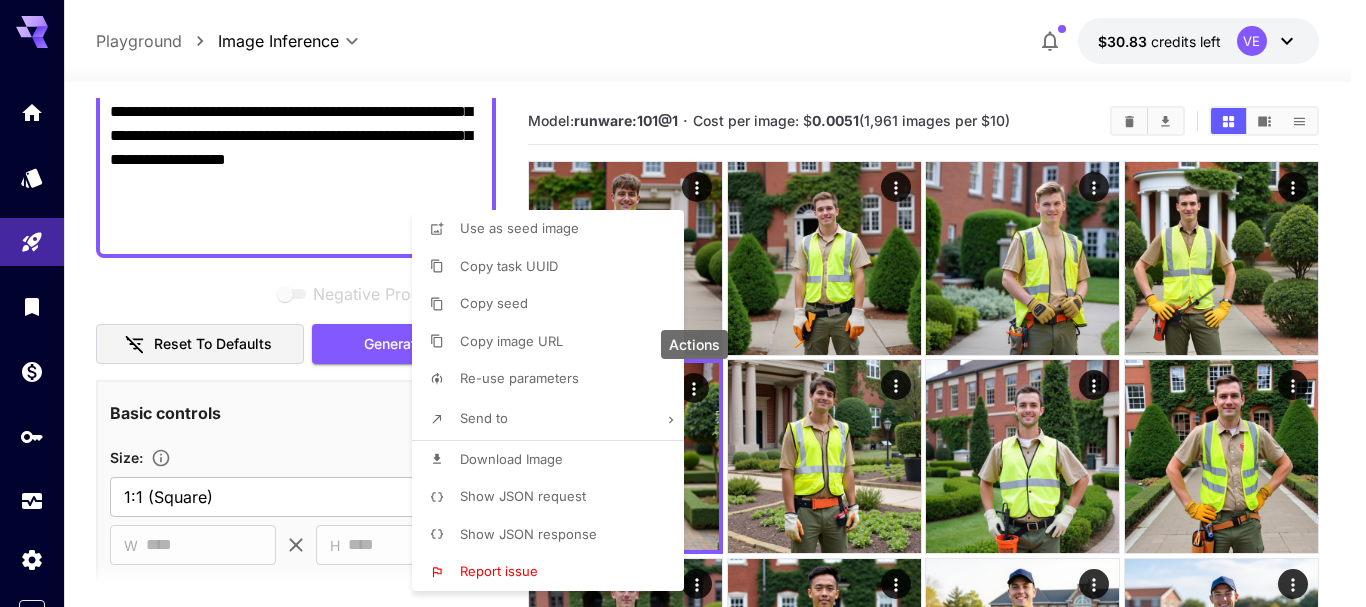 click on "Download Image" at bounding box center [511, 459] 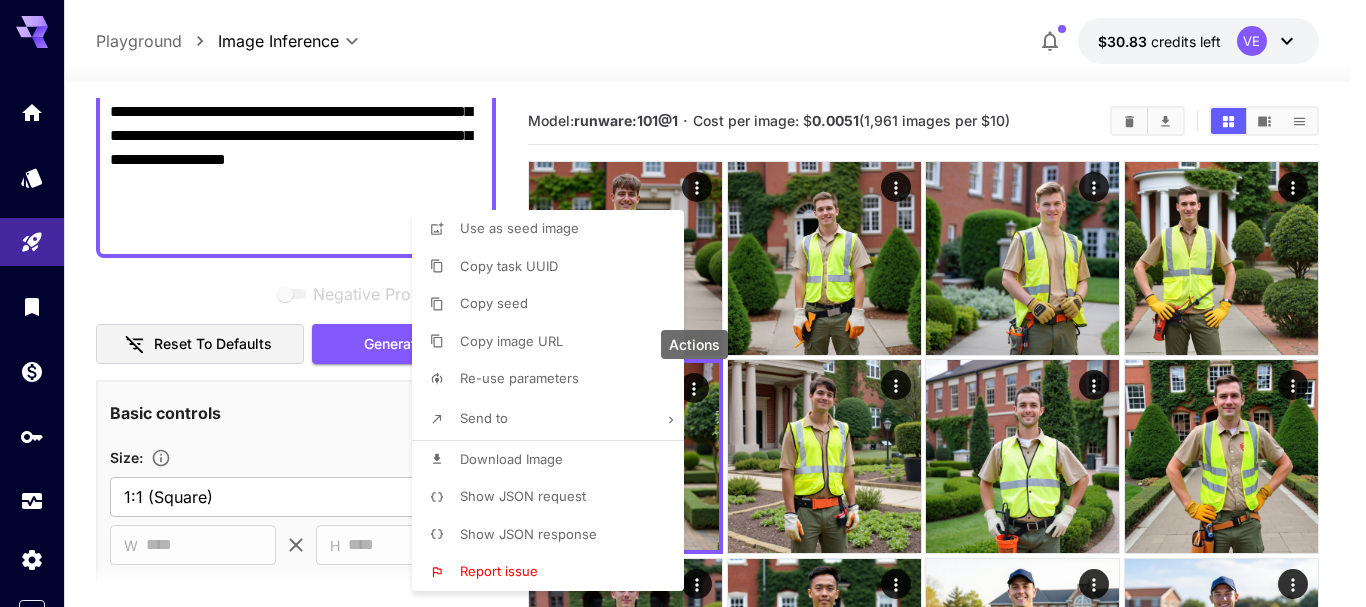 type 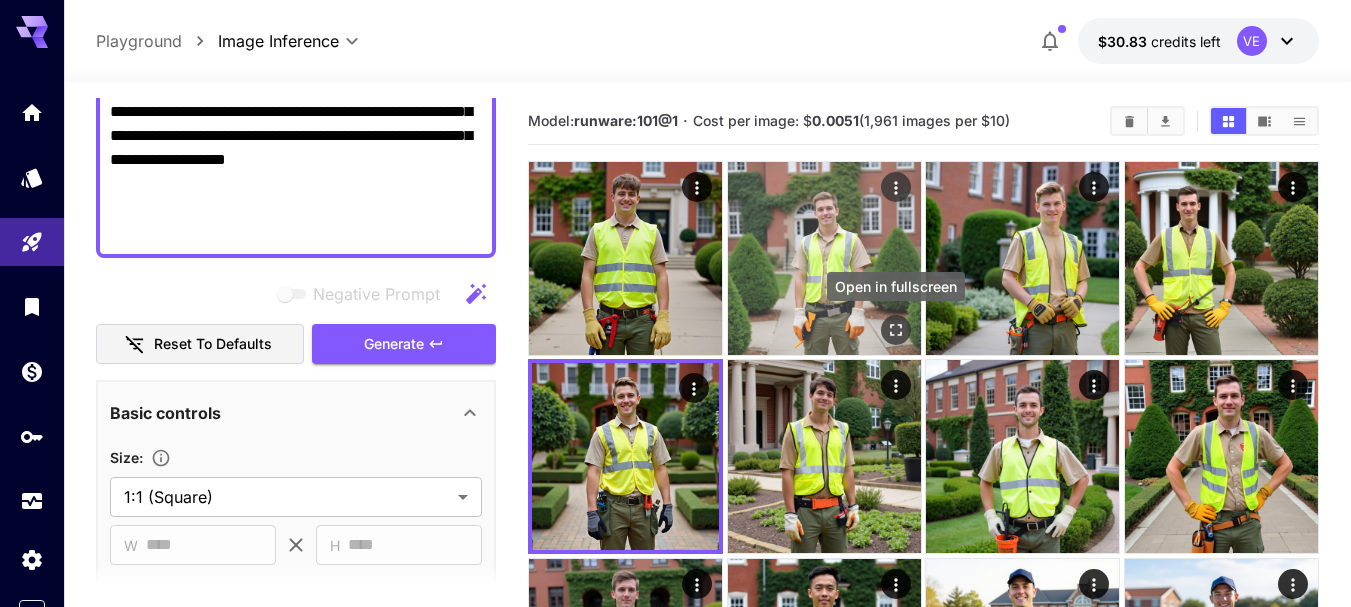 click 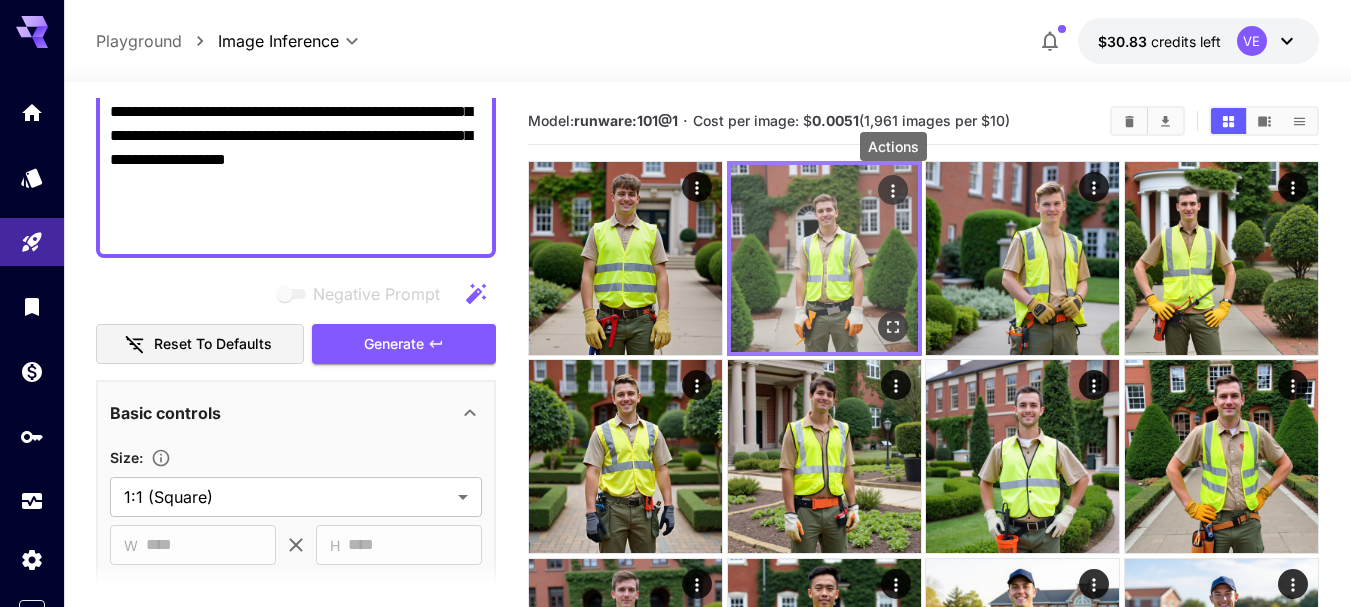 click 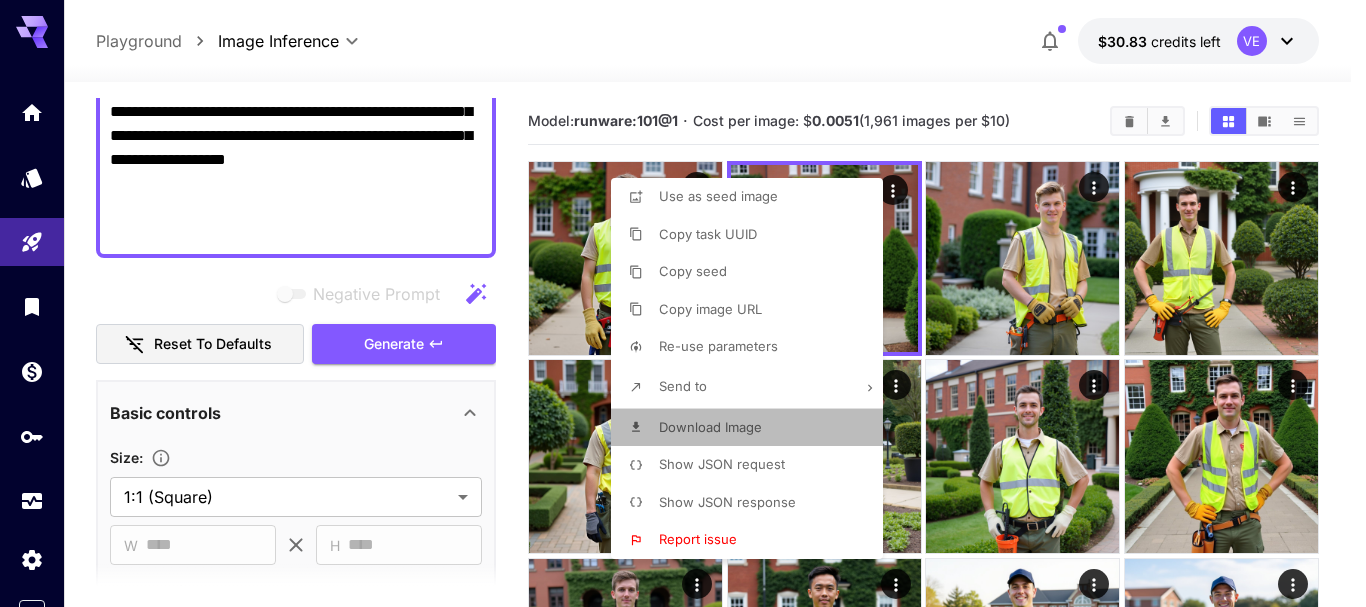 click on "Download Image" at bounding box center [710, 428] 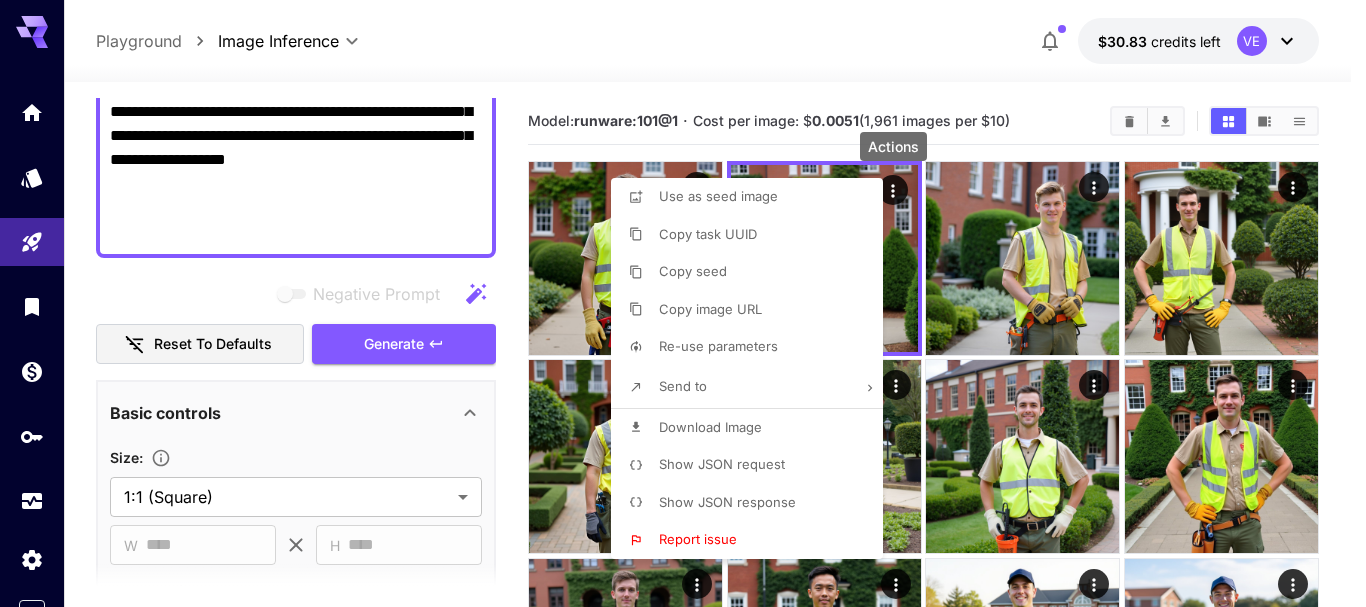 type 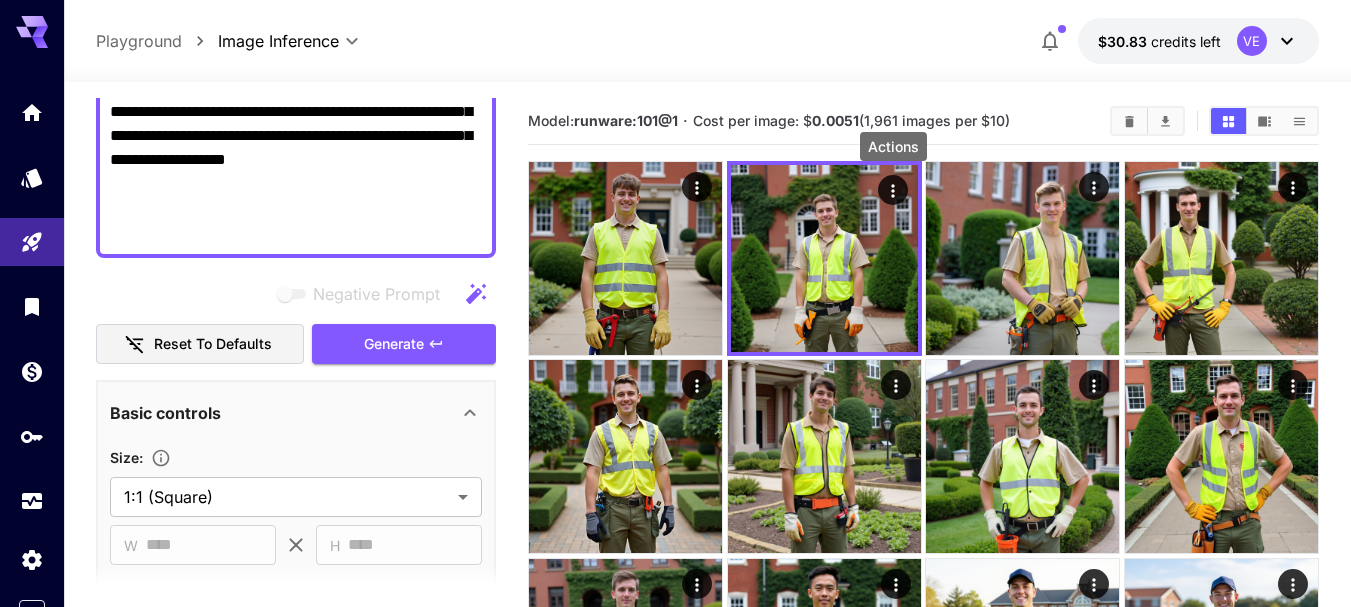 type 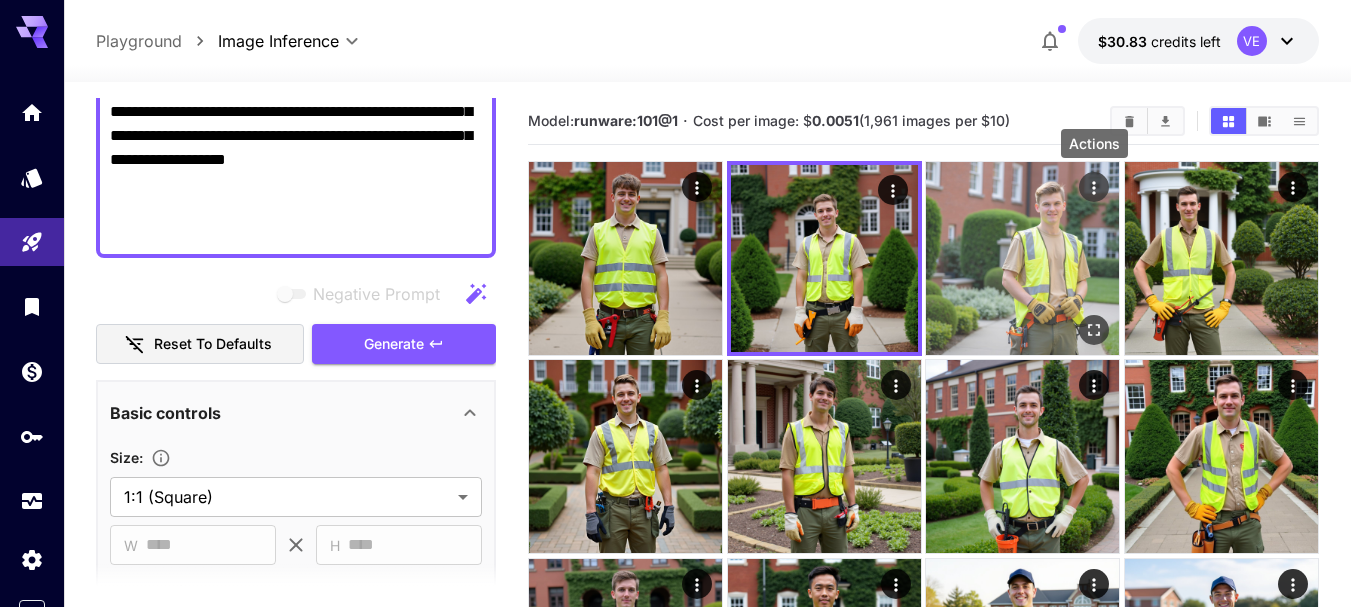 click 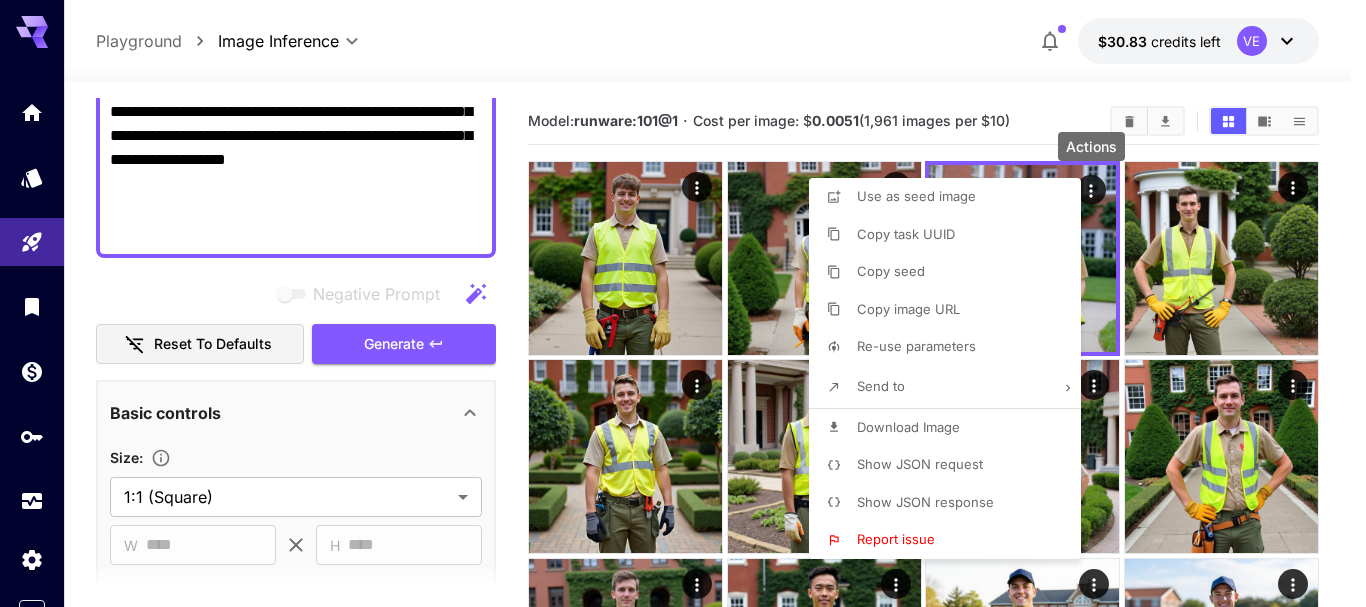 click on "Download Image" at bounding box center (908, 427) 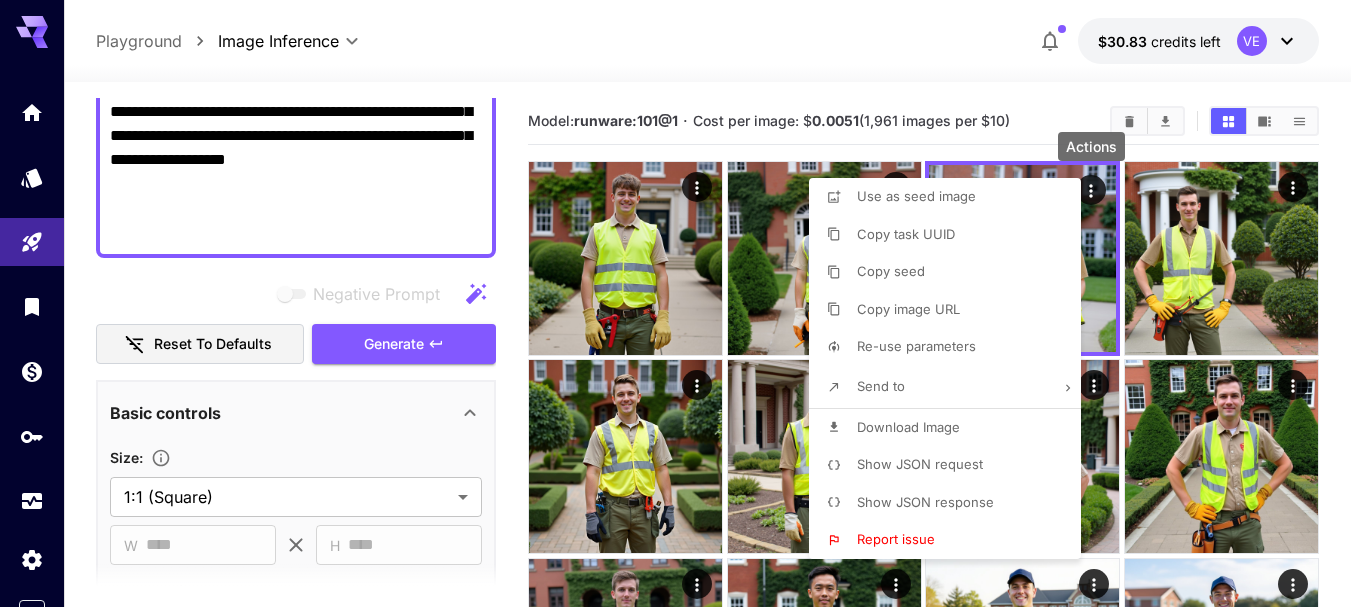 type 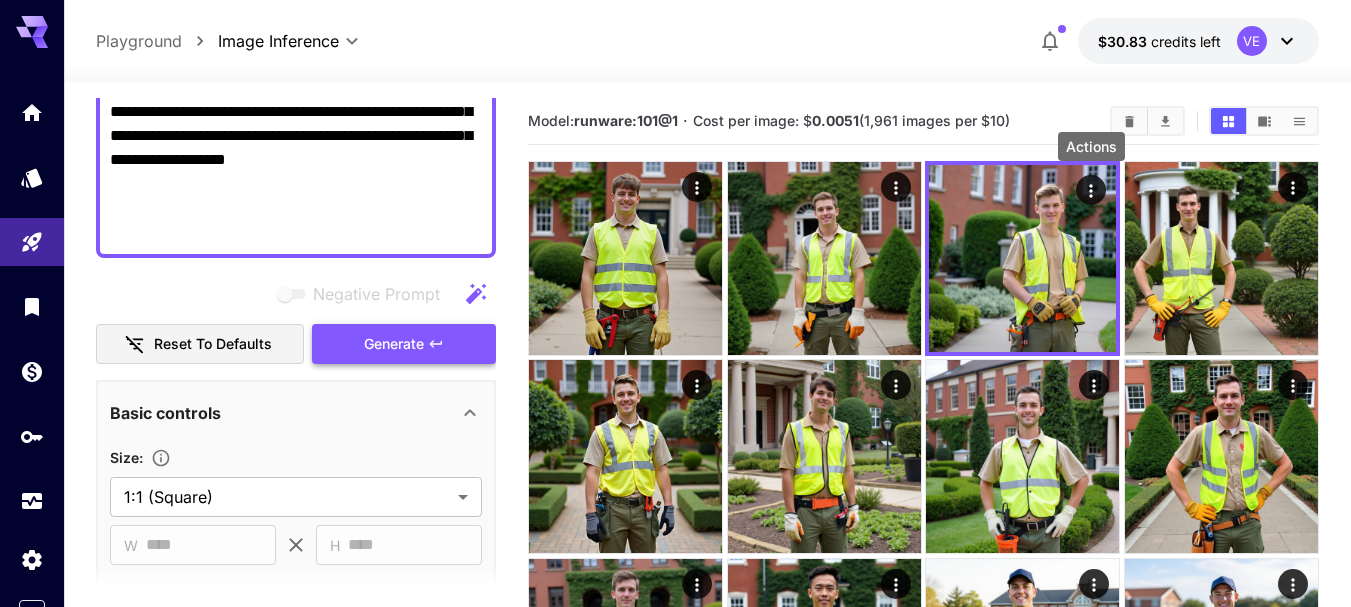 type 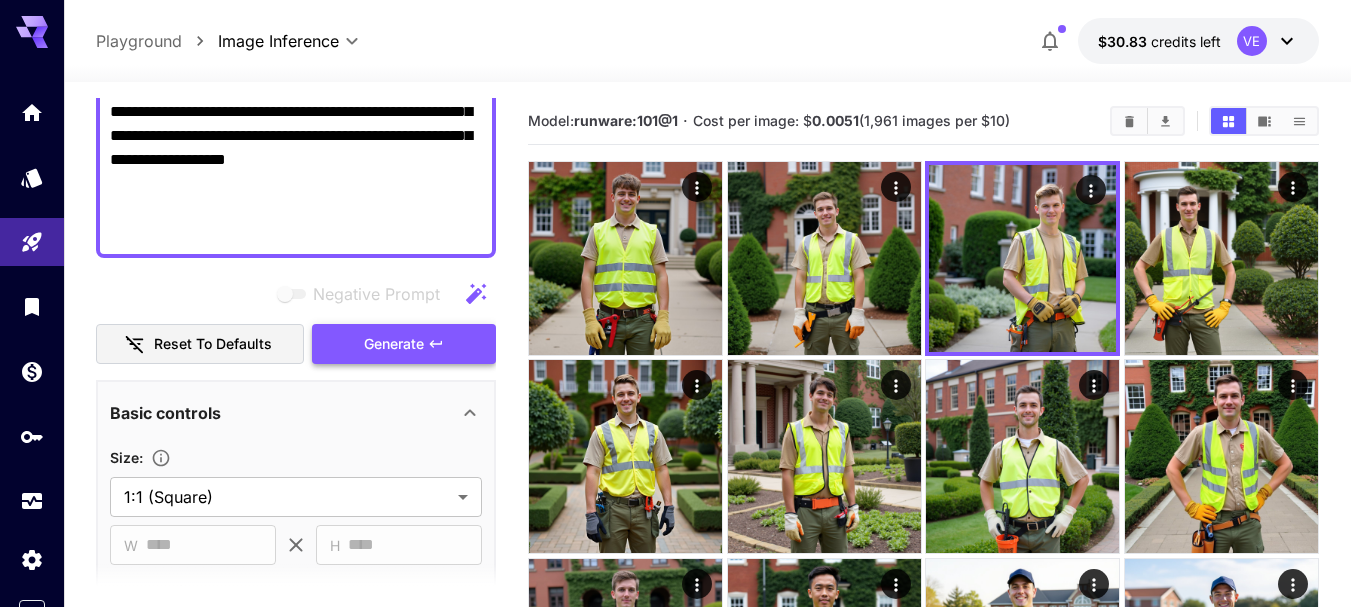 click on "Generate" at bounding box center [394, 344] 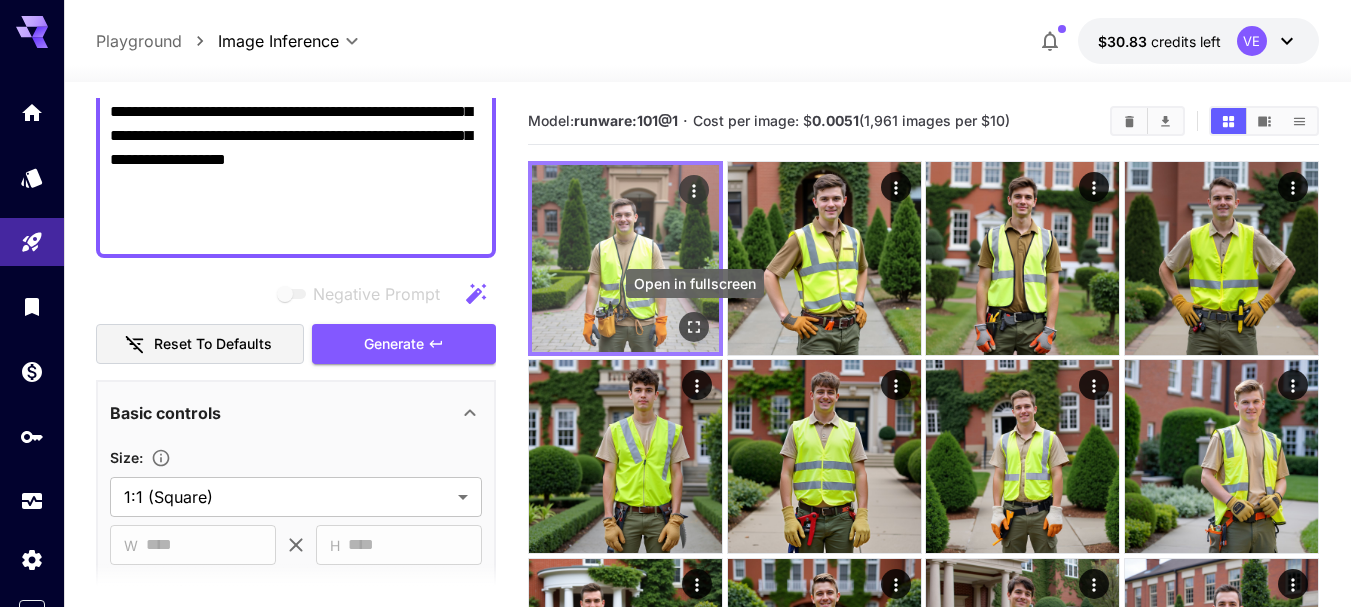 click 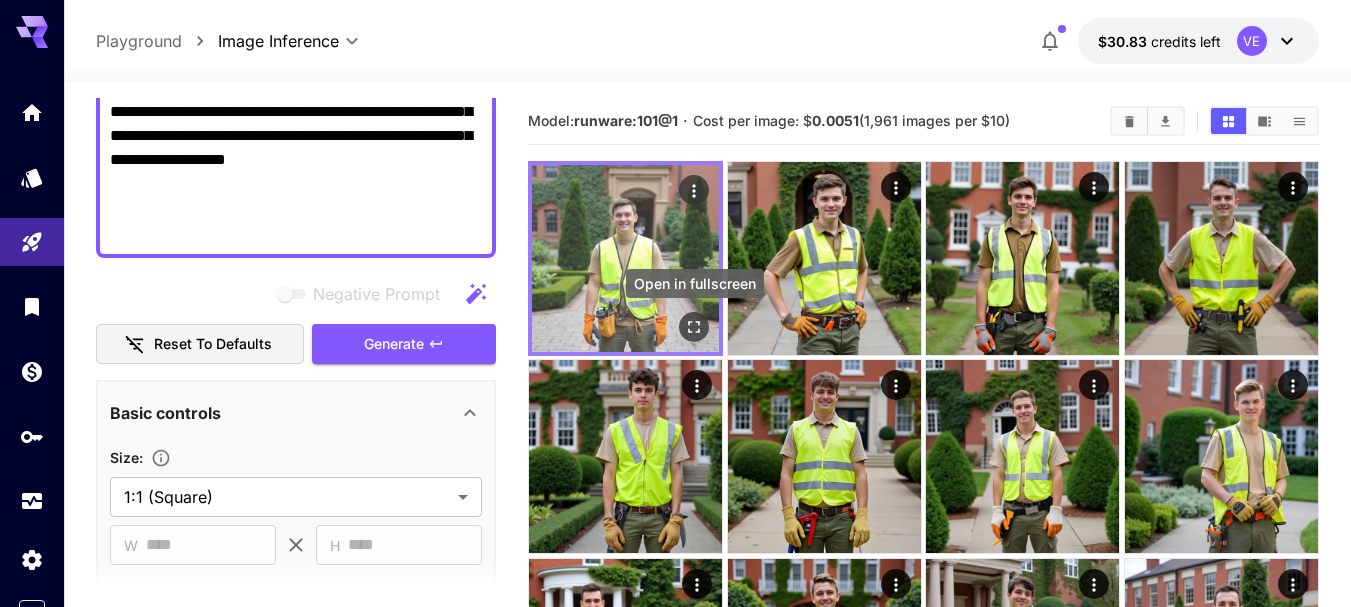 click 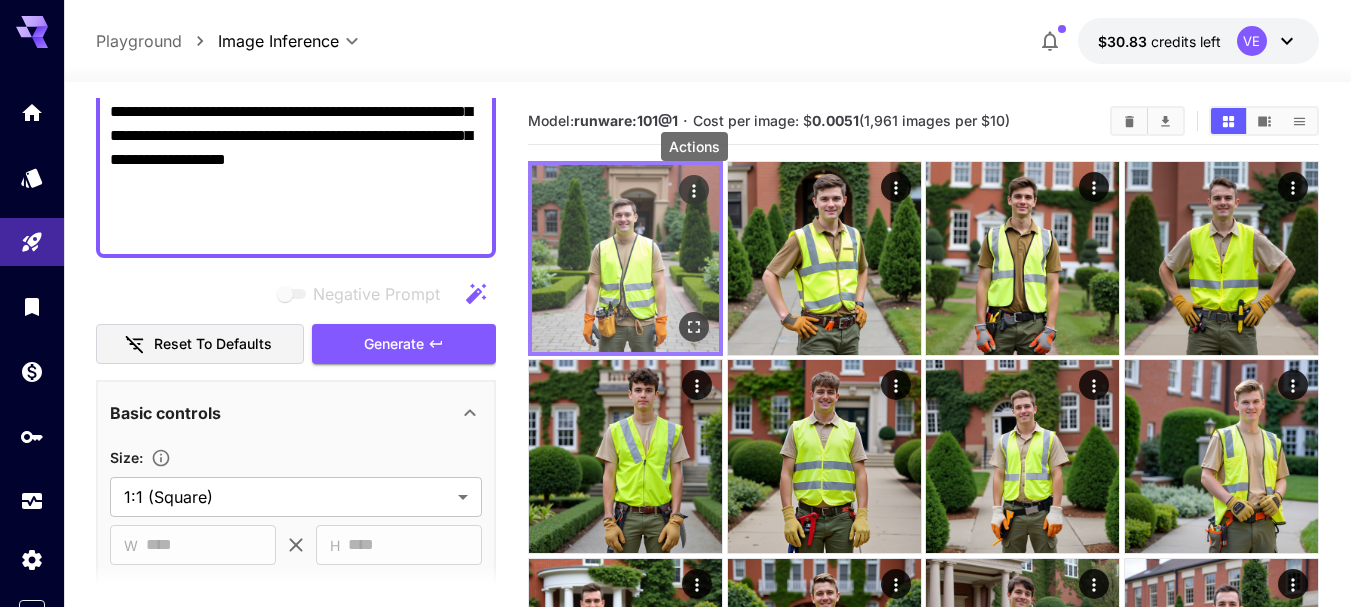click 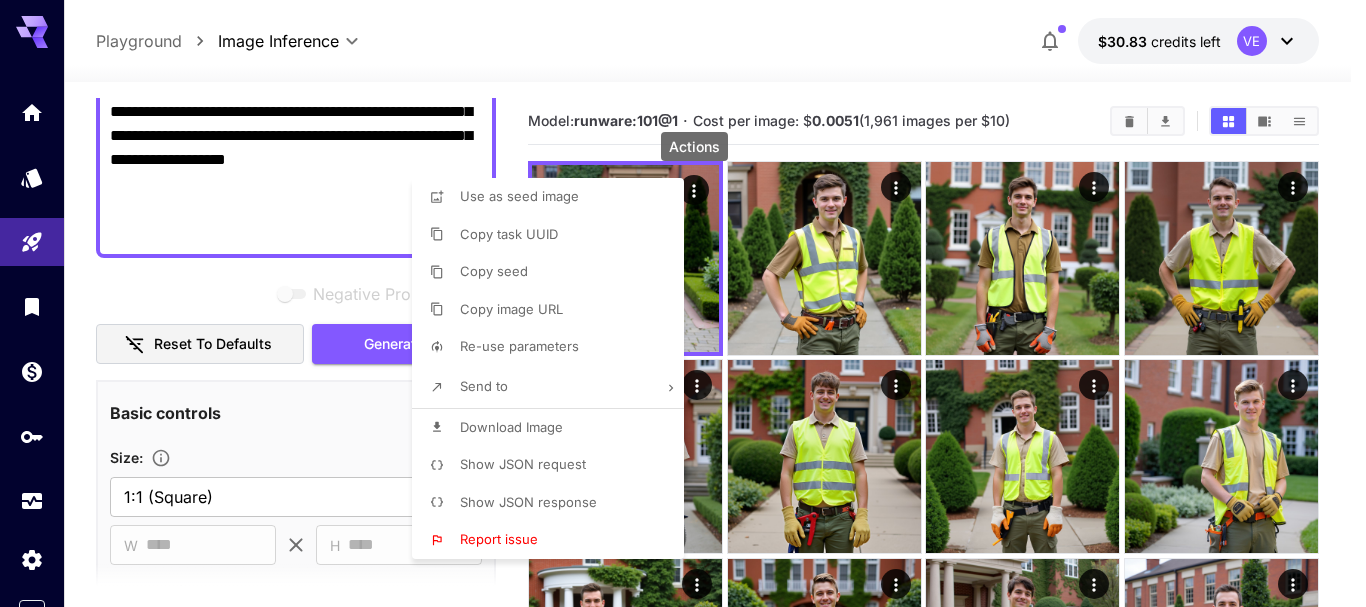 click on "Download Image" at bounding box center (511, 427) 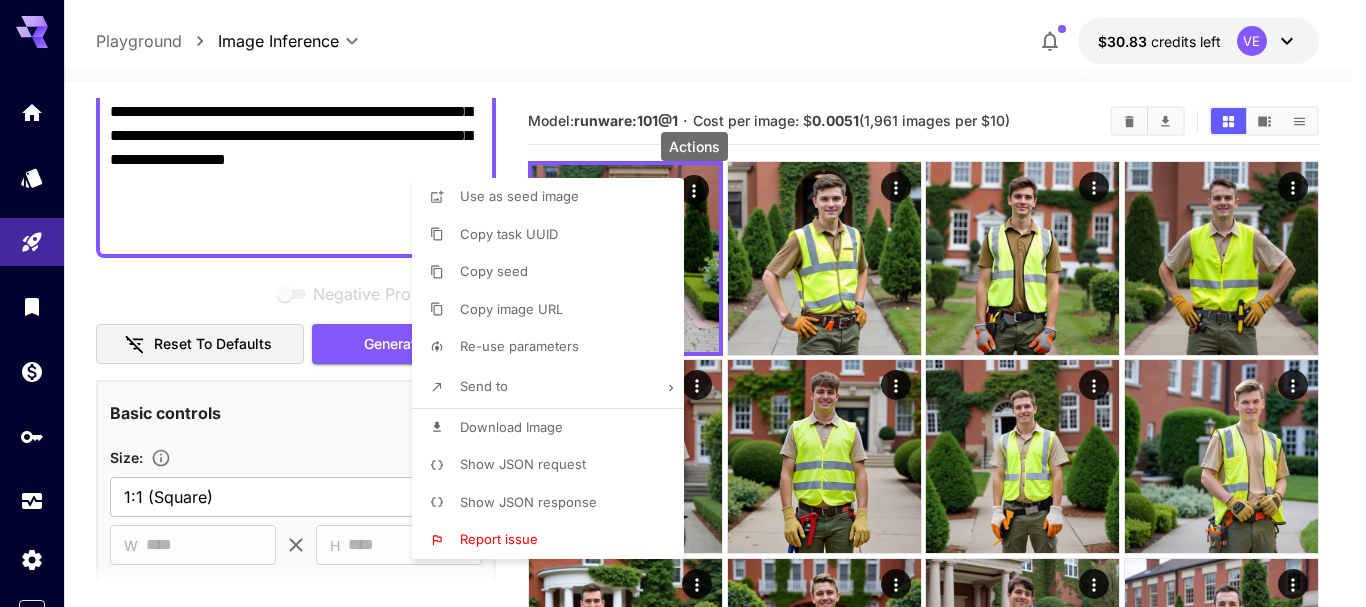 click at bounding box center [683, 303] 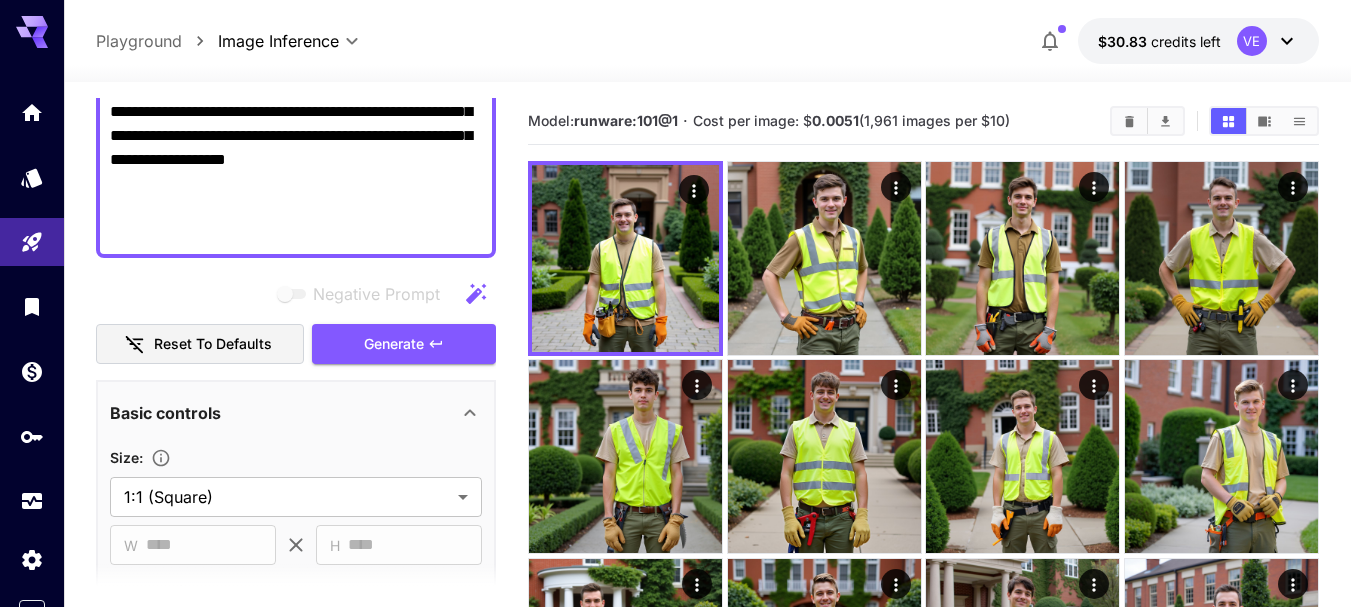 click on "**********" at bounding box center [296, 112] 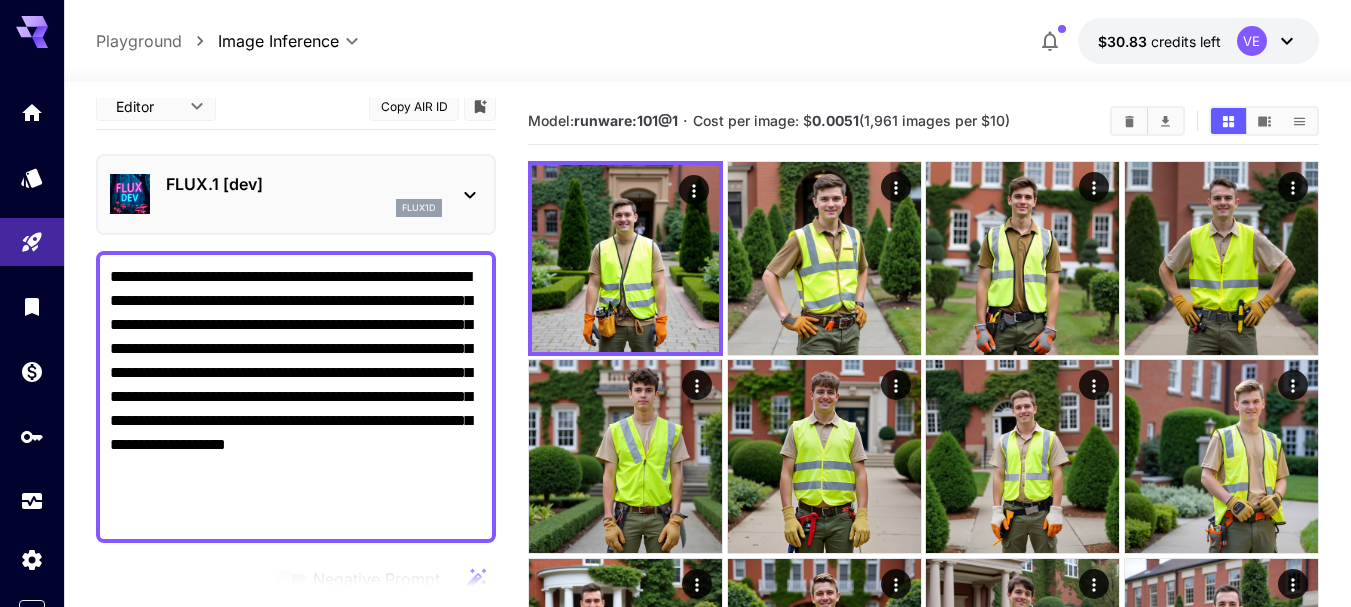 scroll, scrollTop: 0, scrollLeft: 0, axis: both 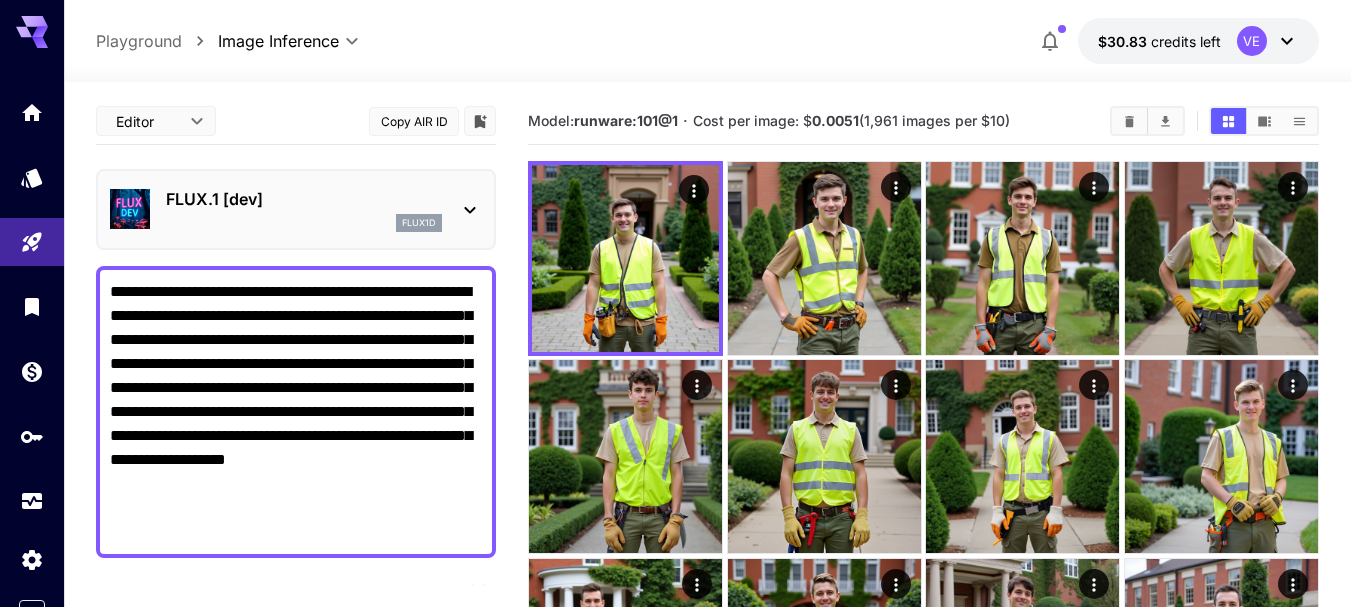 click on "**********" at bounding box center (296, 412) 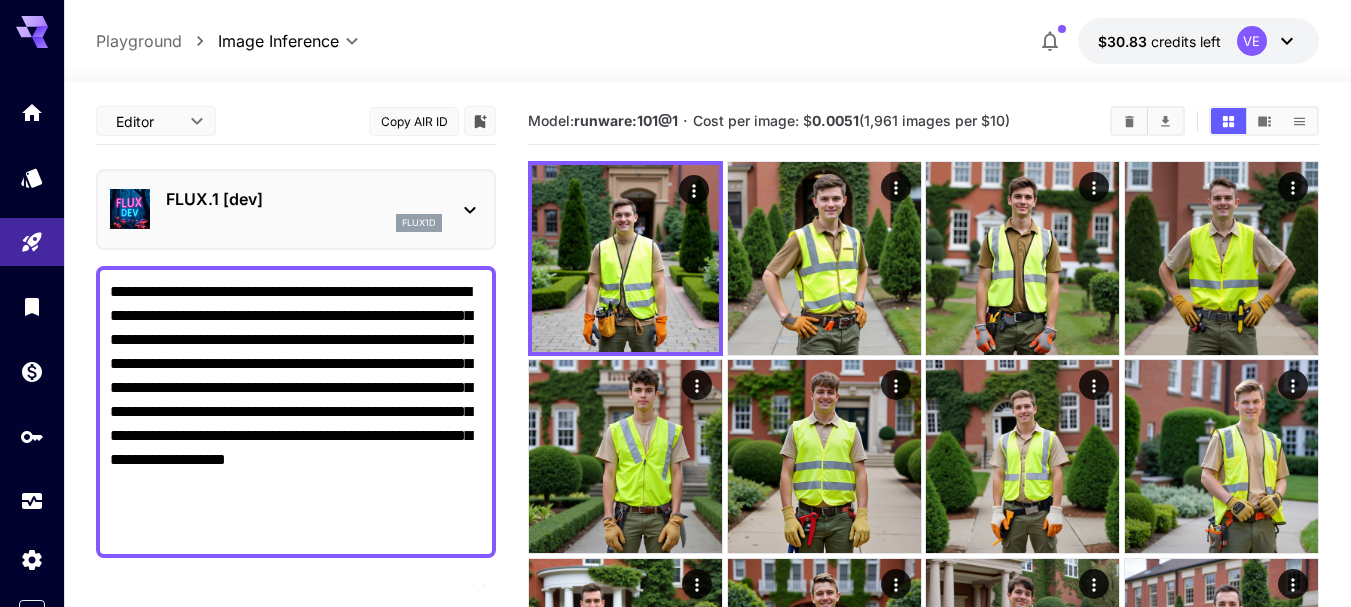 paste 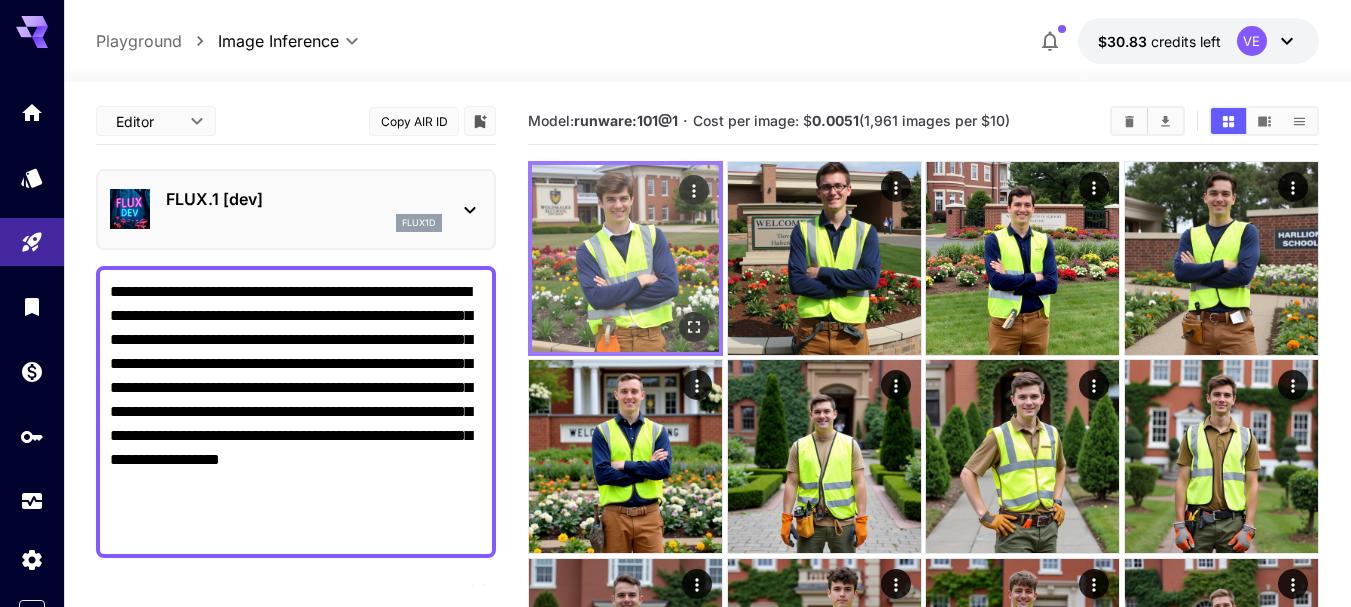click 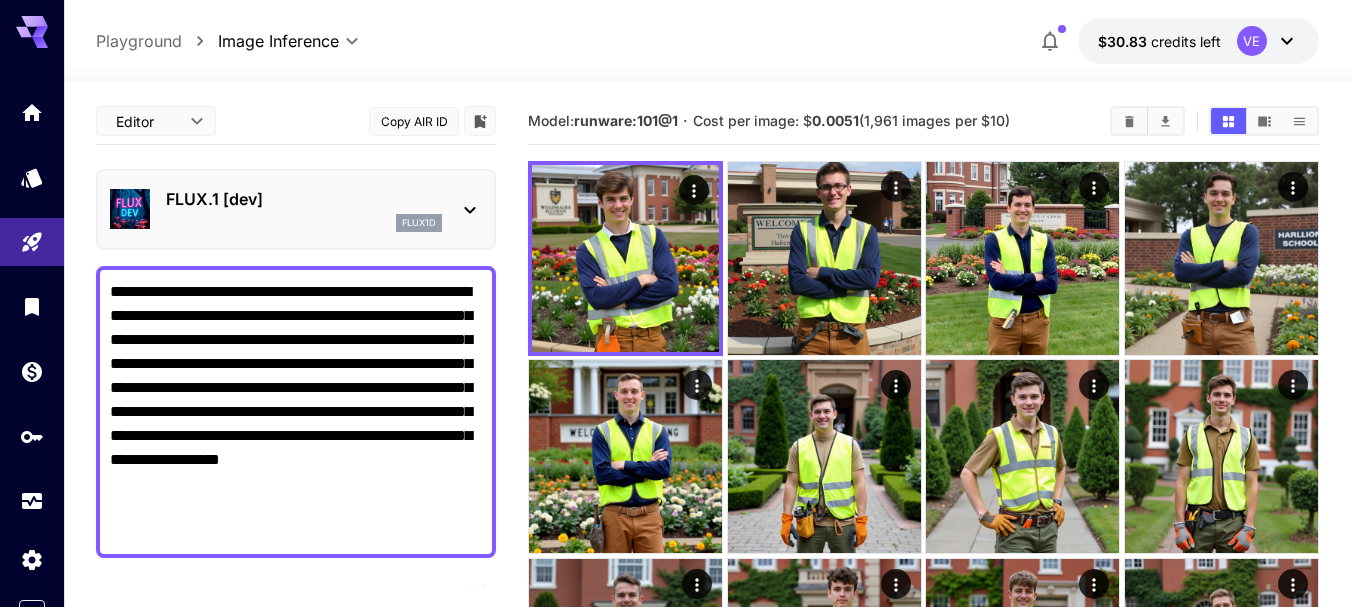 click on "**********" at bounding box center [296, 412] 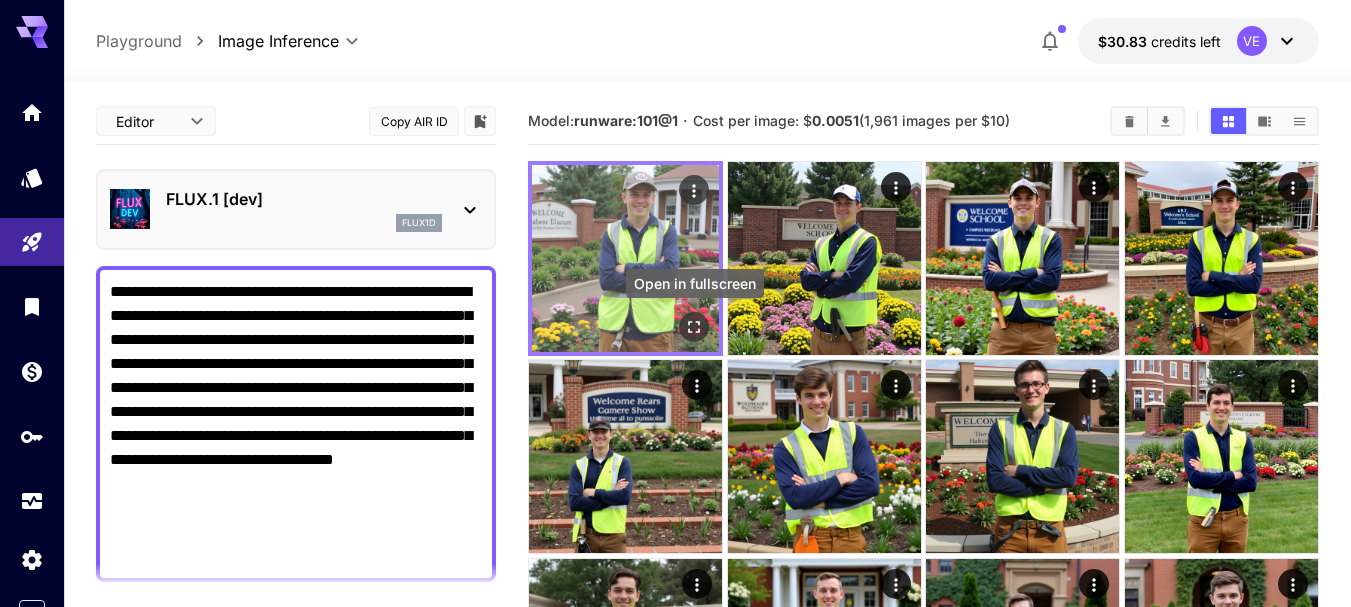 click 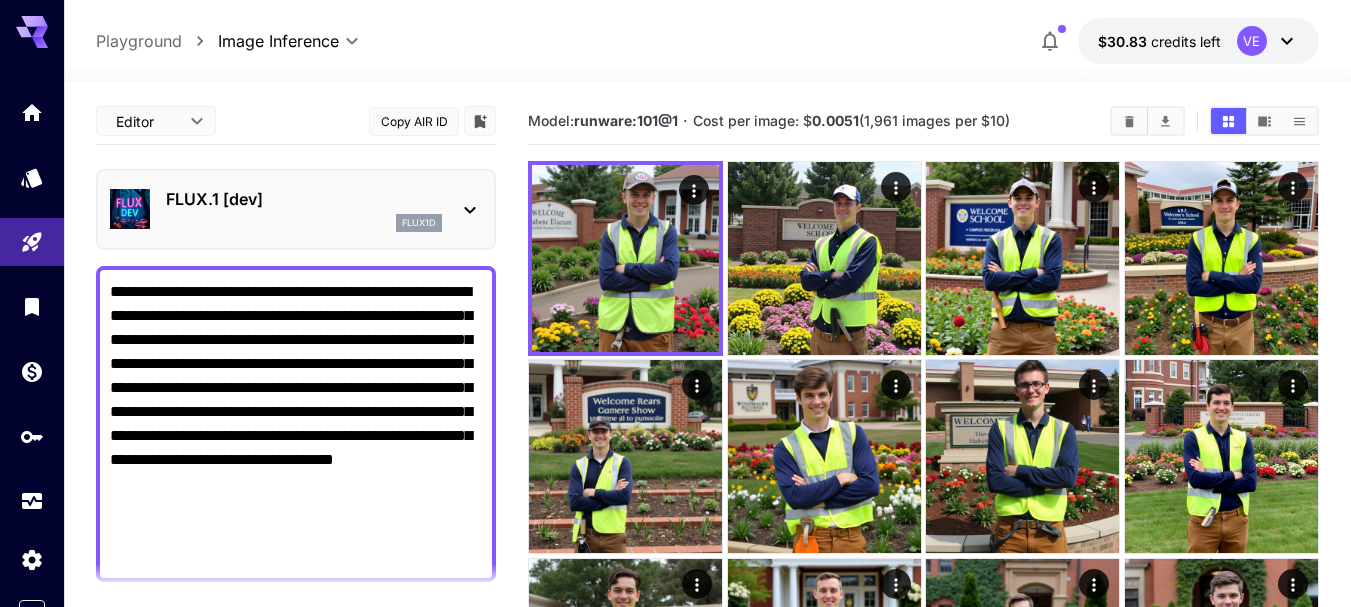 click on "**********" at bounding box center (296, 424) 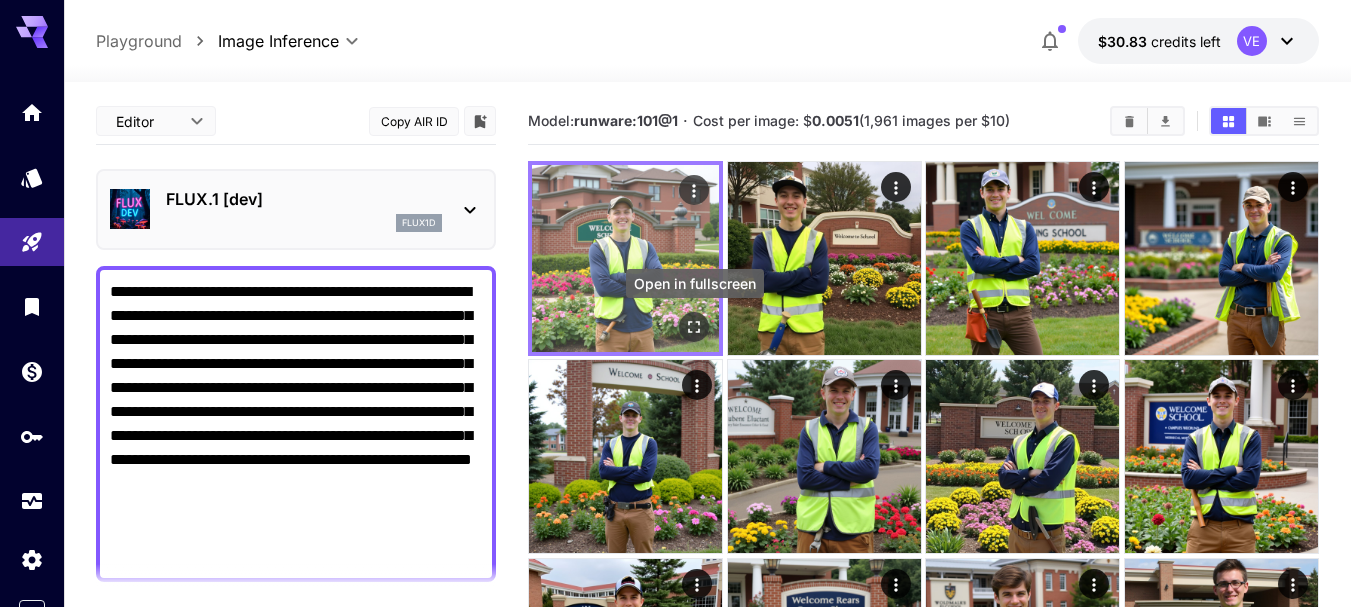 click 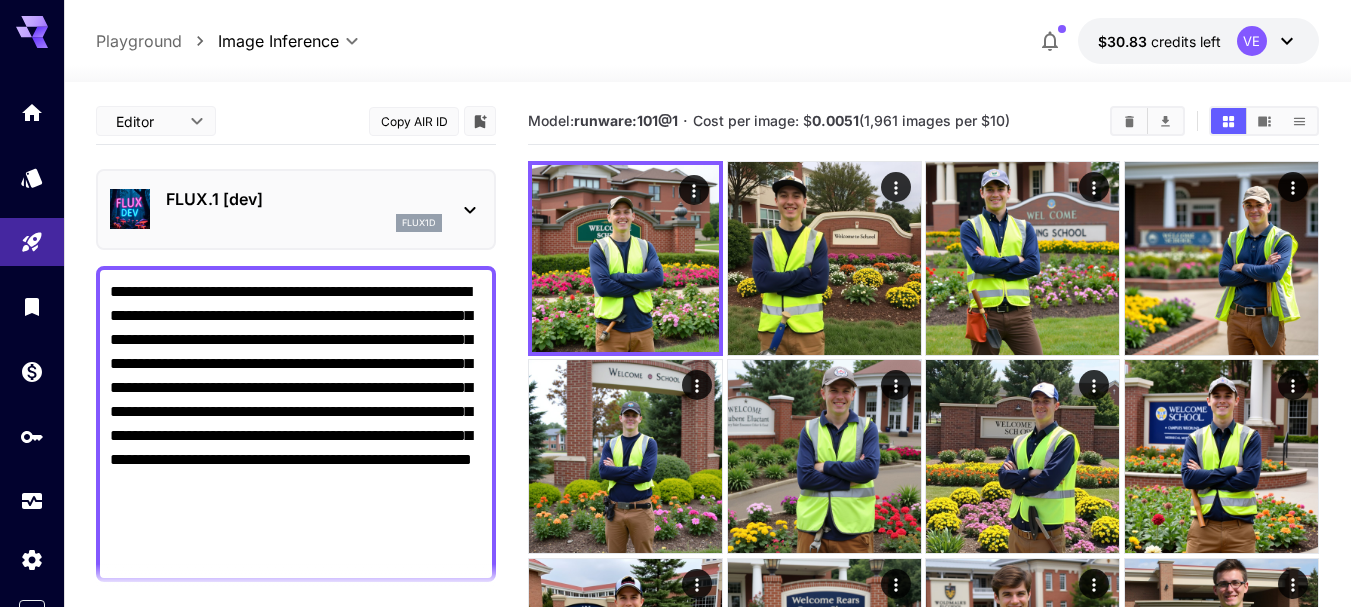 drag, startPoint x: 272, startPoint y: 364, endPoint x: 430, endPoint y: 363, distance: 158.00316 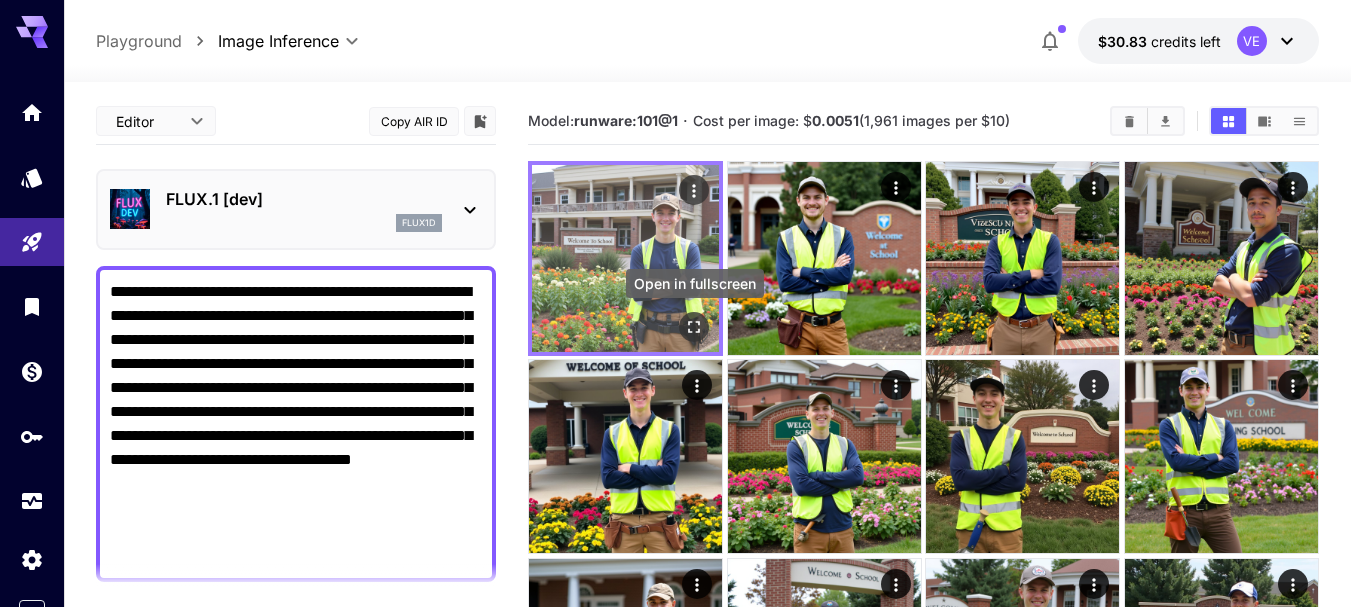 click 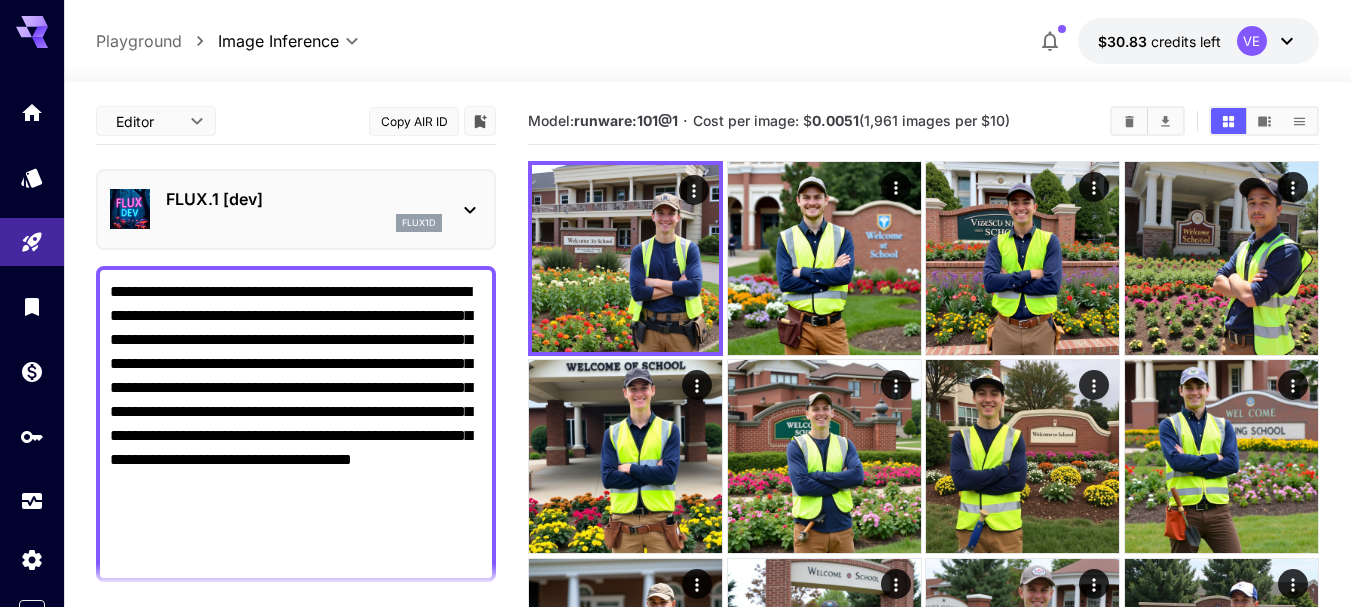 drag, startPoint x: 249, startPoint y: 437, endPoint x: 311, endPoint y: 434, distance: 62.072536 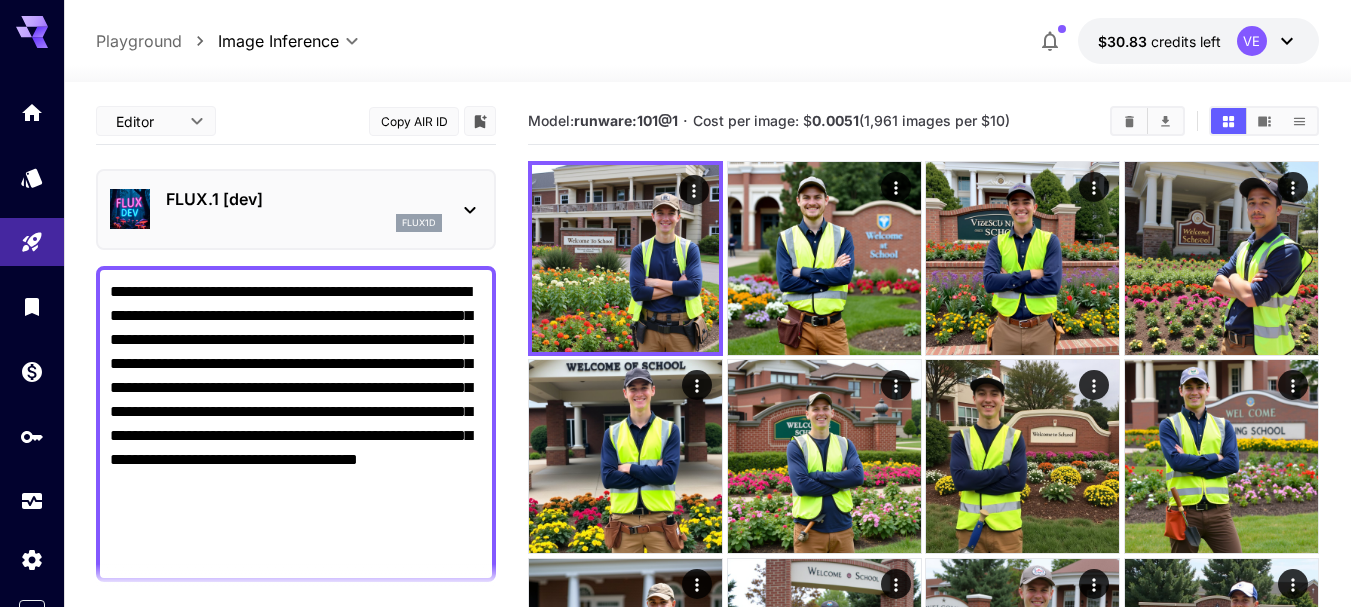 drag, startPoint x: 411, startPoint y: 485, endPoint x: 442, endPoint y: 516, distance: 43.840622 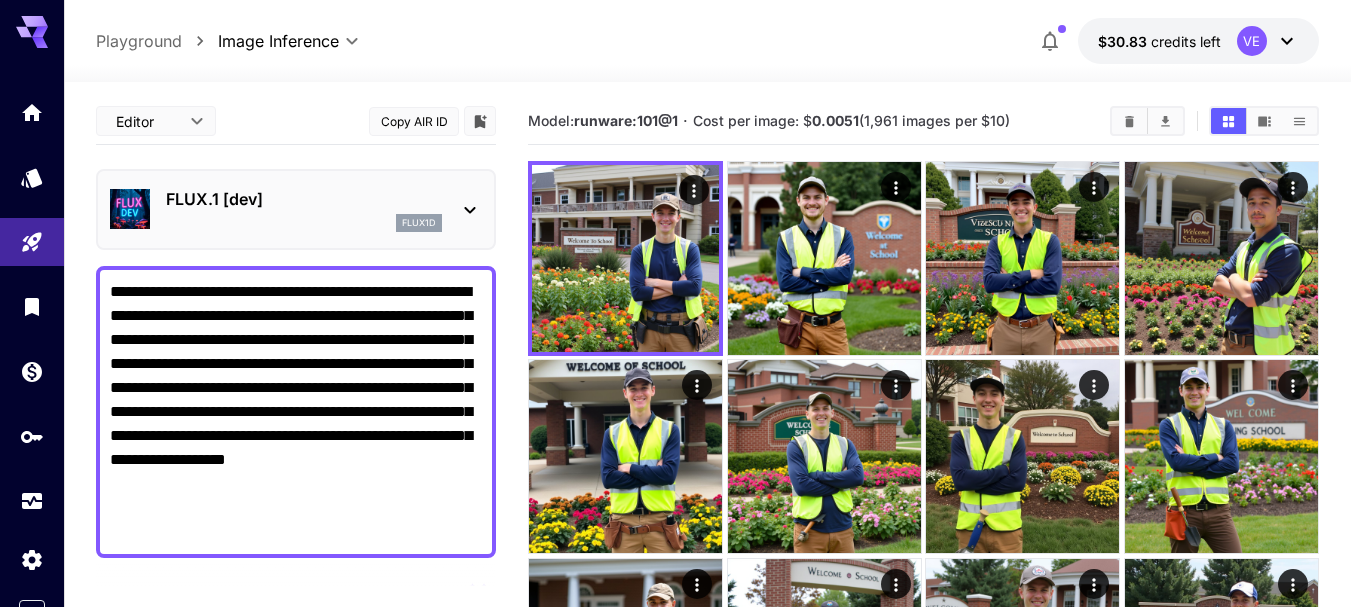 type on "**********" 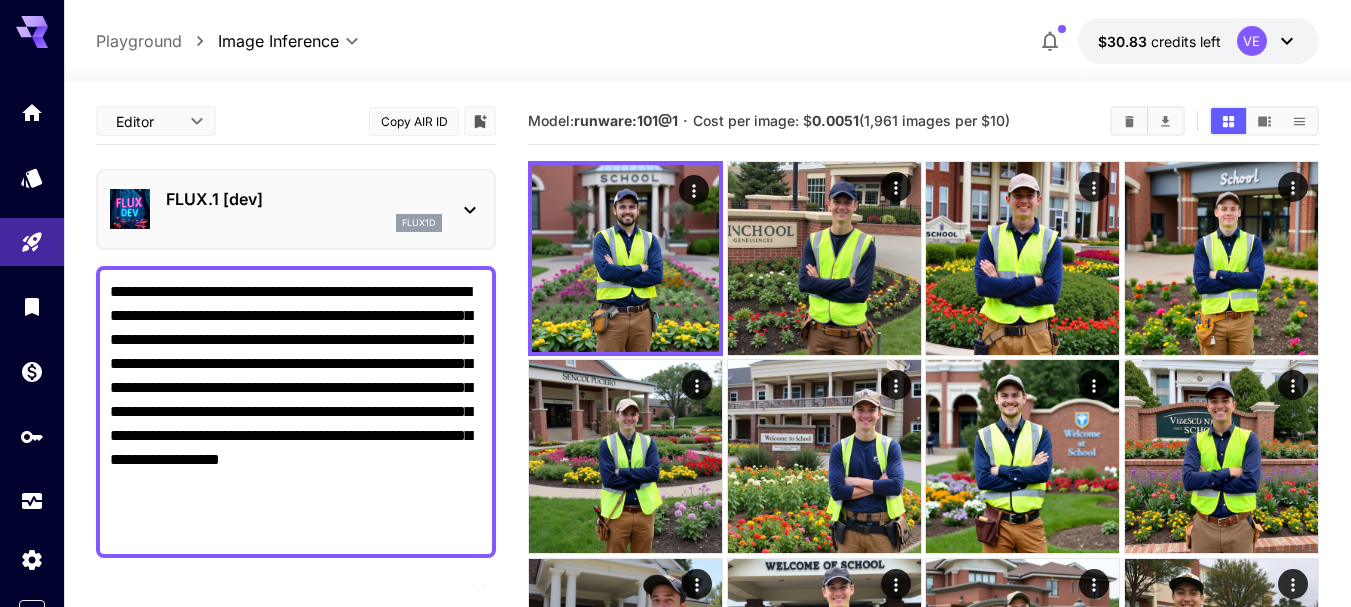 scroll, scrollTop: 0, scrollLeft: 0, axis: both 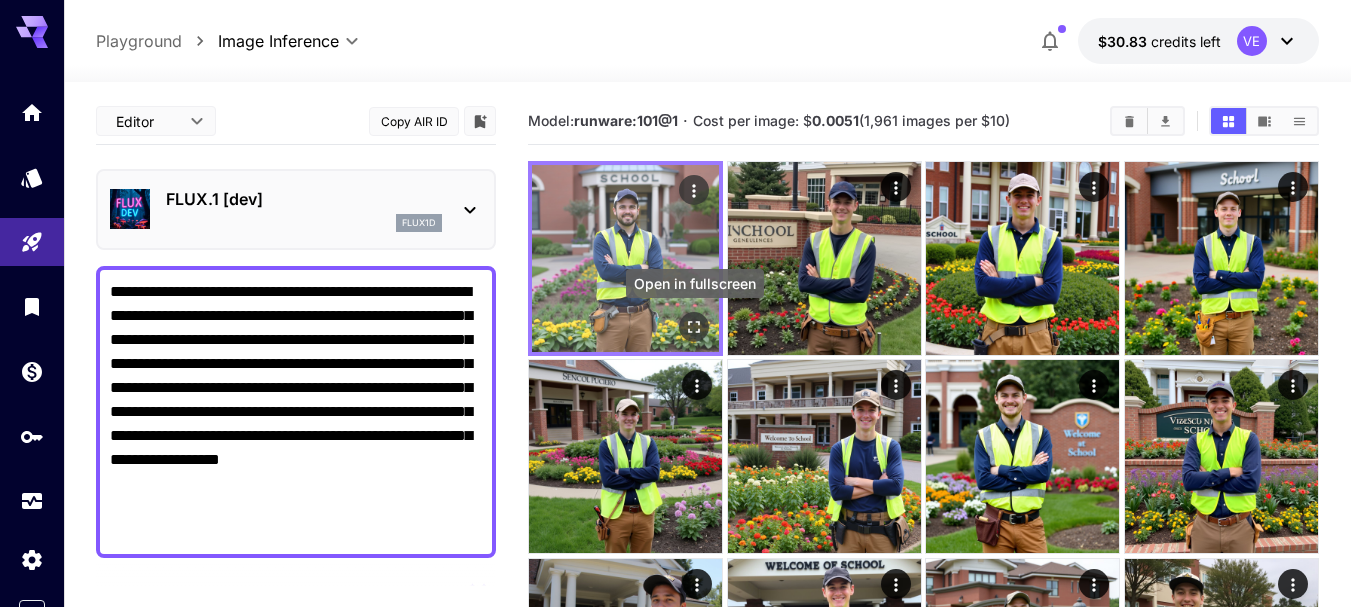 type on "**********" 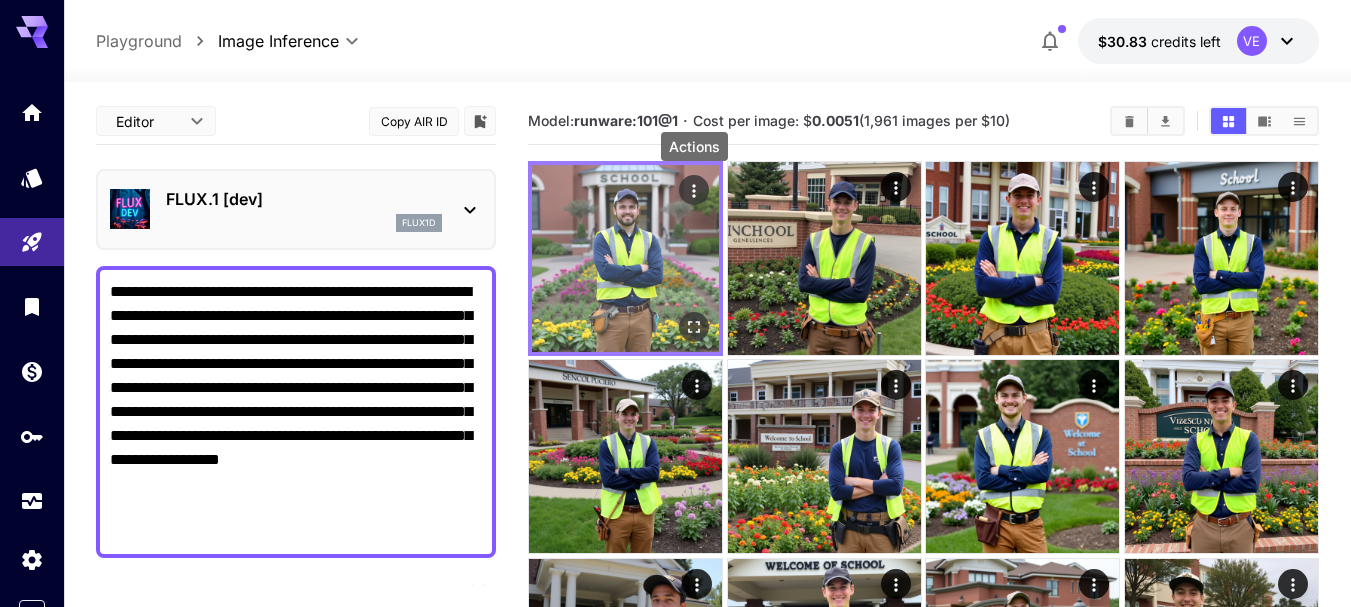 click 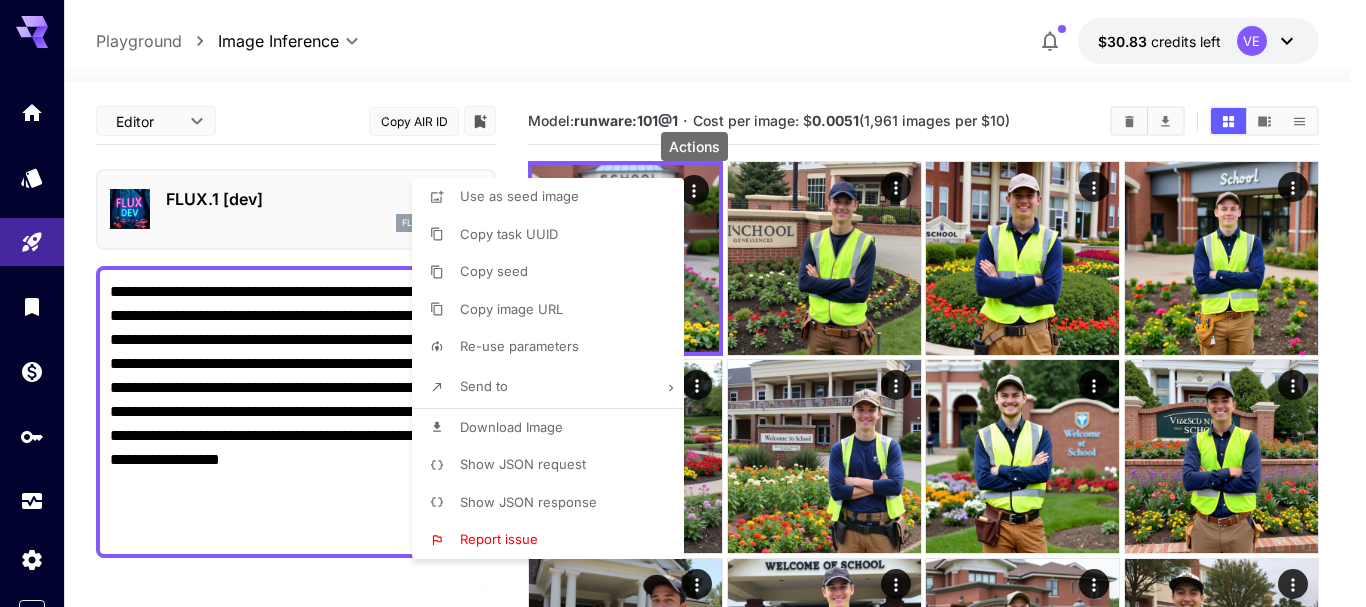 click on "Download Image" at bounding box center [511, 427] 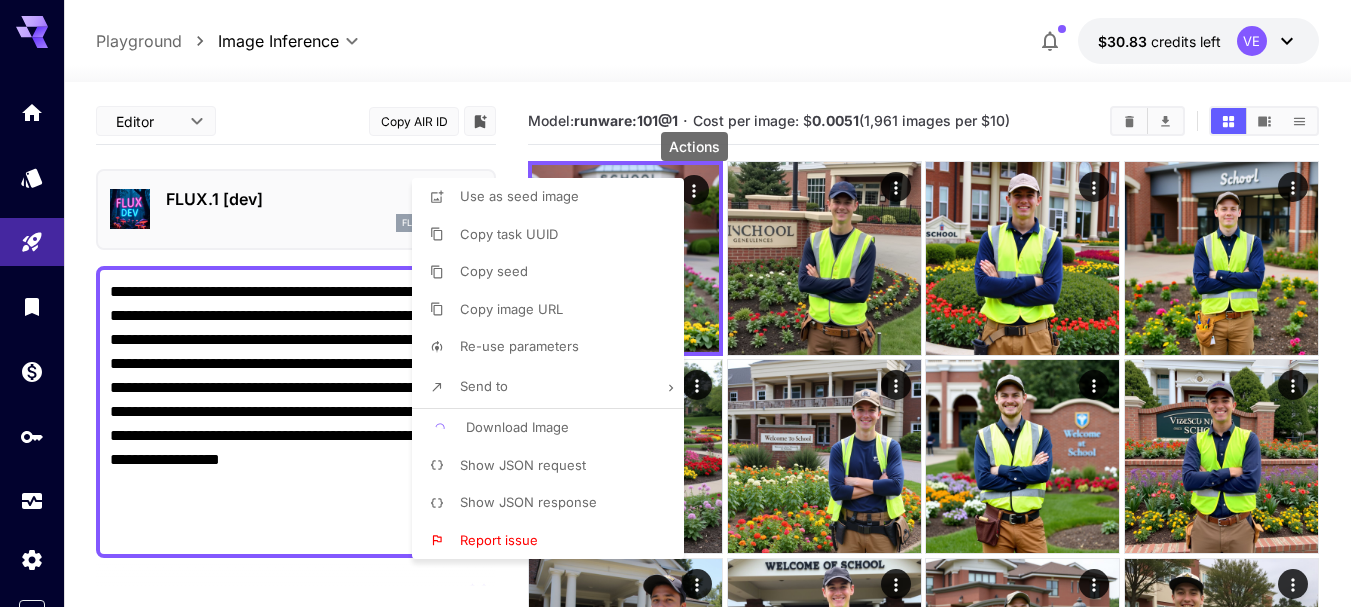 type 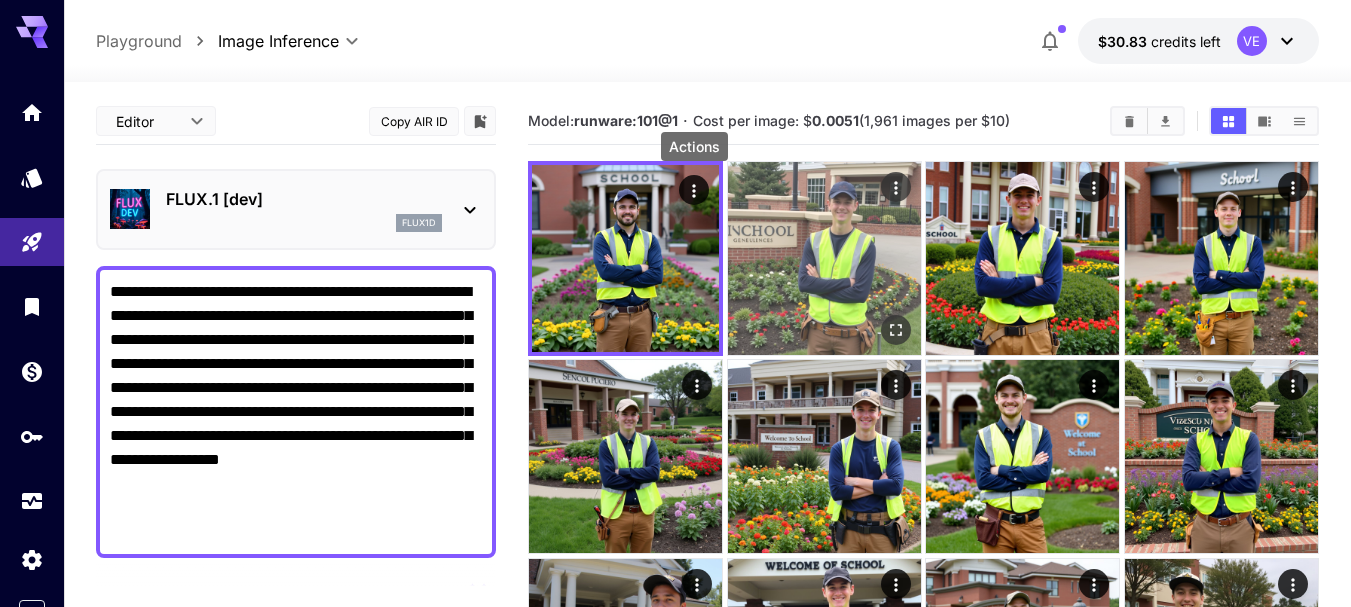 type 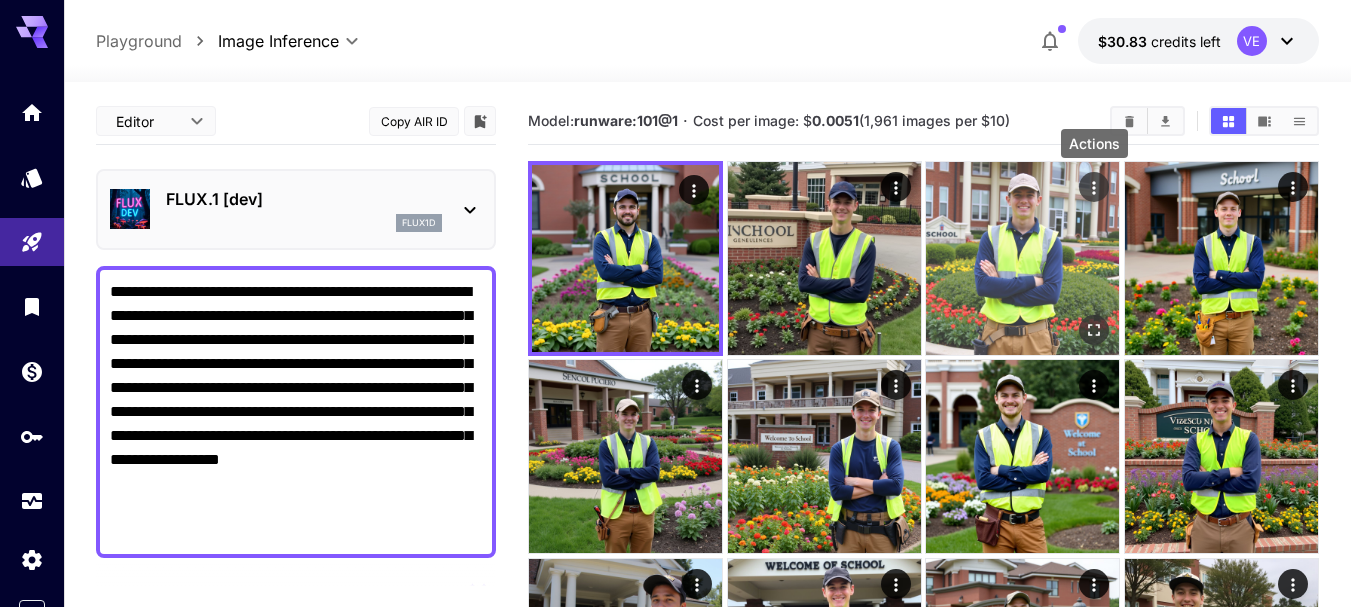 click 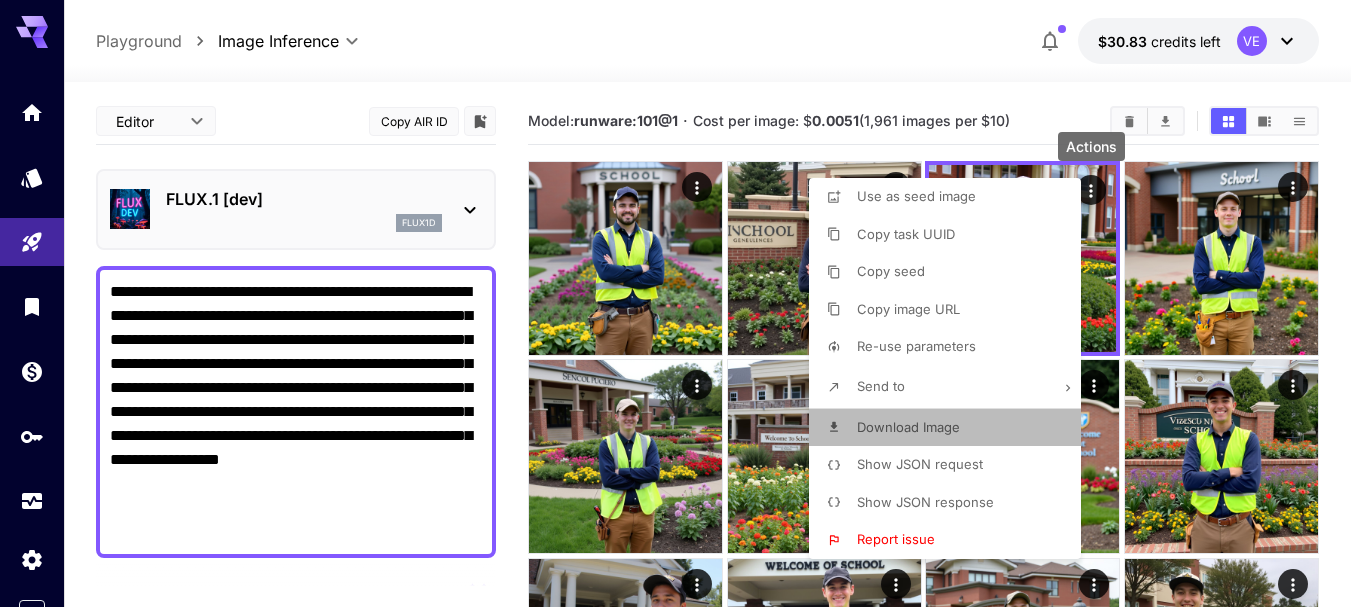 click on "Download Image" at bounding box center (908, 427) 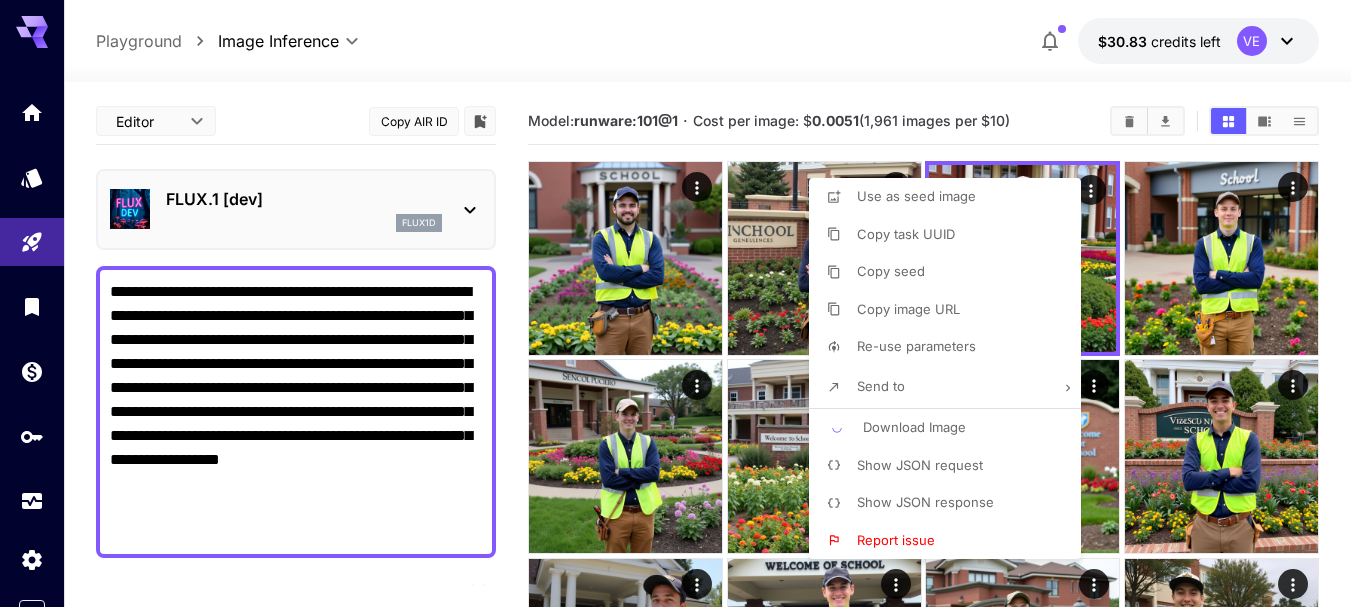 type 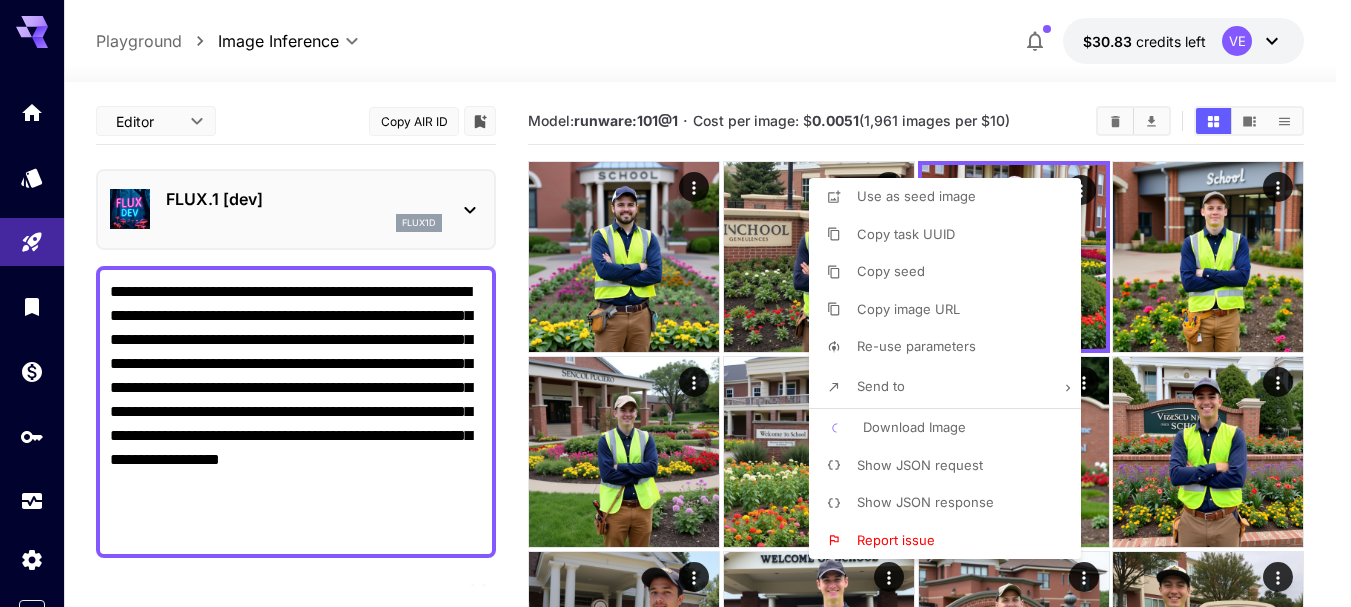 type 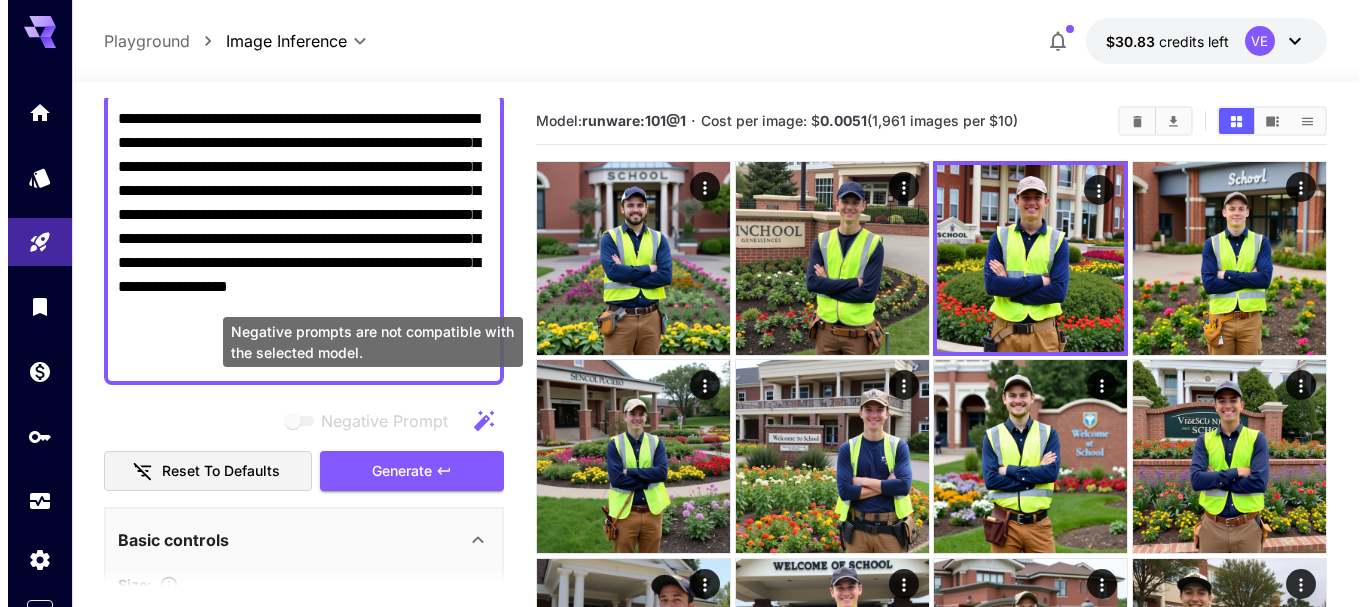 scroll, scrollTop: 200, scrollLeft: 0, axis: vertical 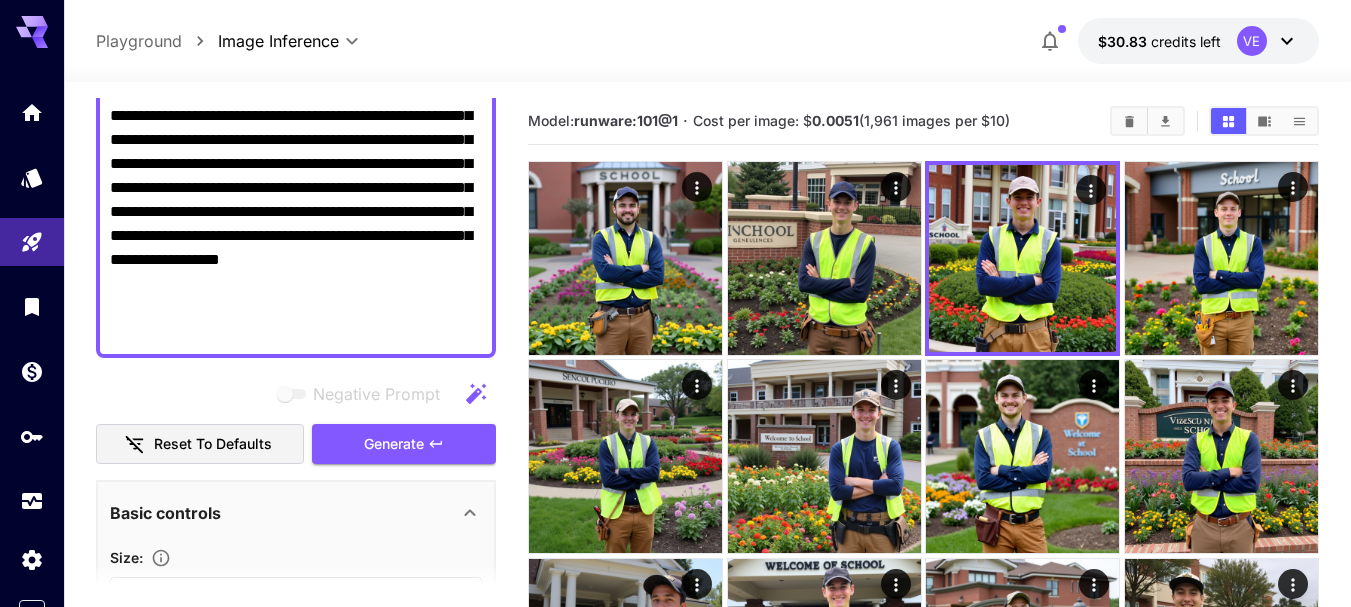 drag, startPoint x: 411, startPoint y: 429, endPoint x: 351, endPoint y: 240, distance: 198.29523 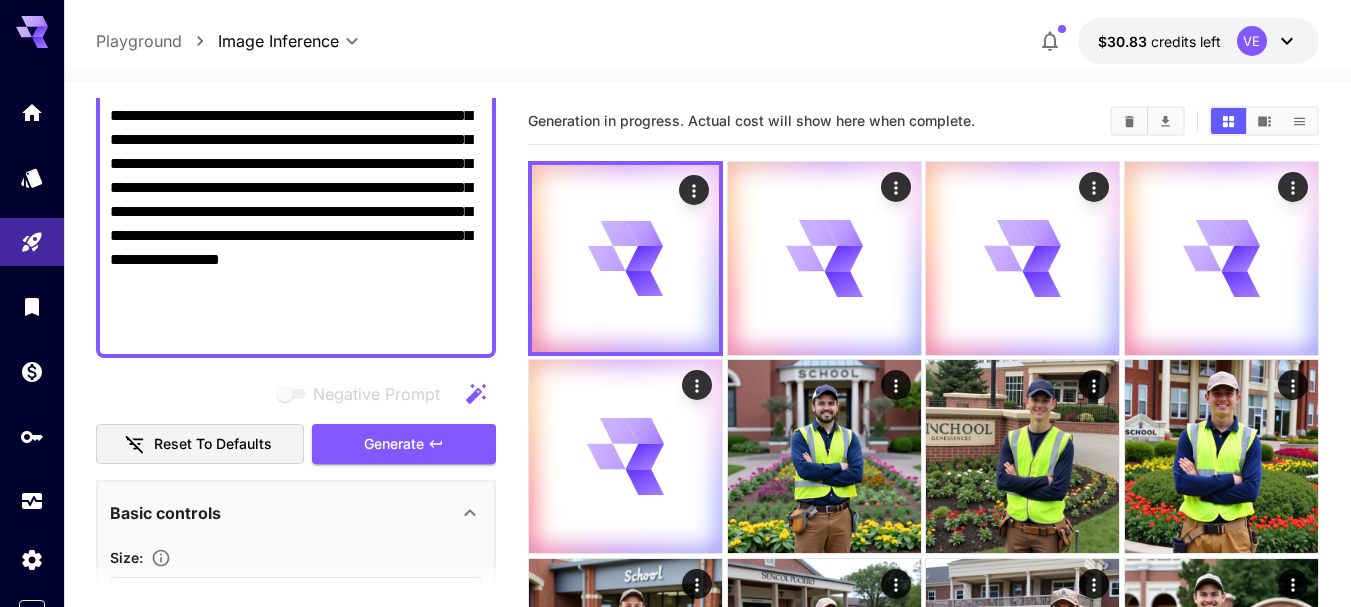 click on "**********" at bounding box center [296, 212] 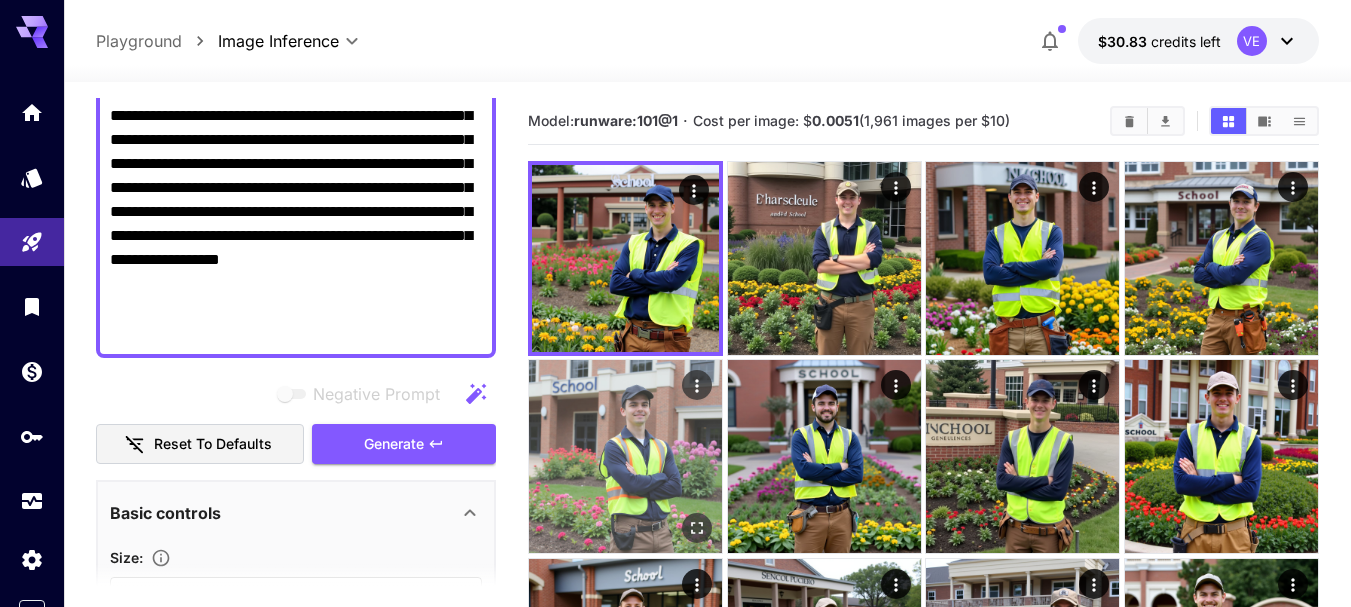 click 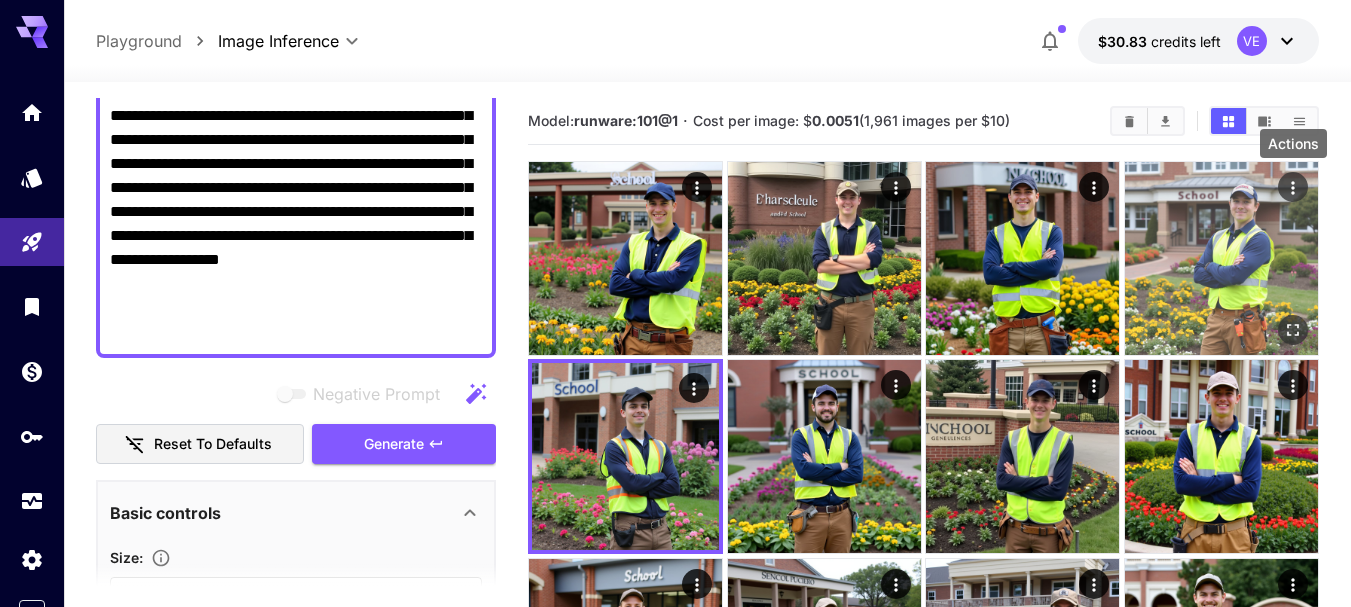 click 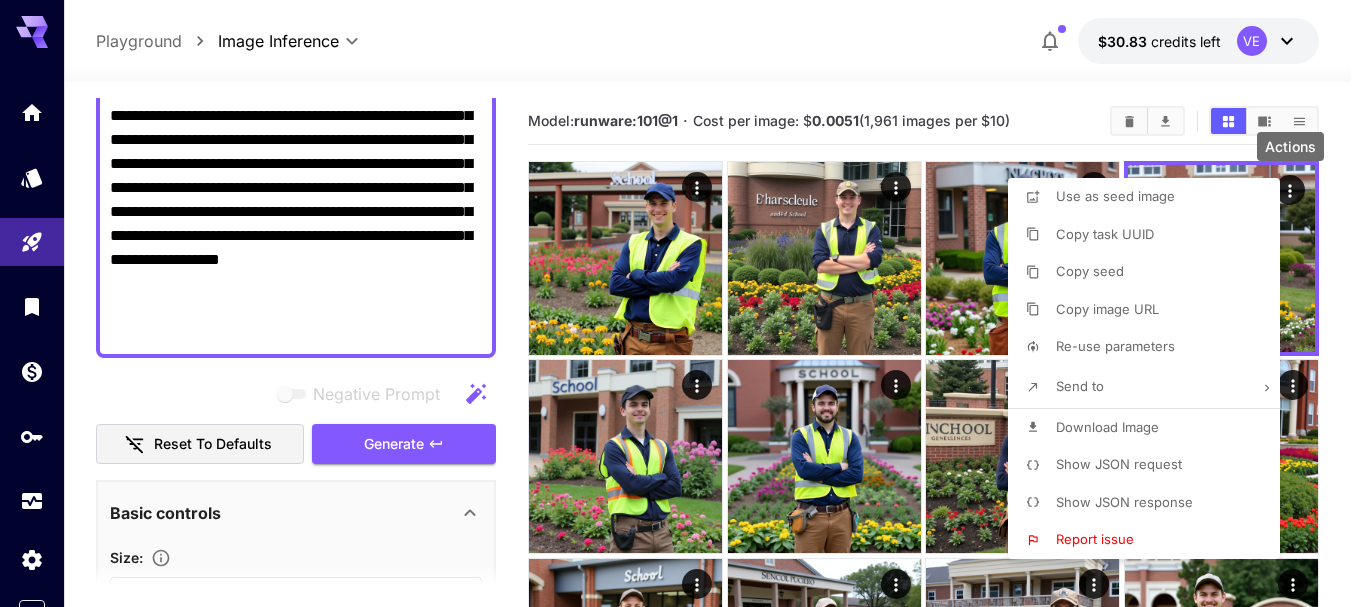 click on "Download Image" at bounding box center (1107, 427) 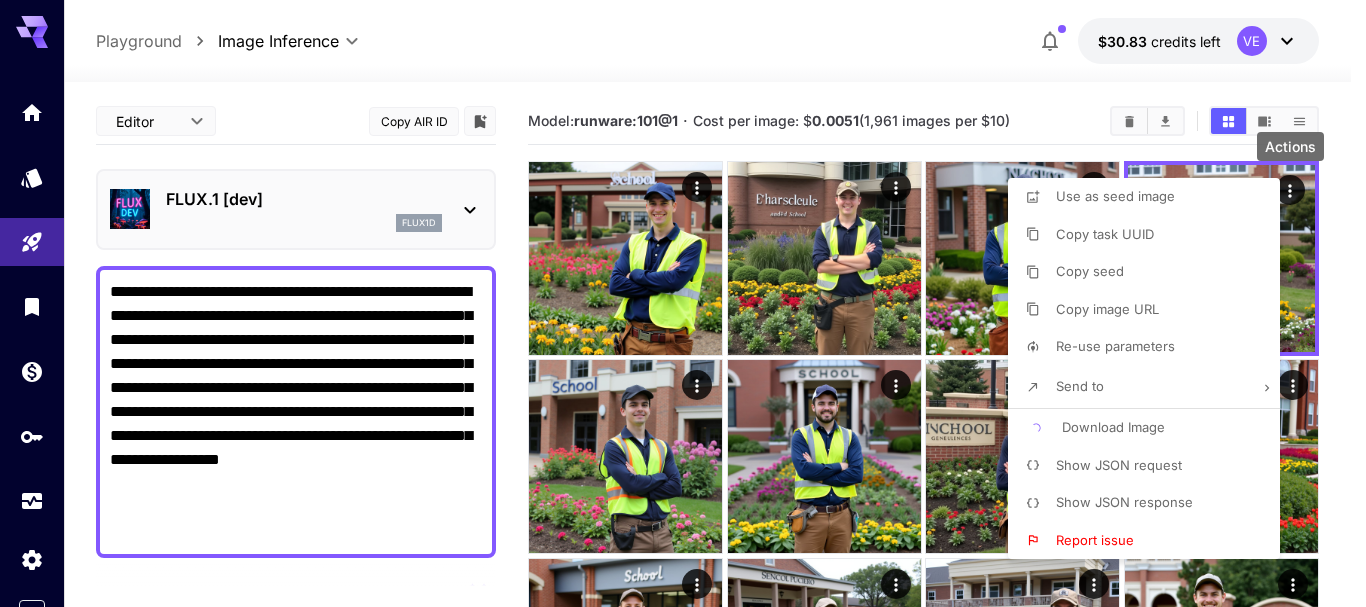 scroll, scrollTop: 0, scrollLeft: 0, axis: both 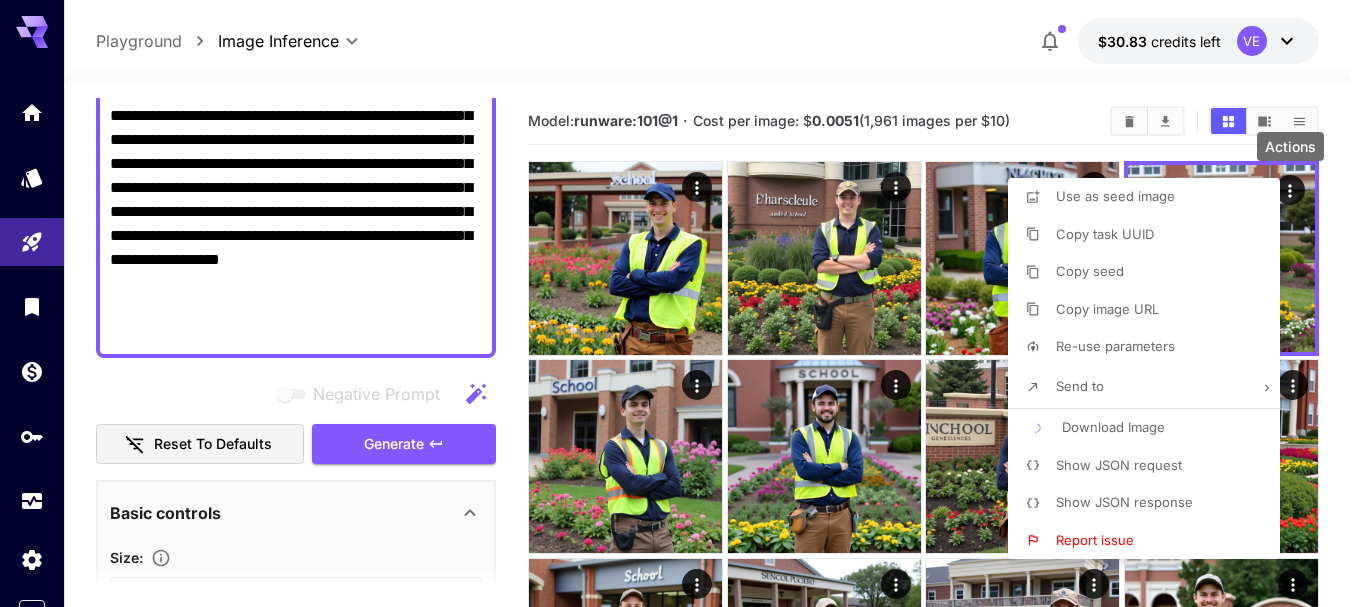 type 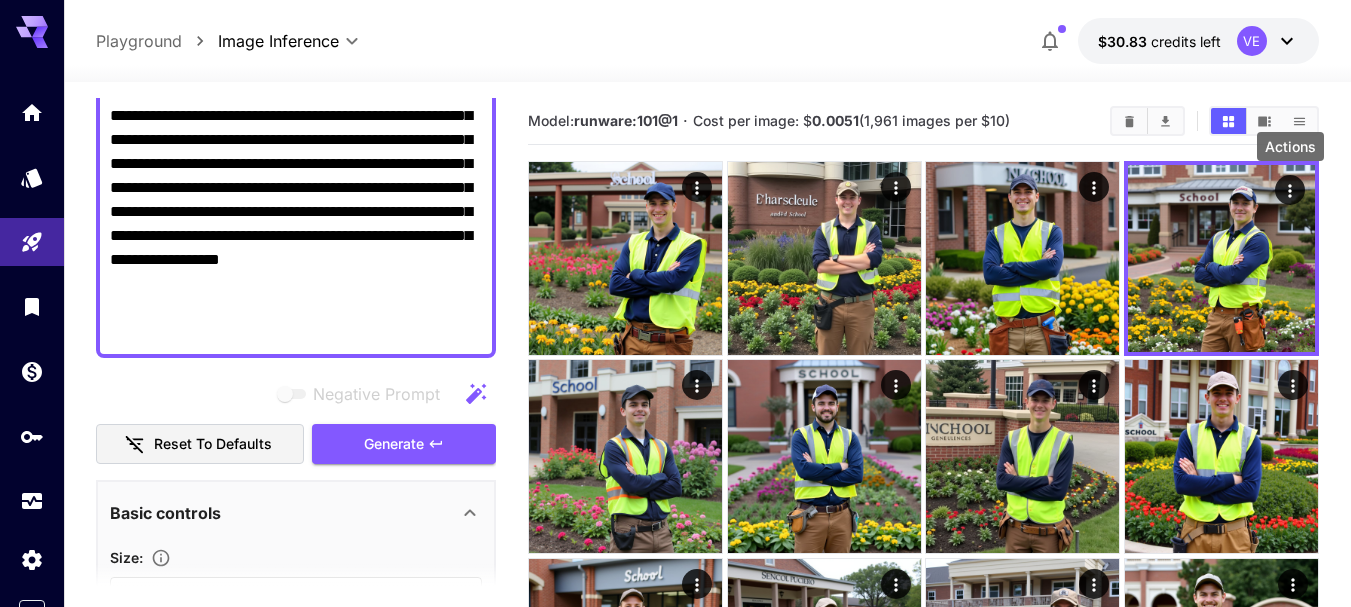 type 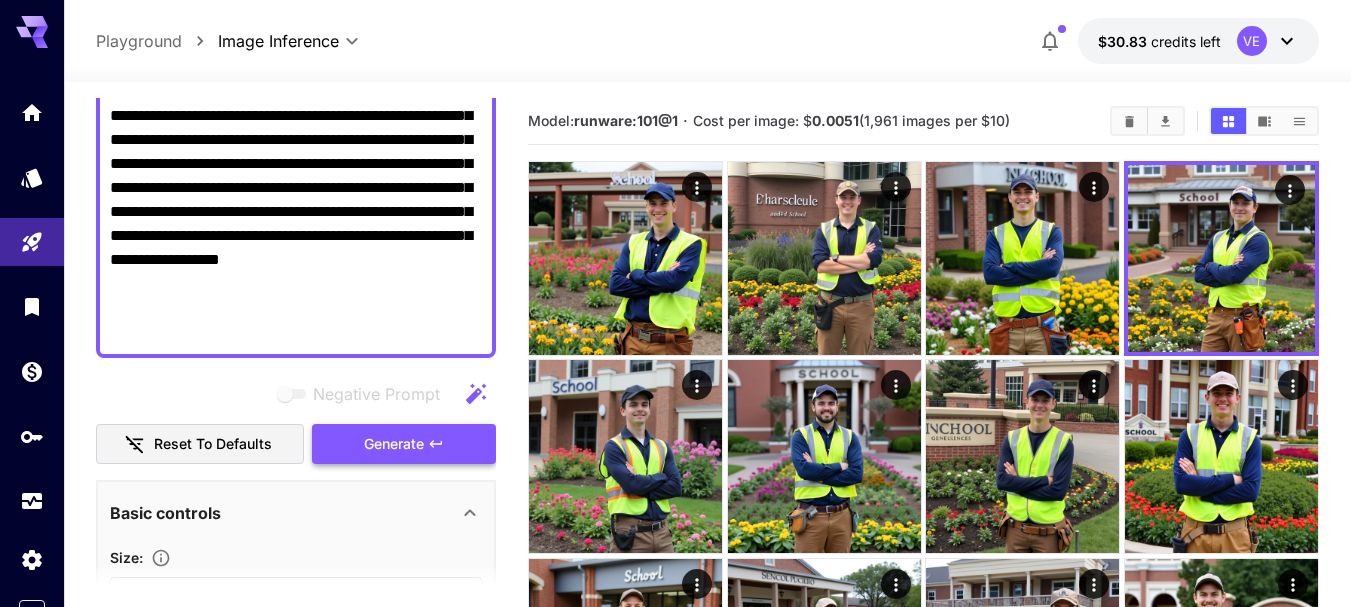 click at bounding box center (0, 0) 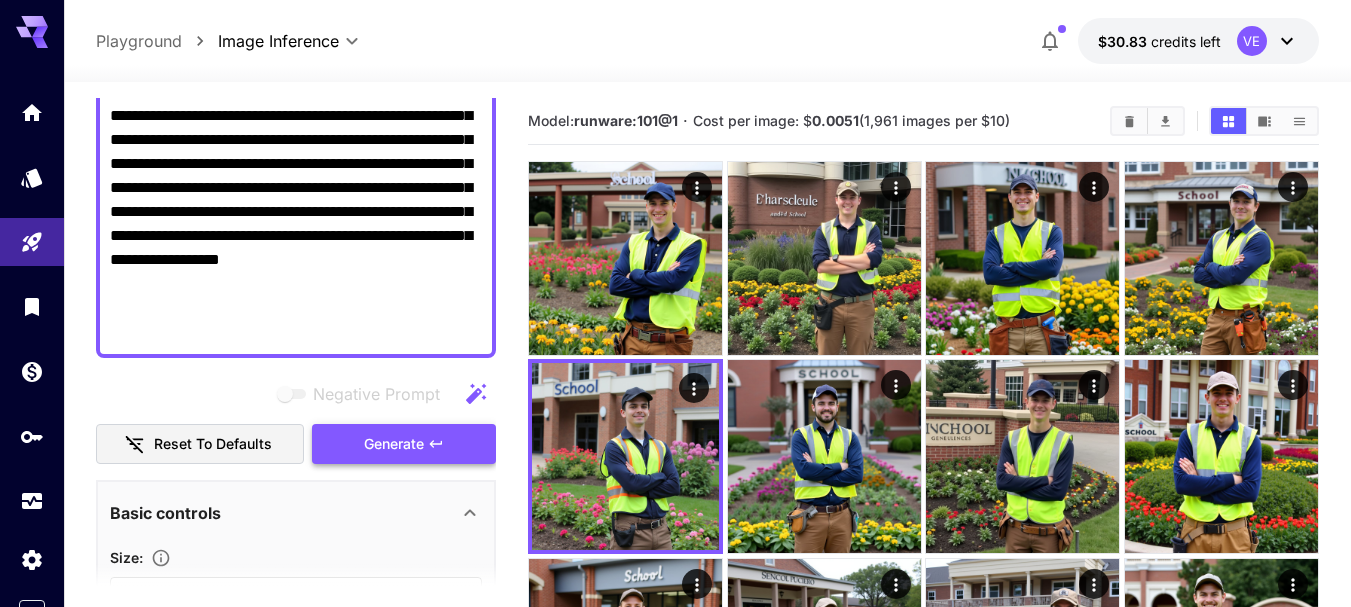 click on "Generate" at bounding box center (394, 444) 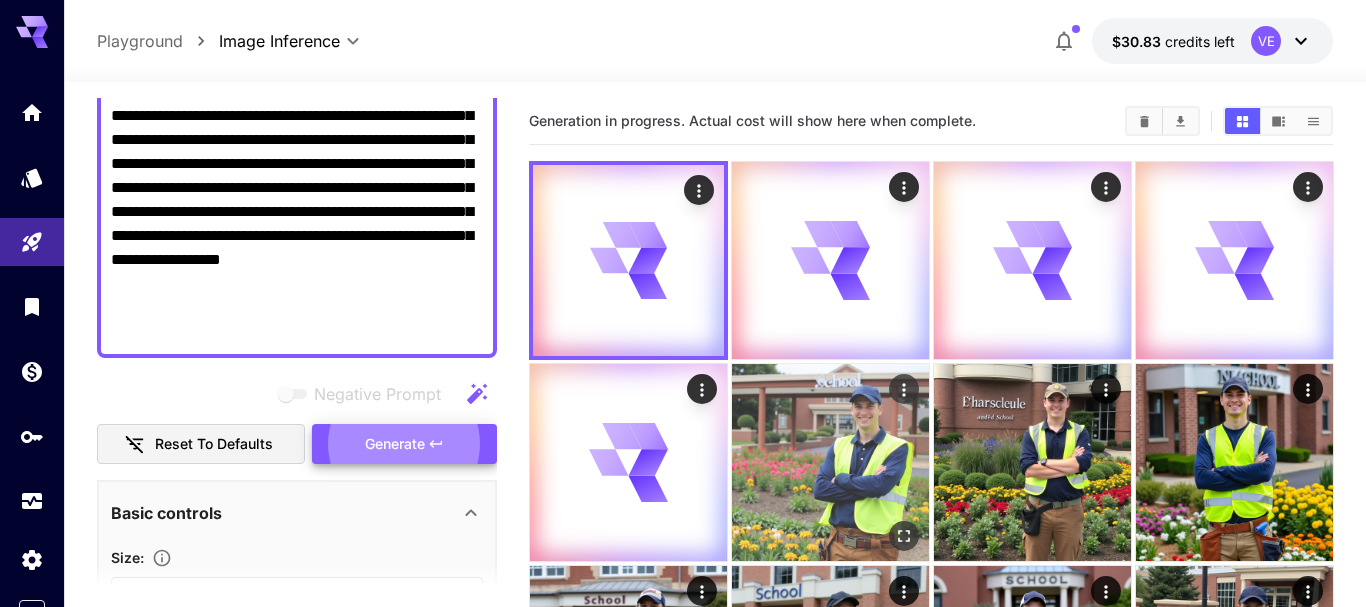 type 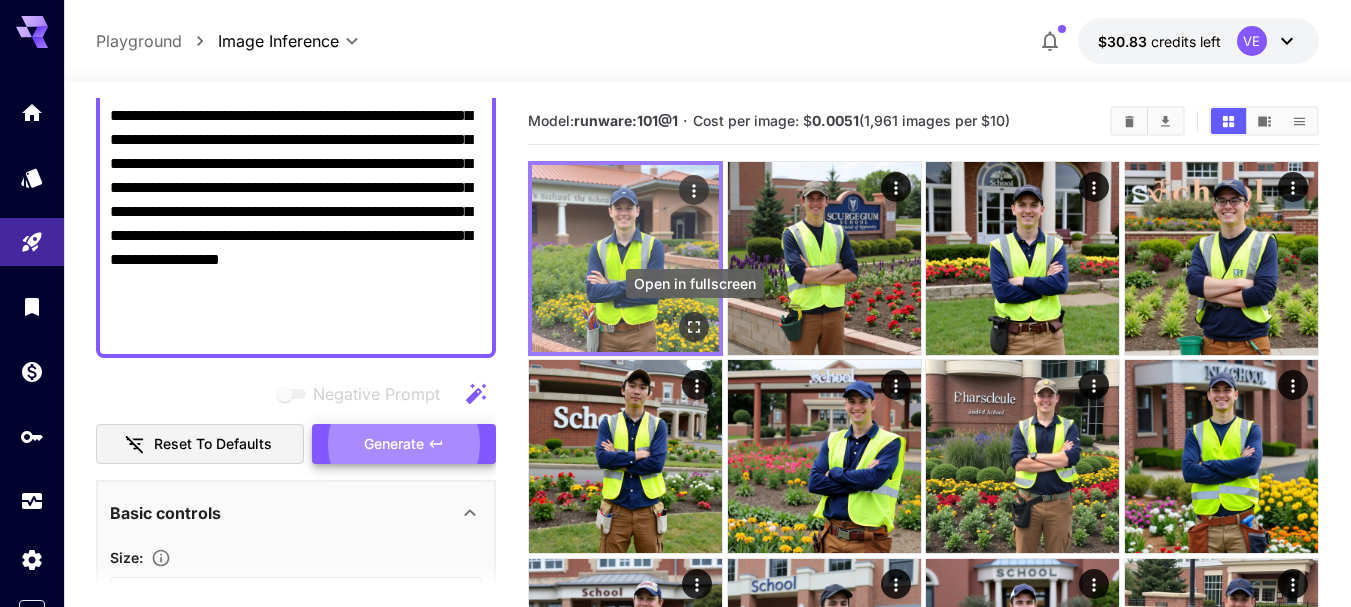 click 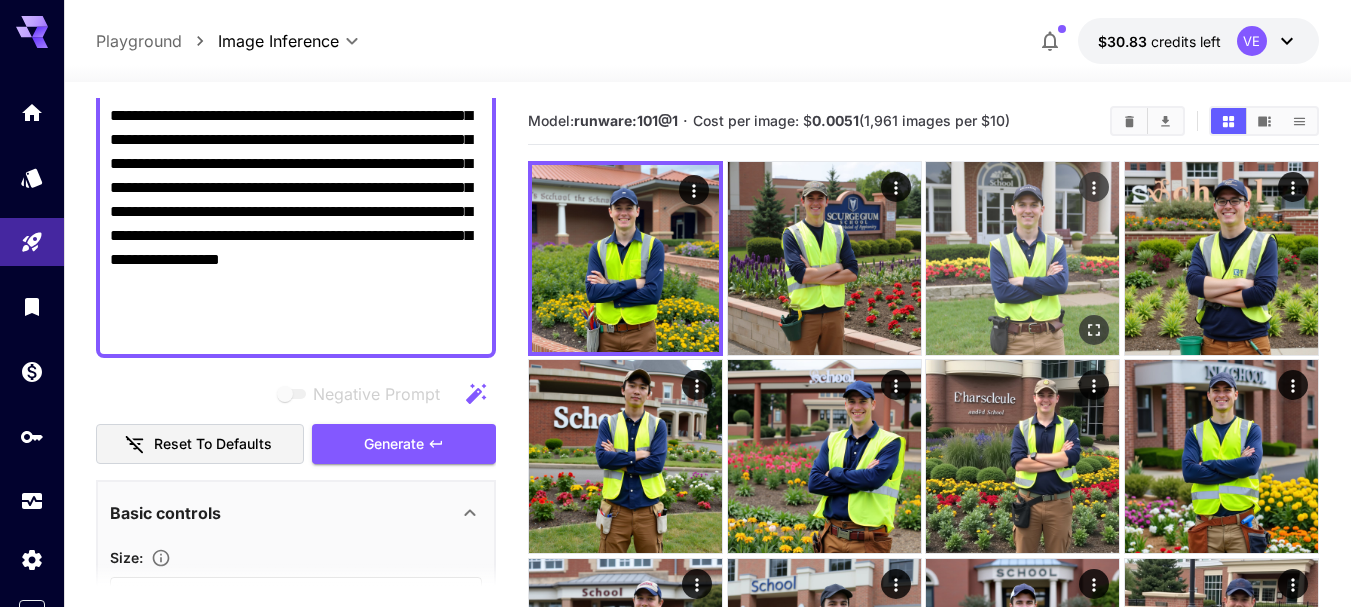 click 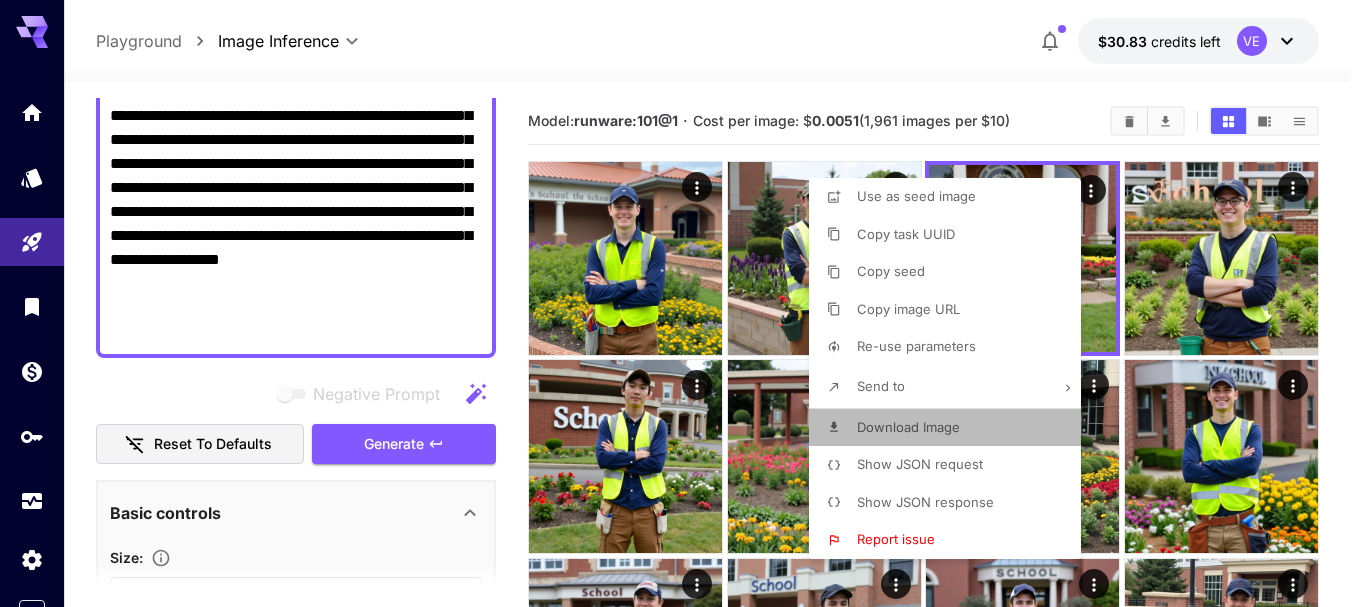 click on "Download Image" at bounding box center [908, 427] 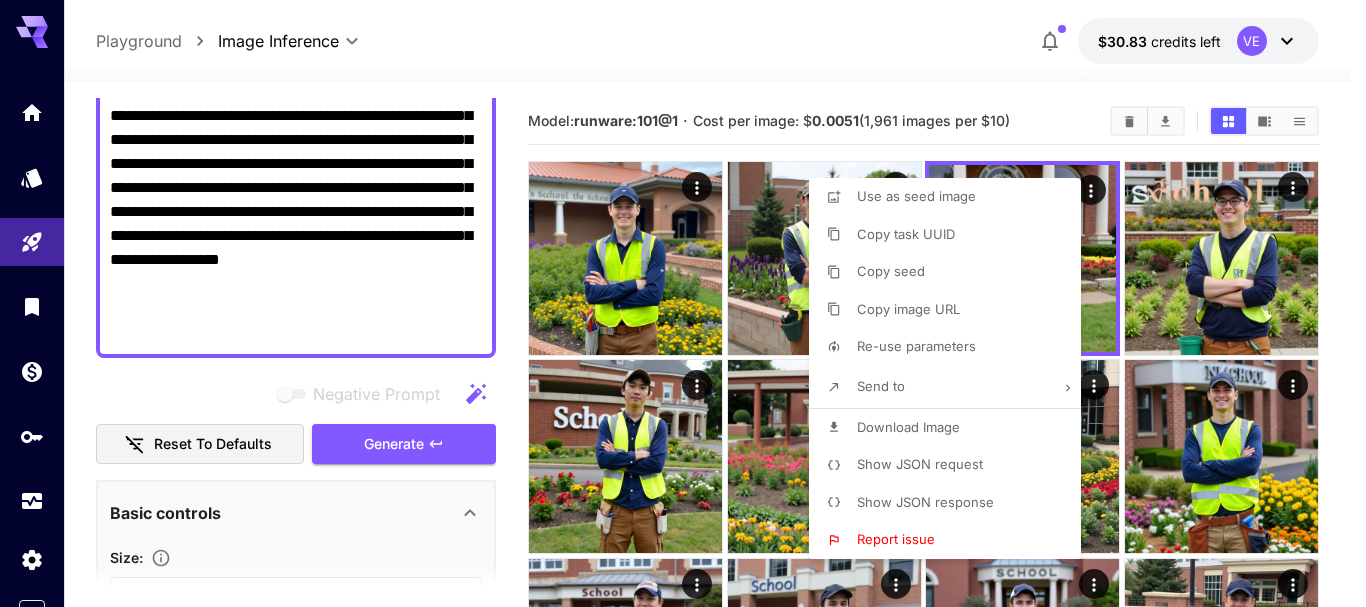 click at bounding box center [683, 303] 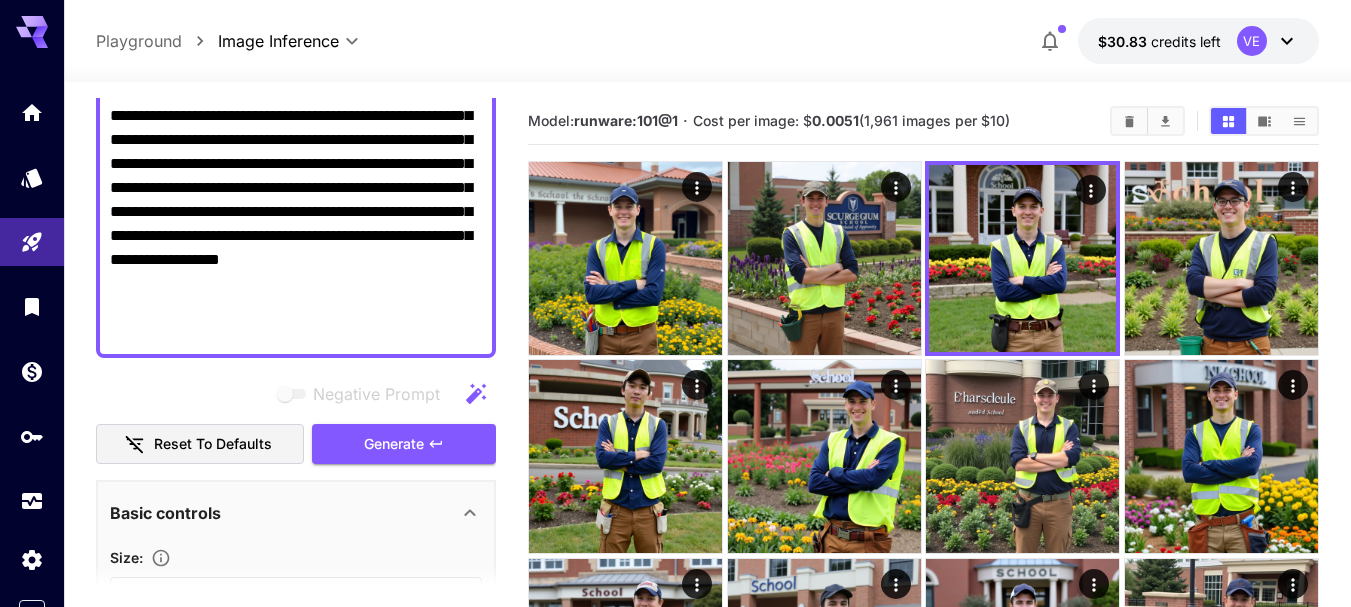 type 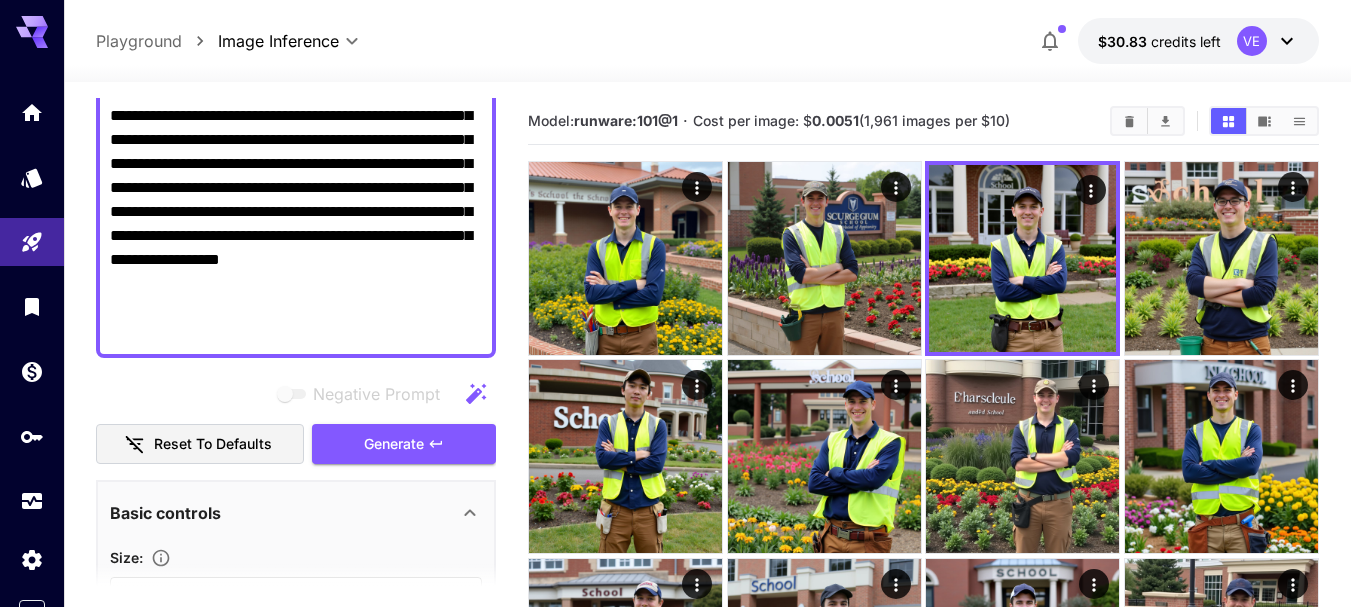 paste 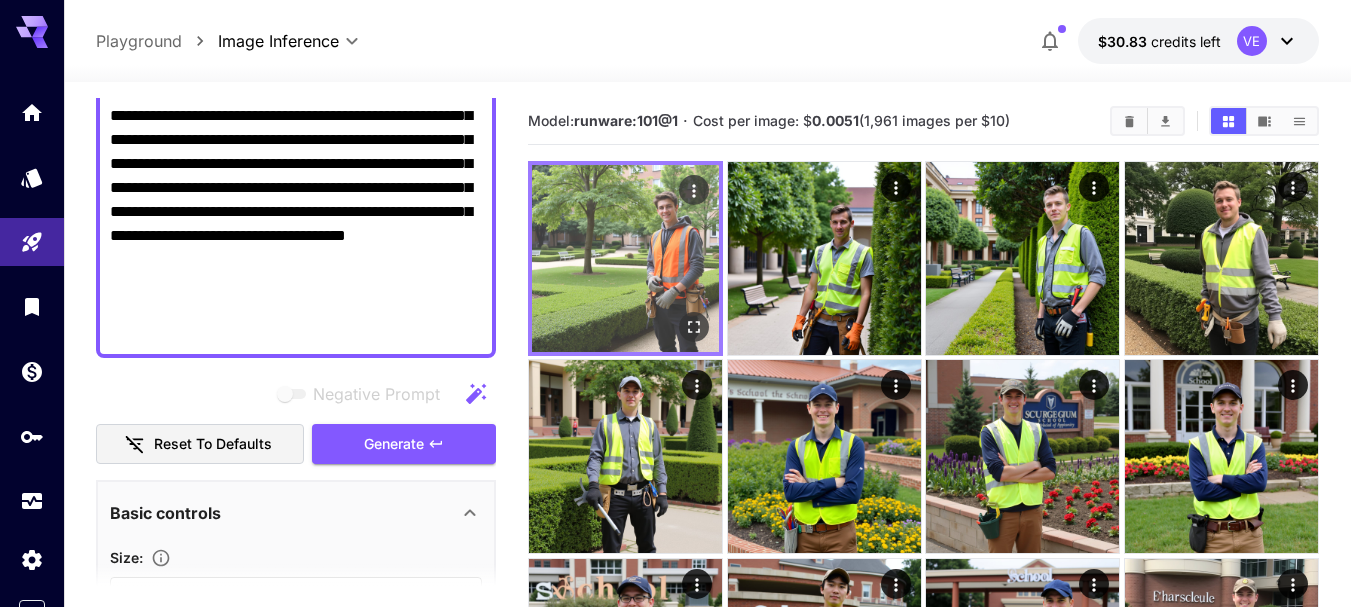 type on "**********" 